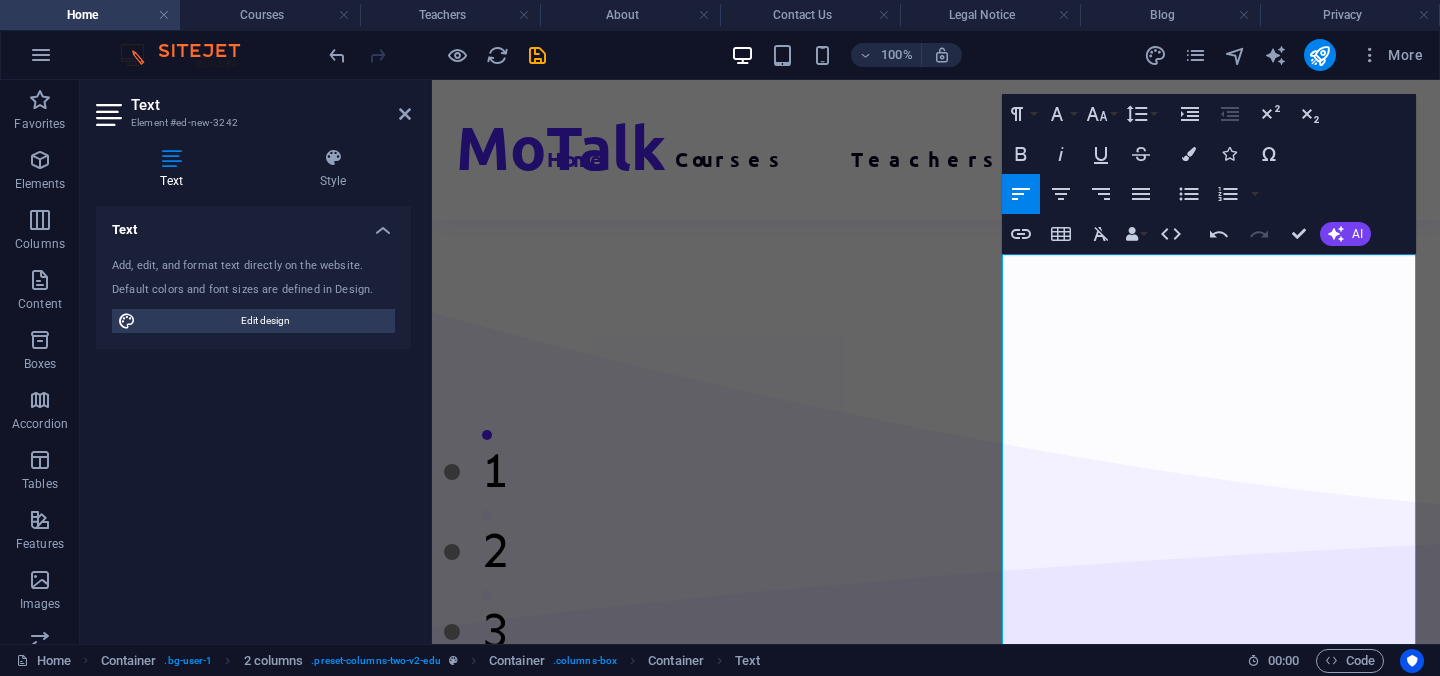scroll, scrollTop: 2552, scrollLeft: 0, axis: vertical 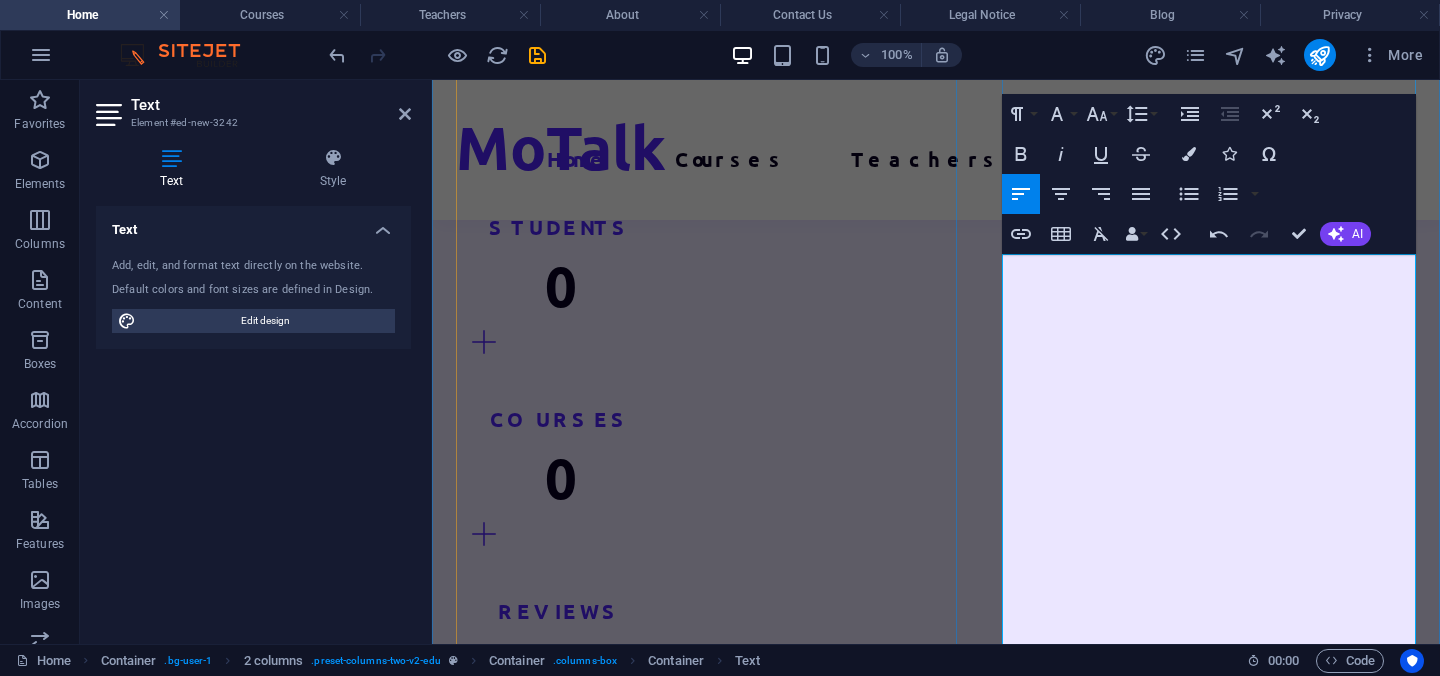 drag, startPoint x: 1143, startPoint y: 333, endPoint x: 1048, endPoint y: 326, distance: 95.257545 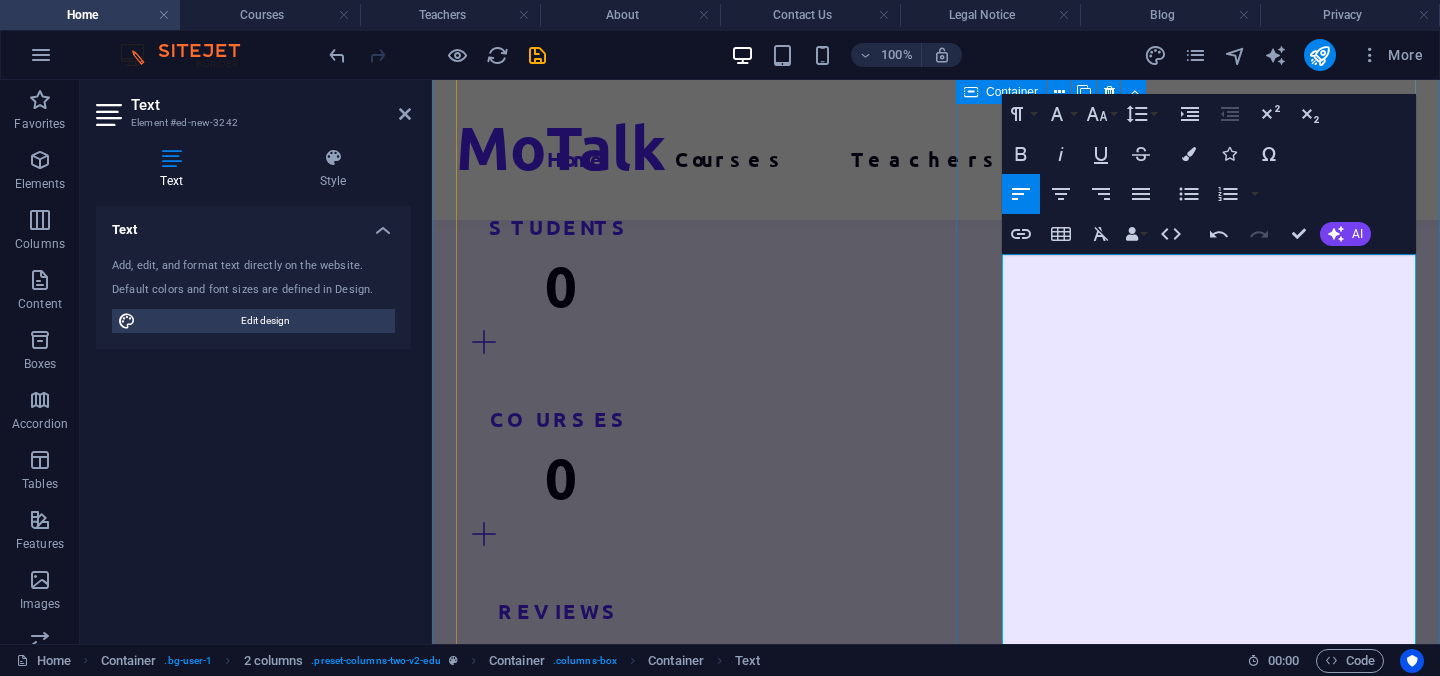 click on "About Education Highly skilled teachers Lorem ipsum dolor sit amet consectetur. Our Teachers  are very pationd with our projekt. Not only money but love  Modern course content Lorem ipsum dolor sit amet consectetur. Great community Lorem ipsum dolor sit amet consectetur. All about us" at bounding box center [686, 2337] 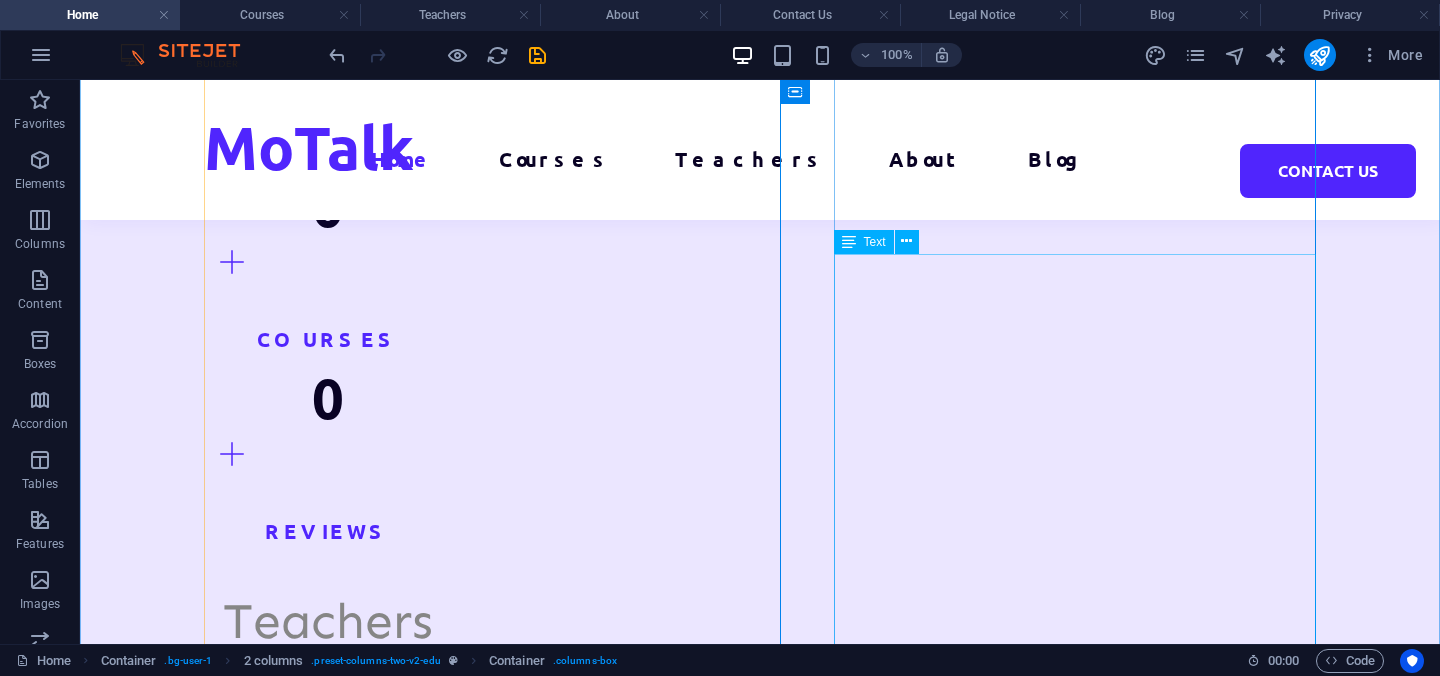 scroll, scrollTop: 2080, scrollLeft: 0, axis: vertical 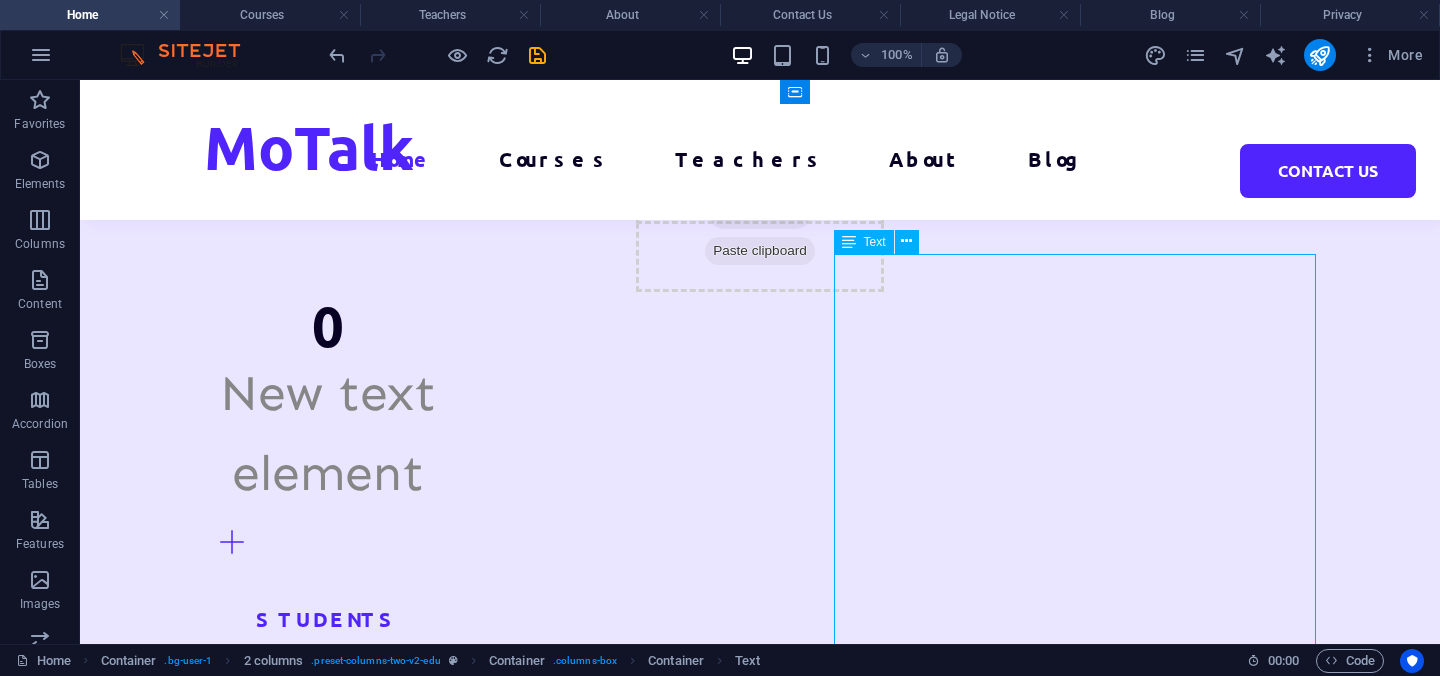 drag, startPoint x: 1006, startPoint y: 293, endPoint x: 846, endPoint y: 302, distance: 160.25293 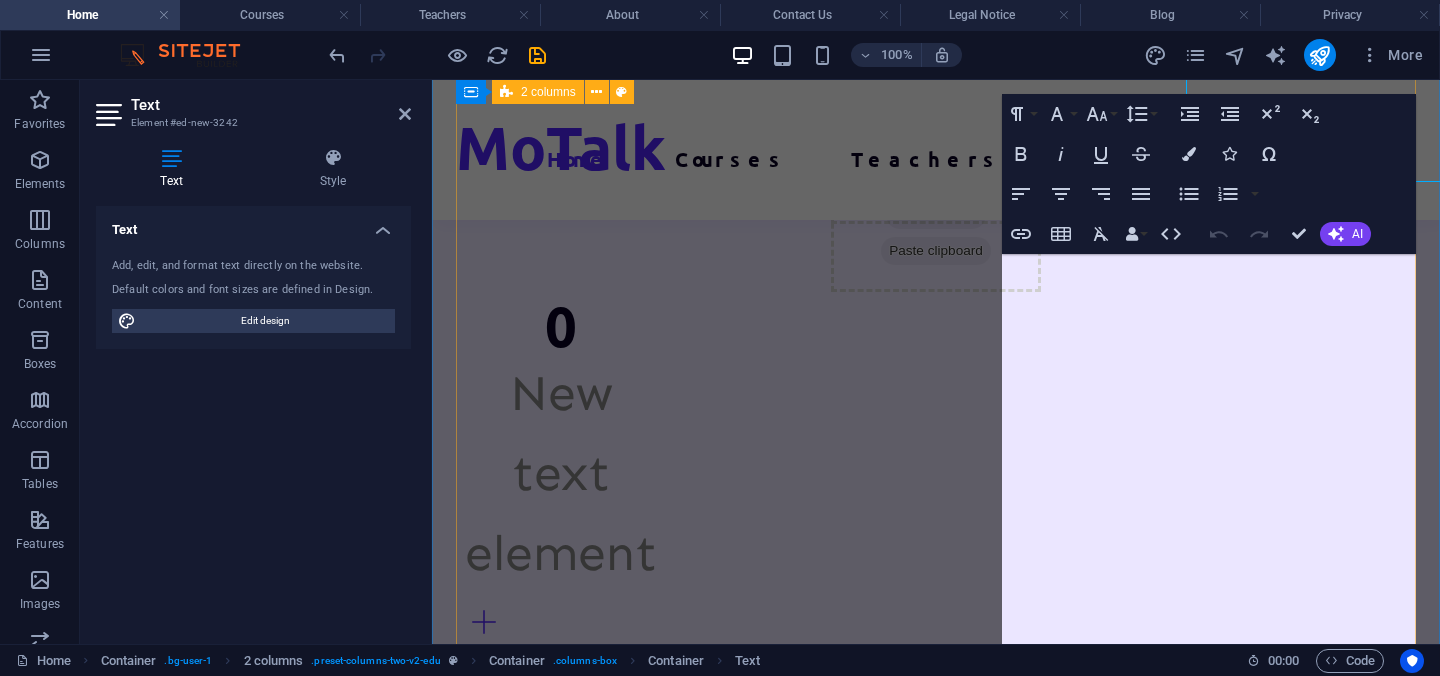 scroll, scrollTop: 2552, scrollLeft: 0, axis: vertical 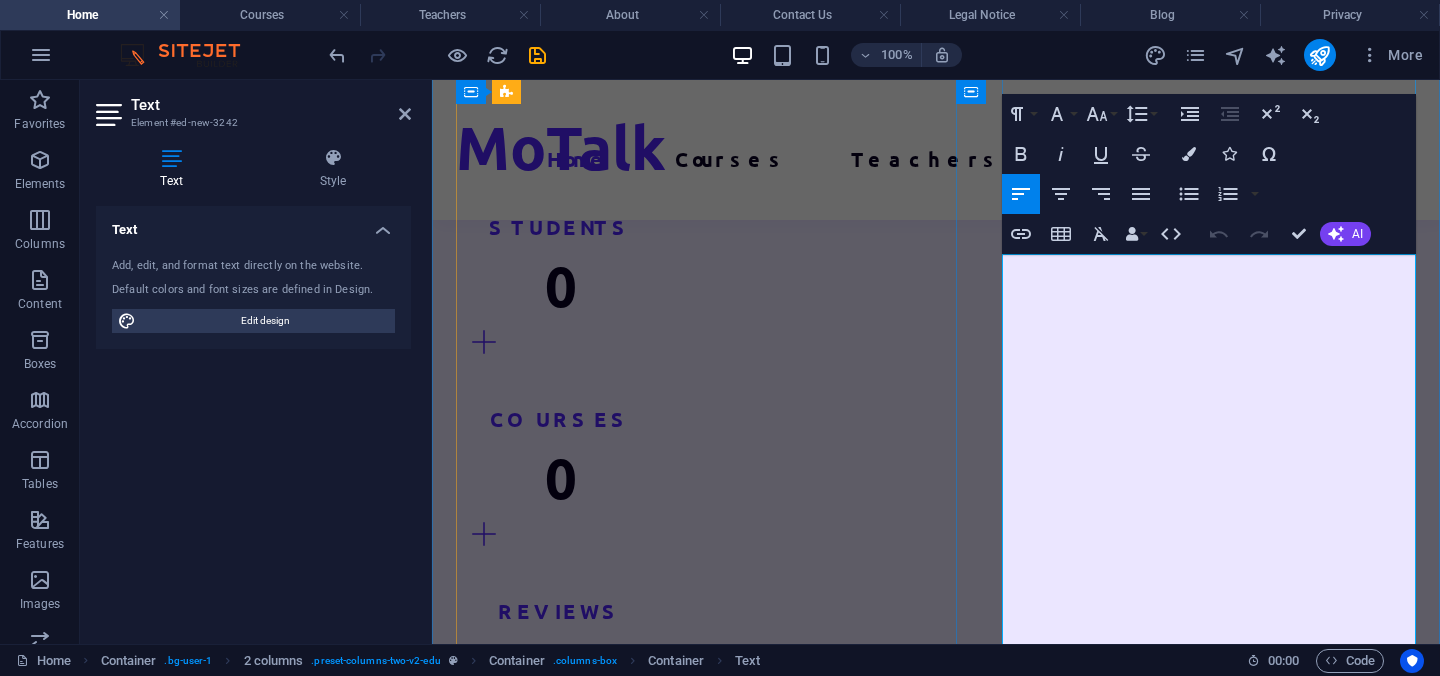 click on "Our Teachers  are very pationd with our projekt. Not only money but love" at bounding box center [686, 2102] 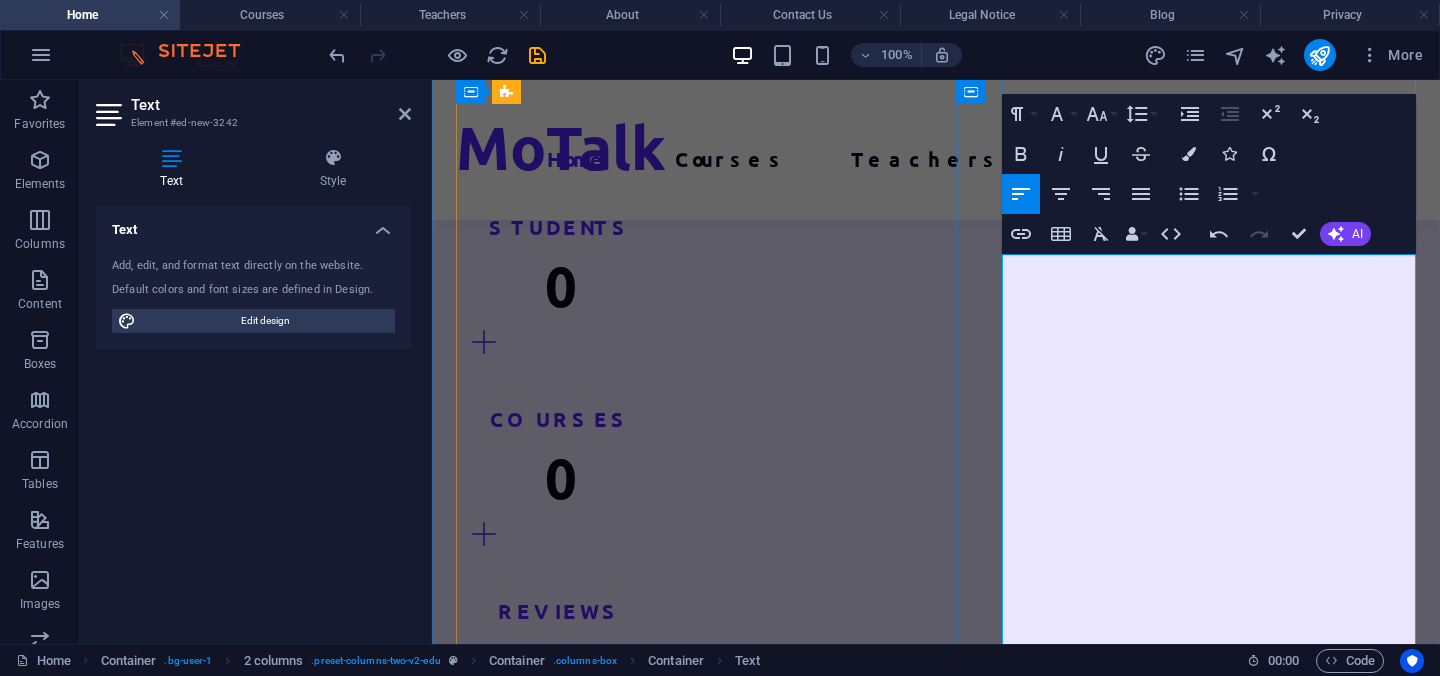 type 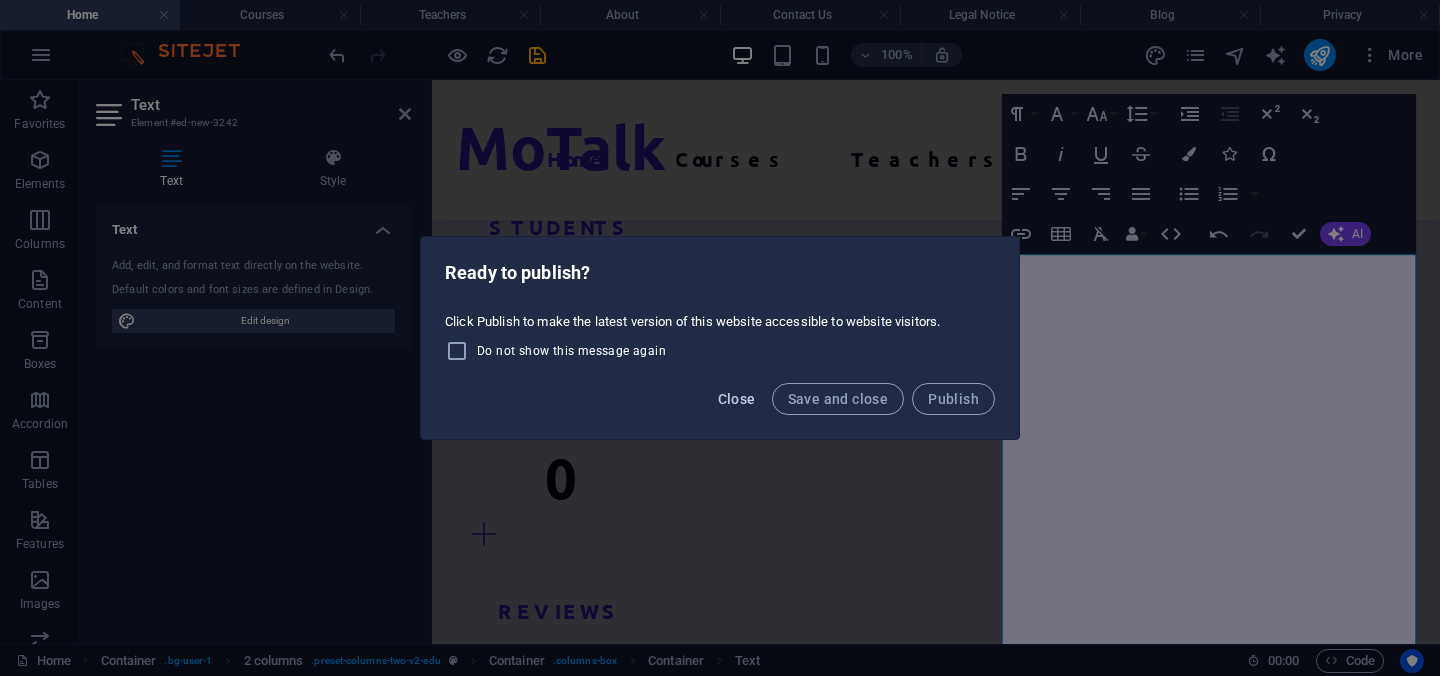 click on "Close" at bounding box center (737, 399) 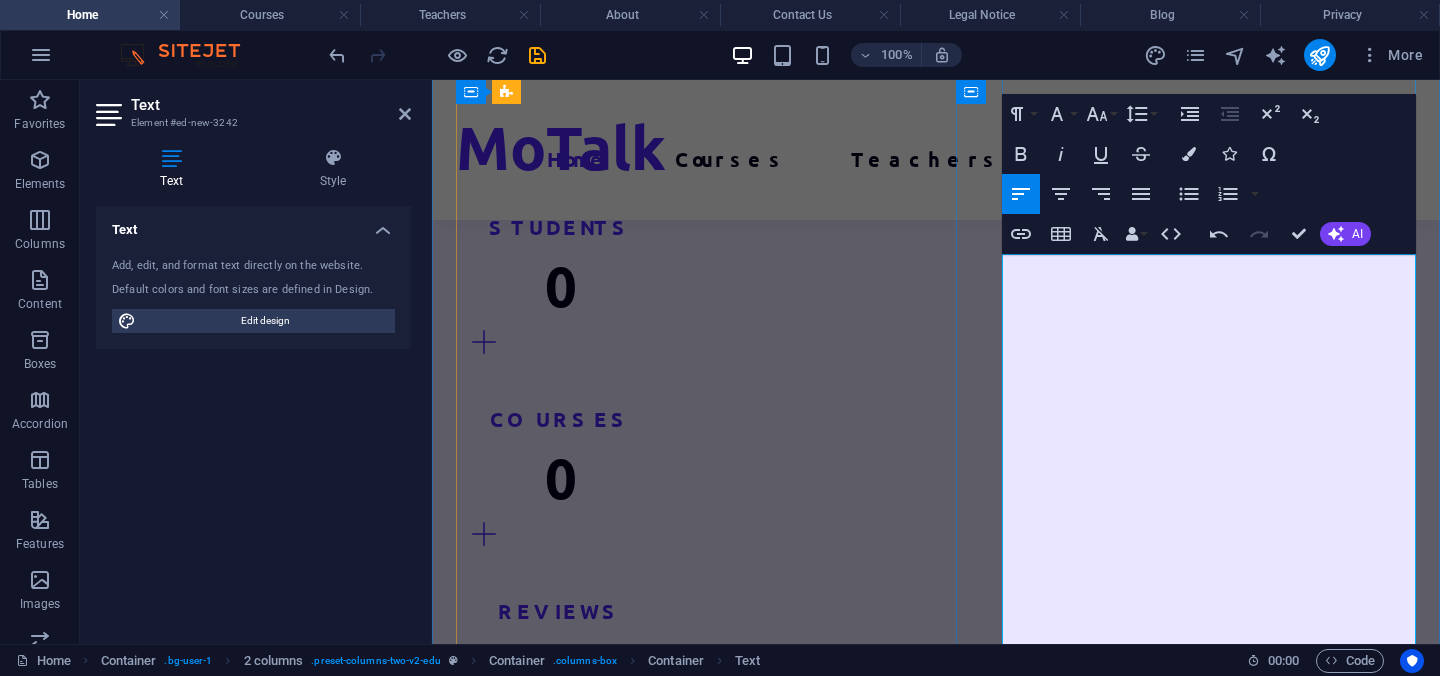 drag, startPoint x: 1022, startPoint y: 294, endPoint x: 1395, endPoint y: 606, distance: 486.28488 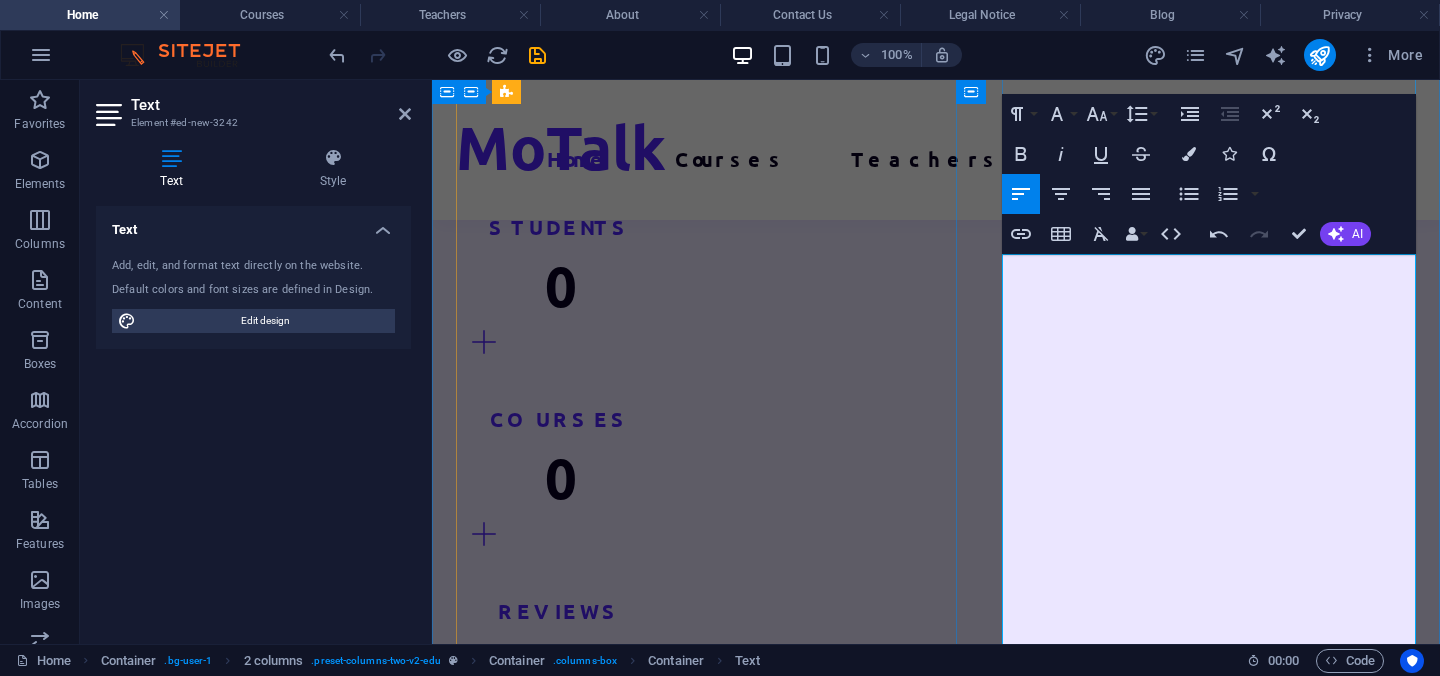 drag, startPoint x: 1366, startPoint y: 389, endPoint x: 1308, endPoint y: 363, distance: 63.560993 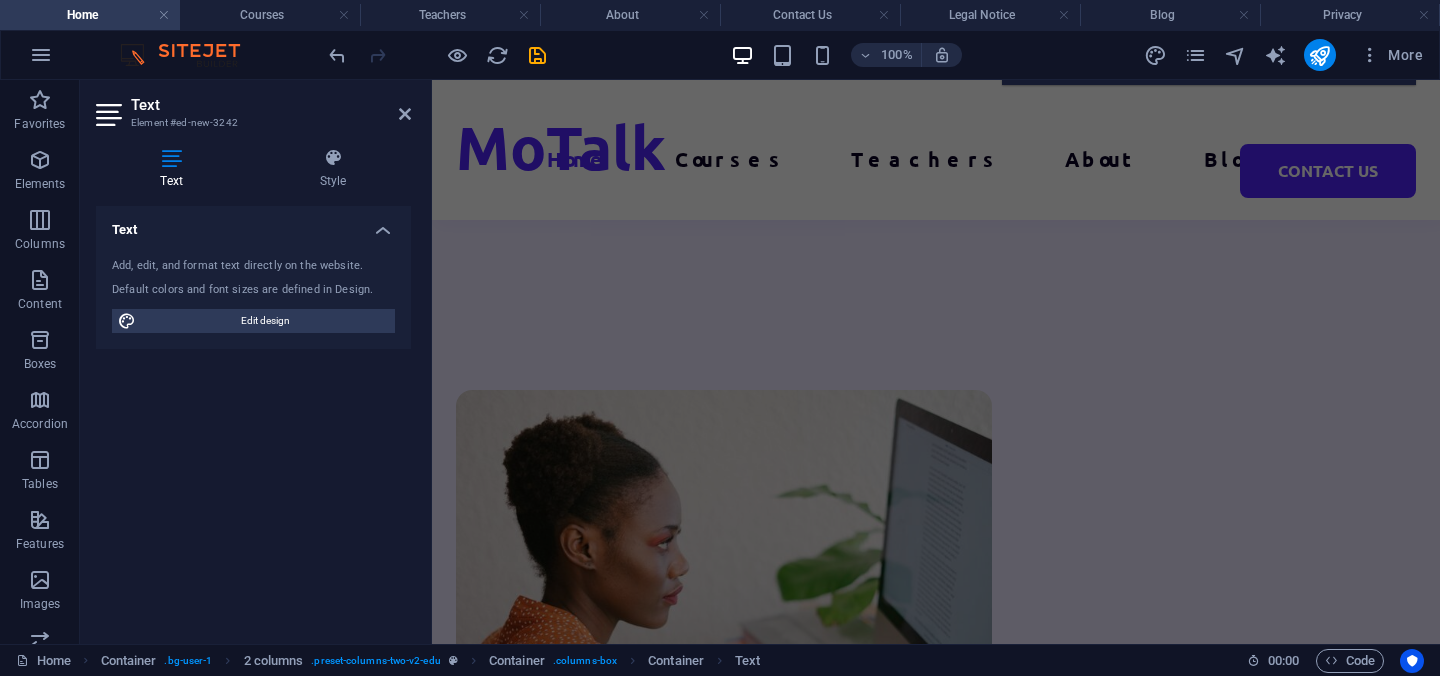 scroll, scrollTop: 3337, scrollLeft: 0, axis: vertical 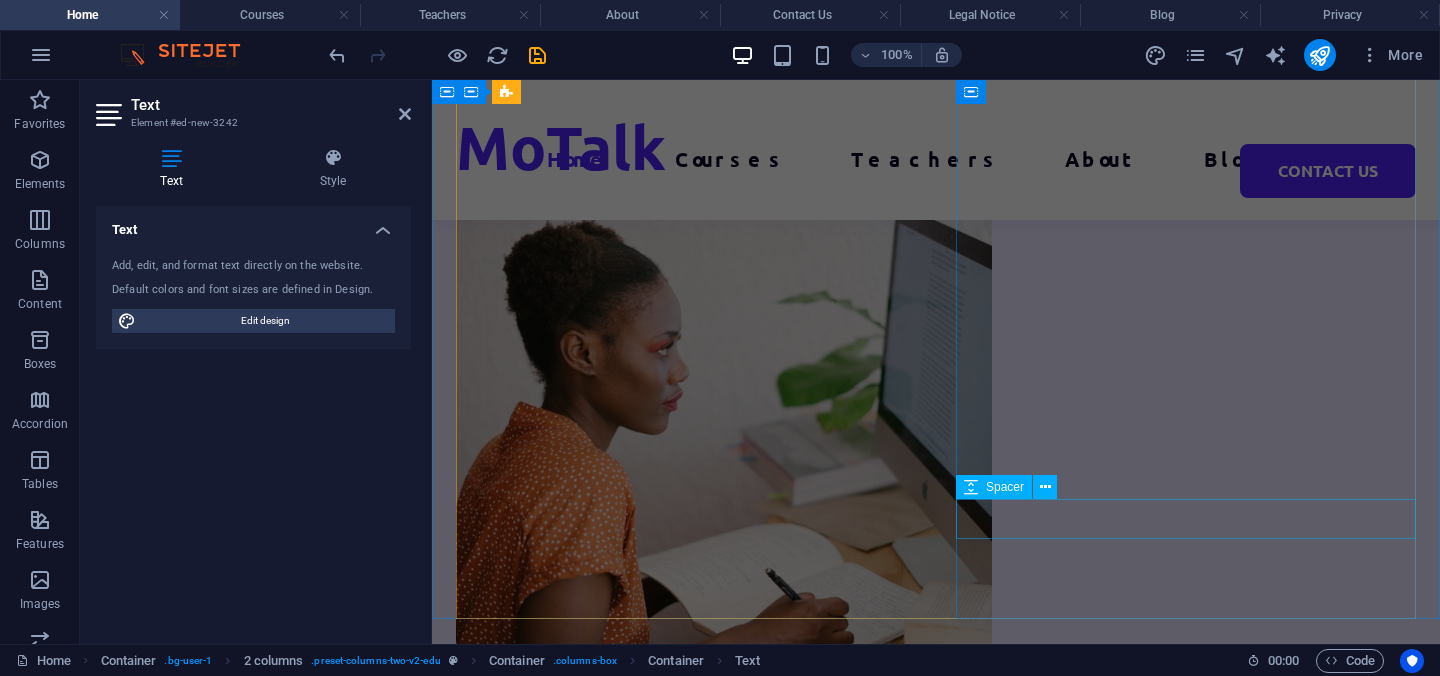 drag, startPoint x: 1036, startPoint y: 290, endPoint x: 1235, endPoint y: 348, distance: 207.28 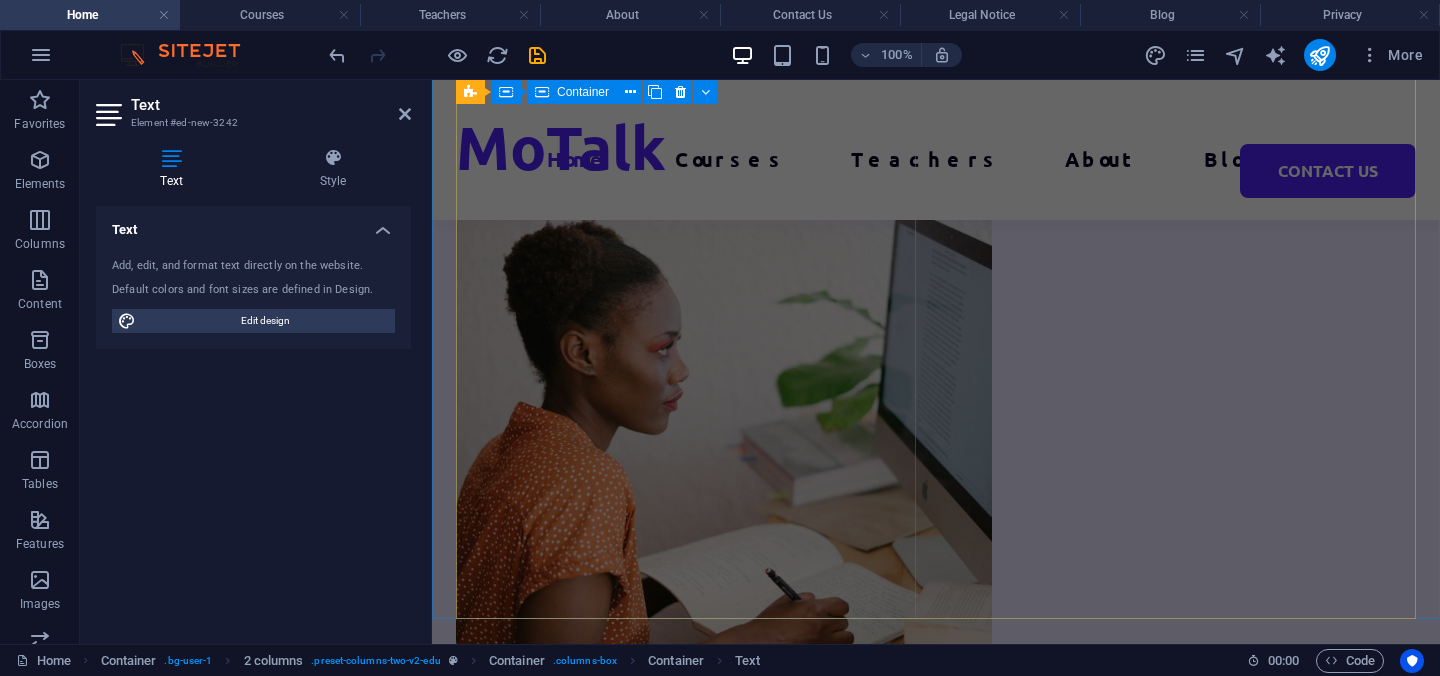 click at bounding box center [686, 426] 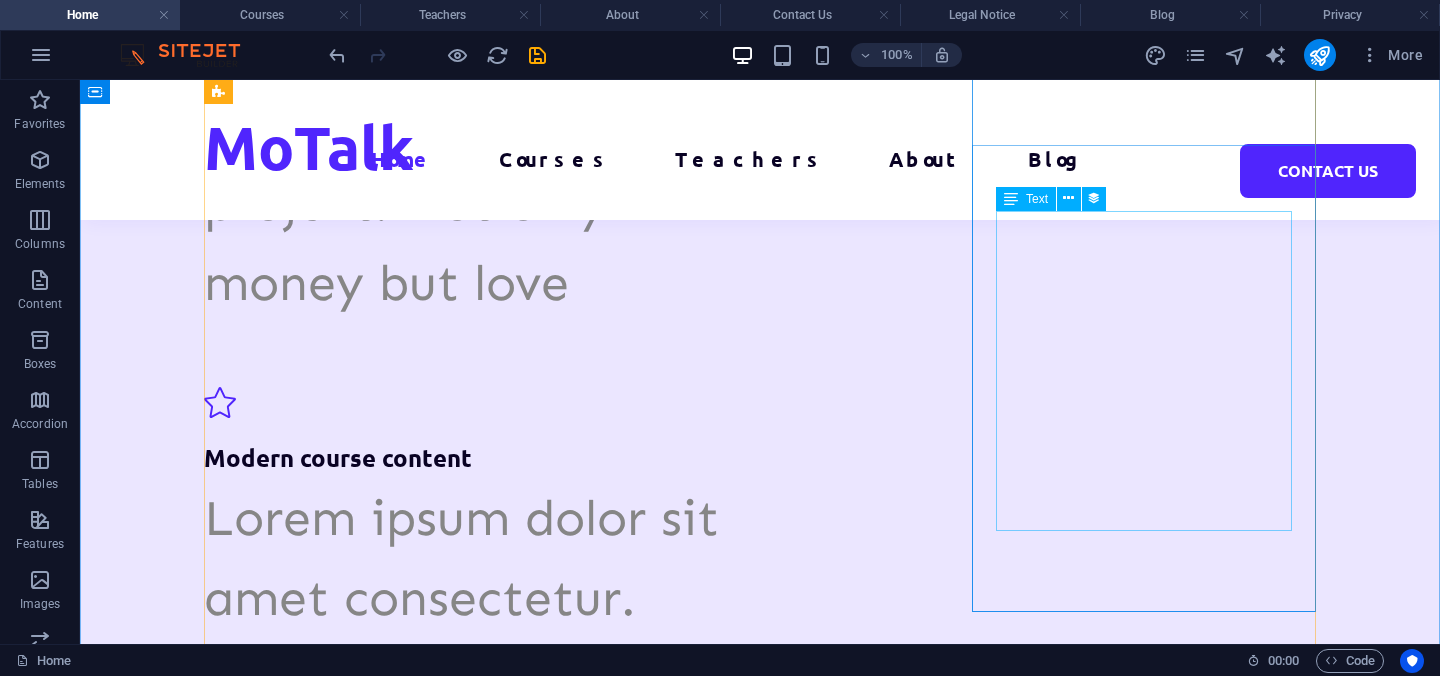 scroll, scrollTop: 4288, scrollLeft: 0, axis: vertical 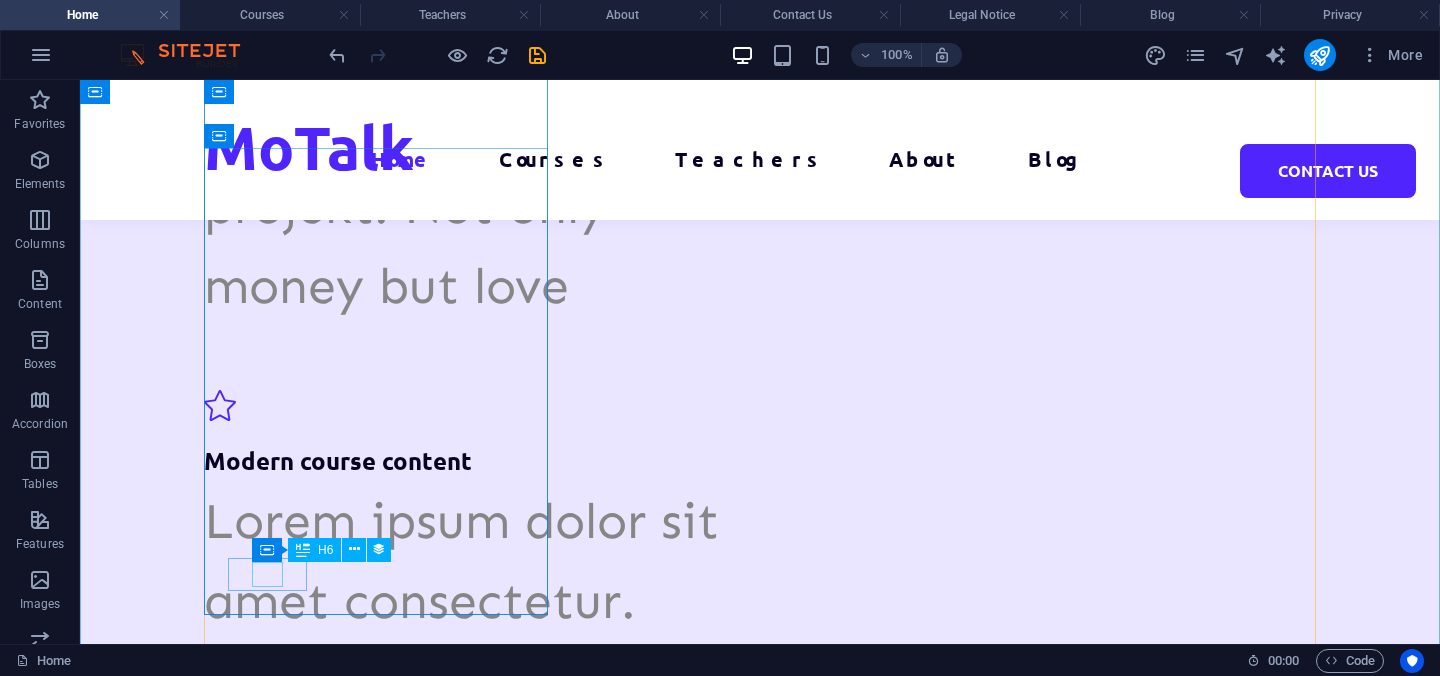 click on "8hrs" at bounding box center (752, 2962) 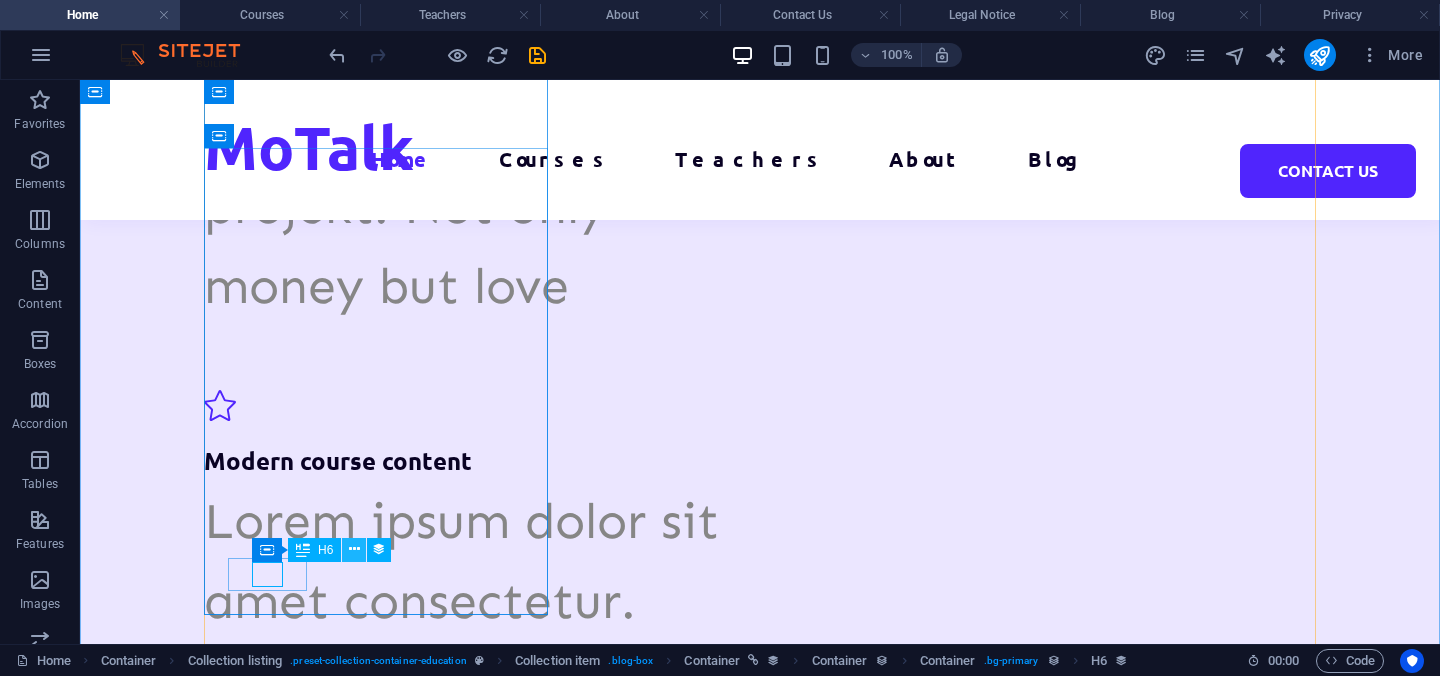 click at bounding box center [354, 549] 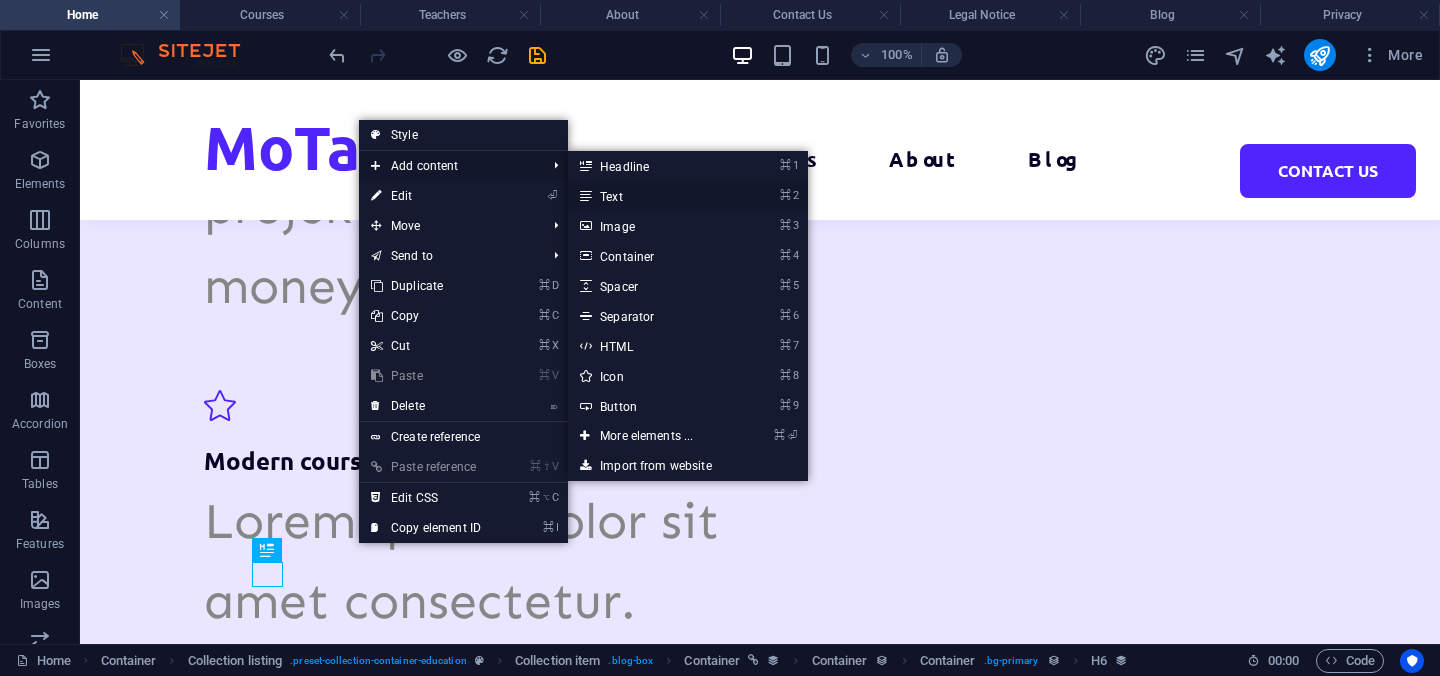 click on "⌘ 2  Text" at bounding box center (650, 196) 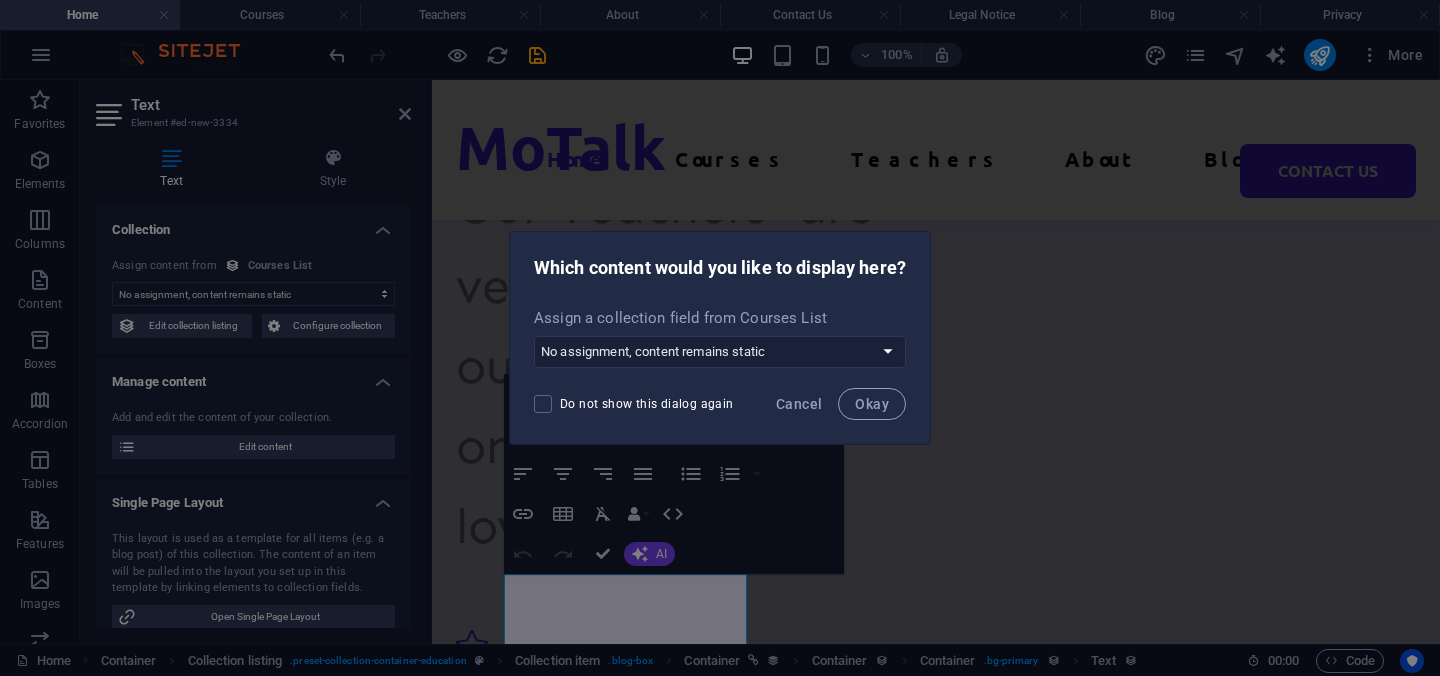 scroll, scrollTop: 4851, scrollLeft: 0, axis: vertical 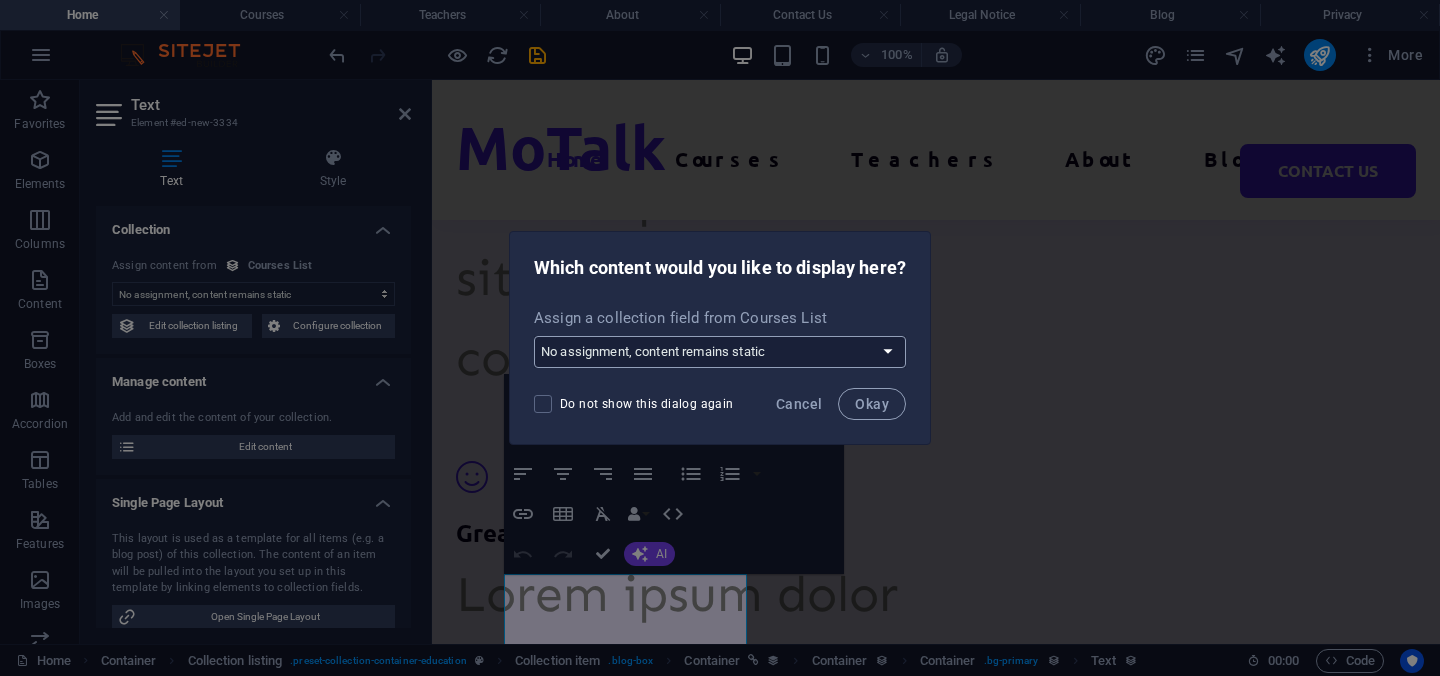 click on "No assignment, content remains static Create a new field Created at (Date) Updated at (Date) Our Course Title (Plain Text) Our Course Slug (Plain Text) Our Course Type (Choice) Our Course Image (File) Our Course Introduction (Rich Text) Our Course Hours Tag (Plain Text) Our Course Price Tag (Plain Text) Our Top Course (Checkbox) Our Course Detailed Description (CMS)" at bounding box center (720, 352) 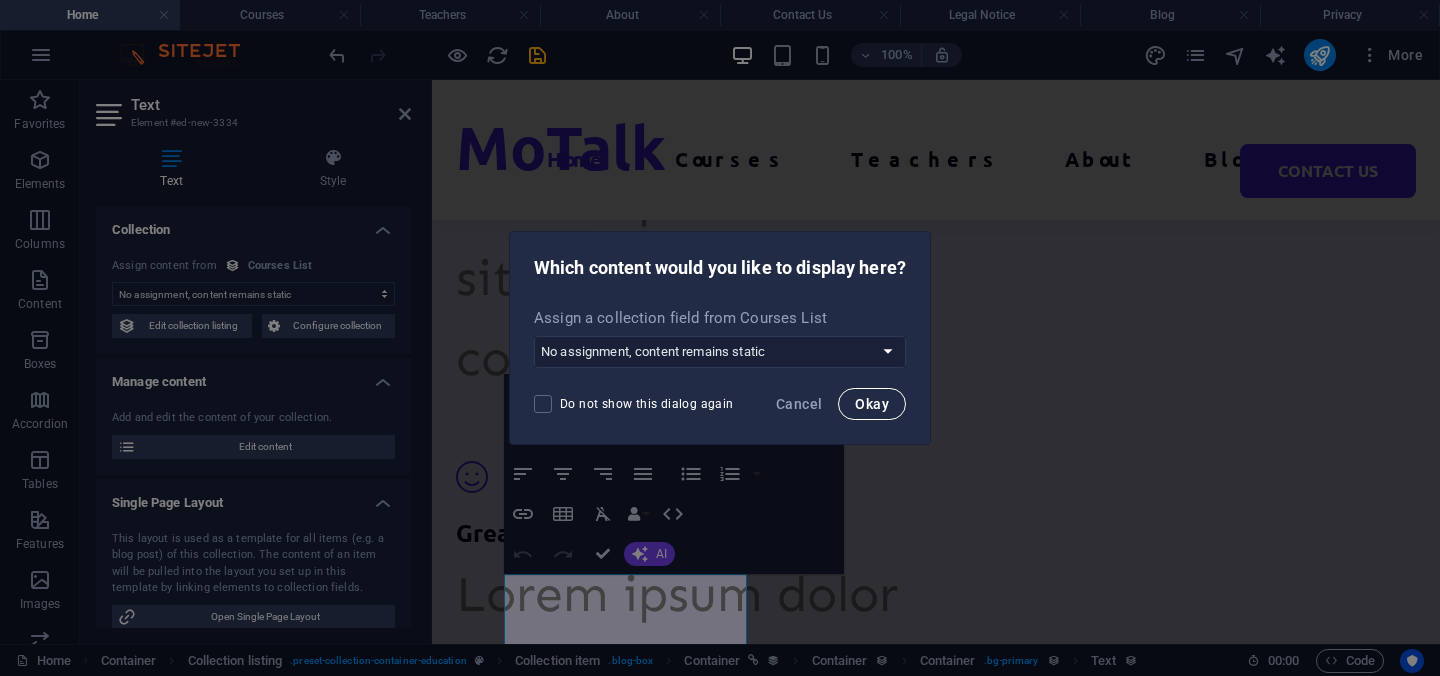 click on "Okay" at bounding box center (872, 404) 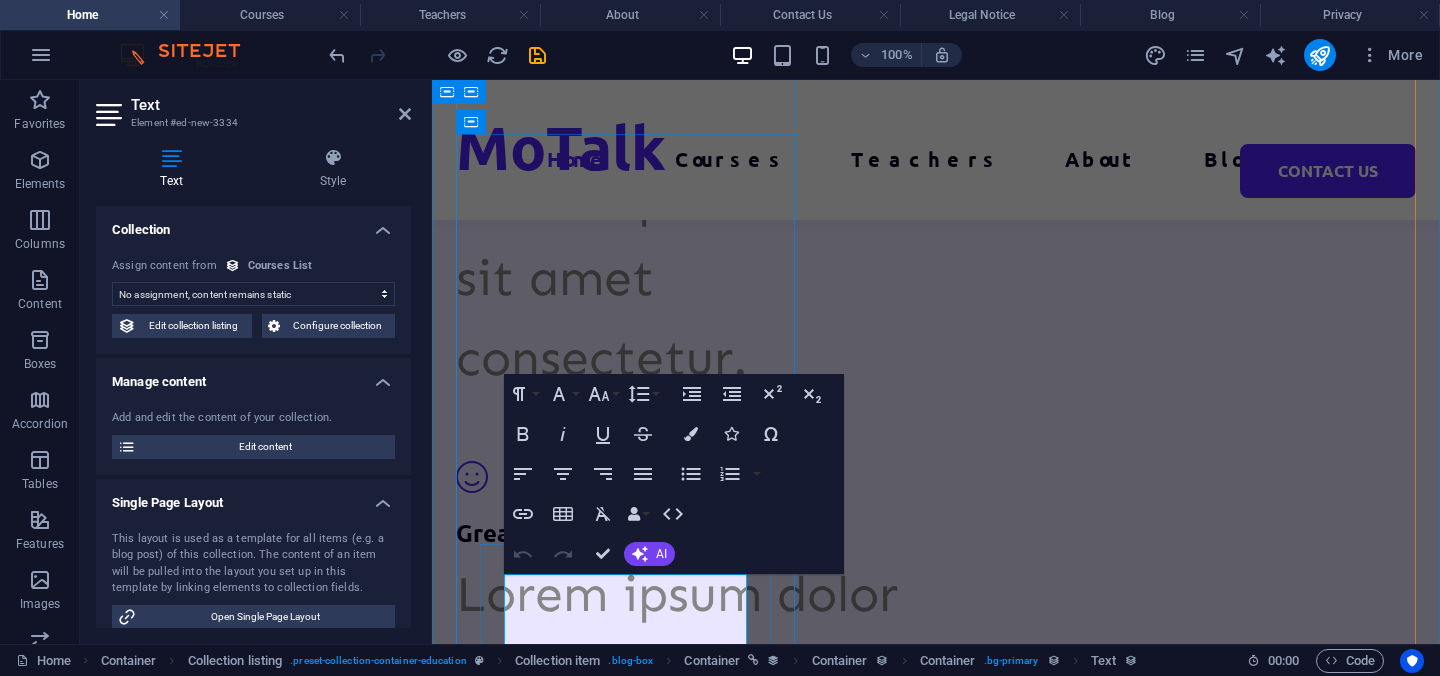 click on "New text element" at bounding box center (928, 2856) 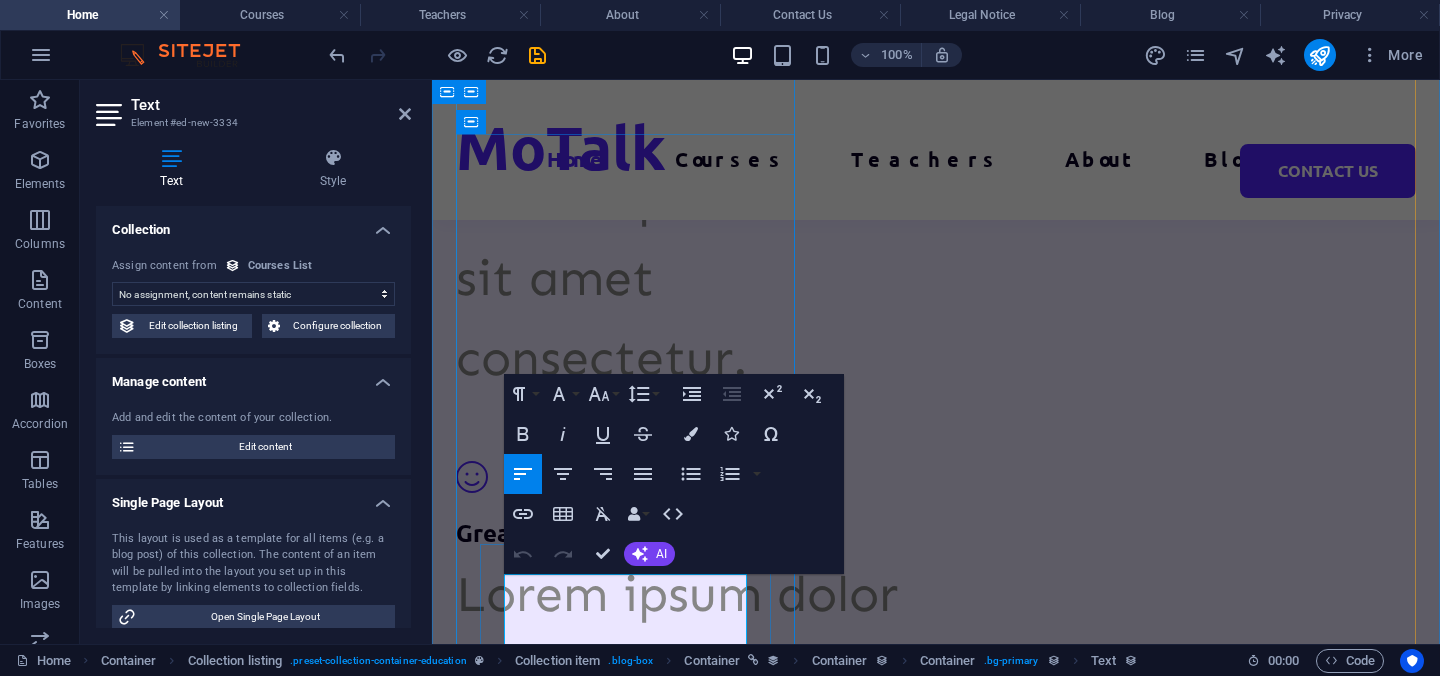type 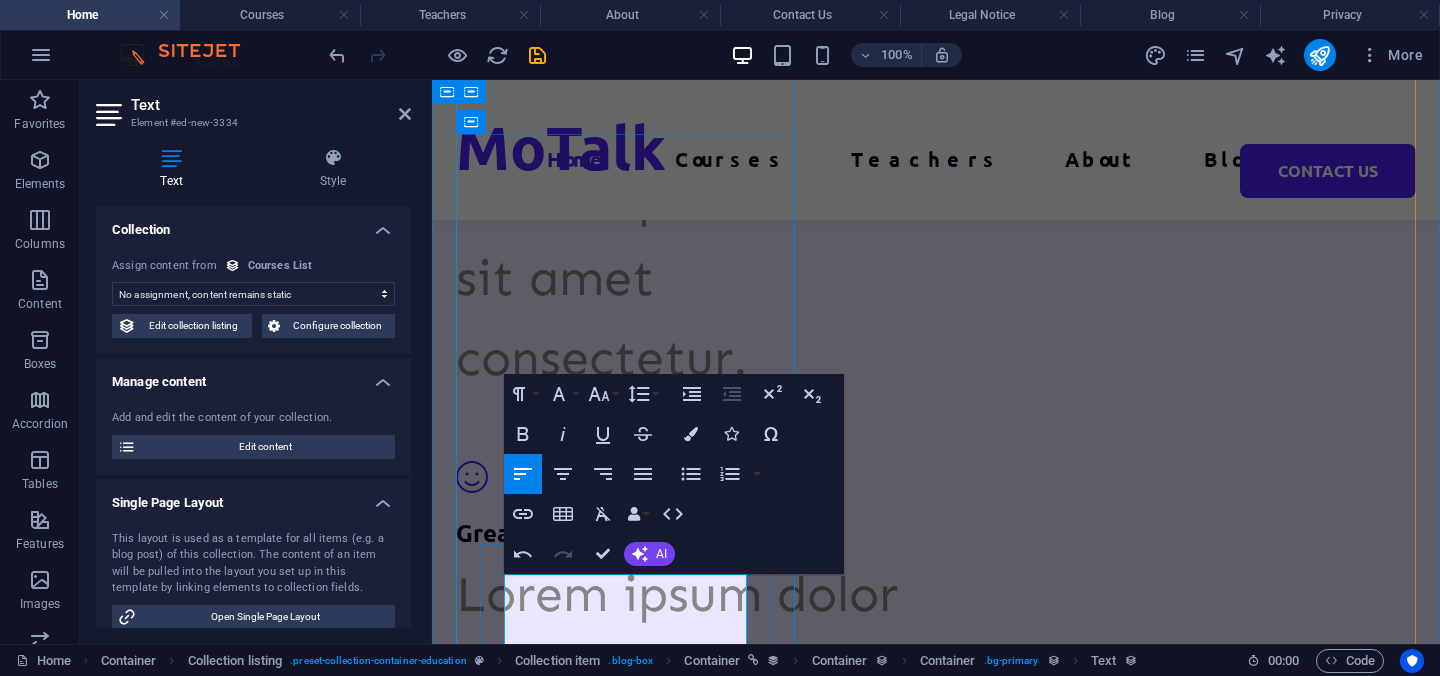 click on "ext element" at bounding box center (928, 2856) 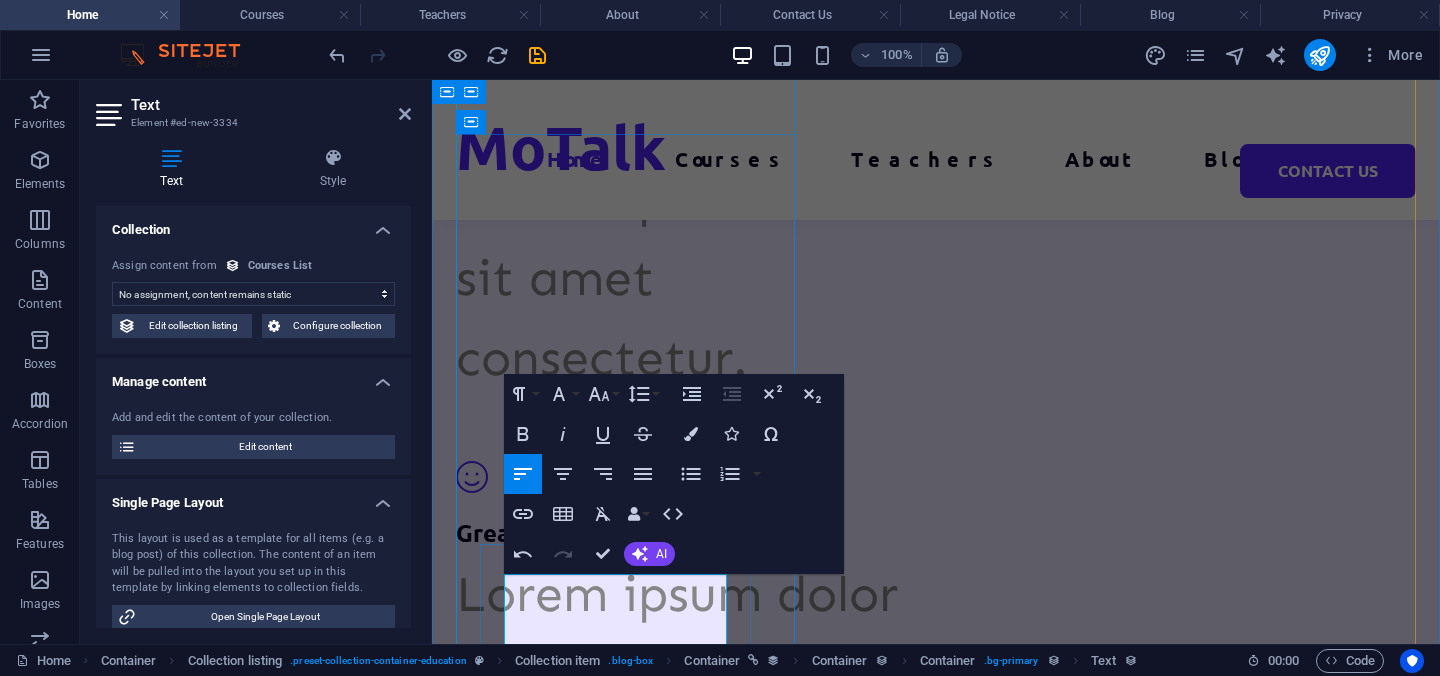 click on "element" at bounding box center (928, 2856) 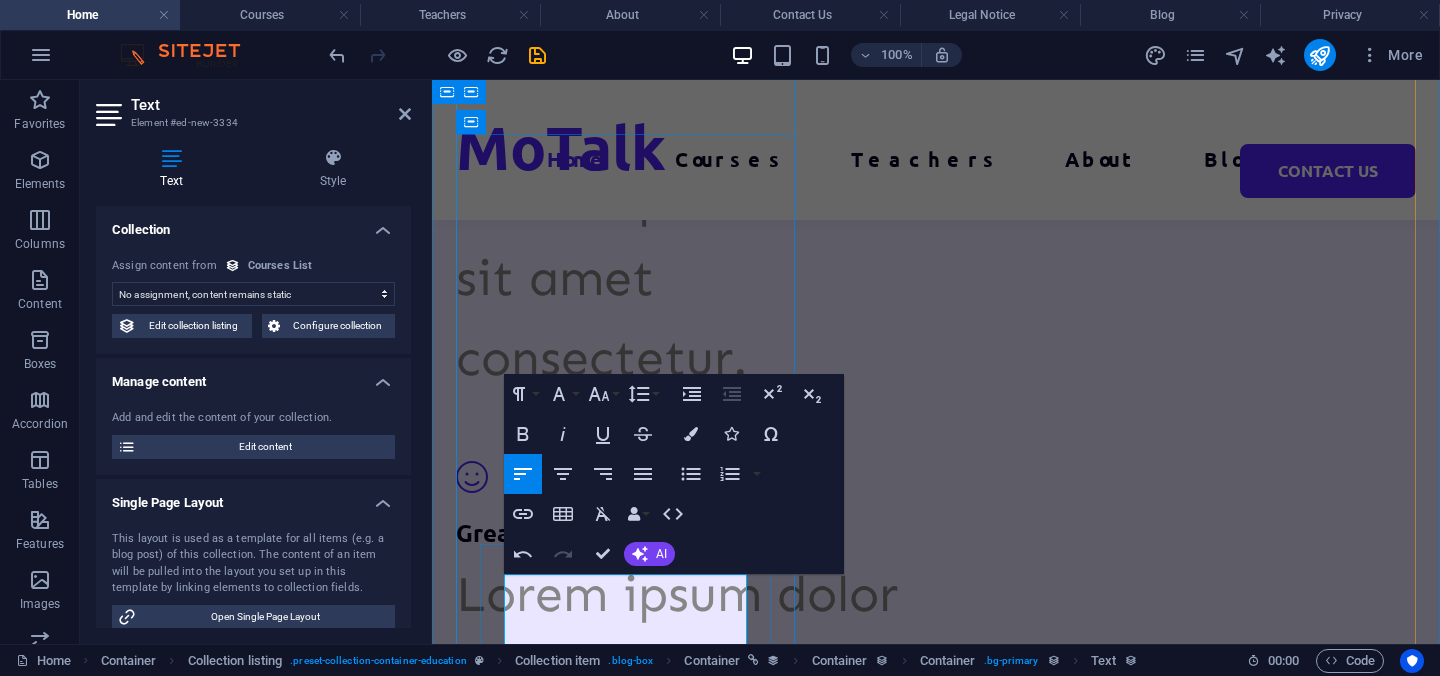 scroll, scrollTop: 4931, scrollLeft: 0, axis: vertical 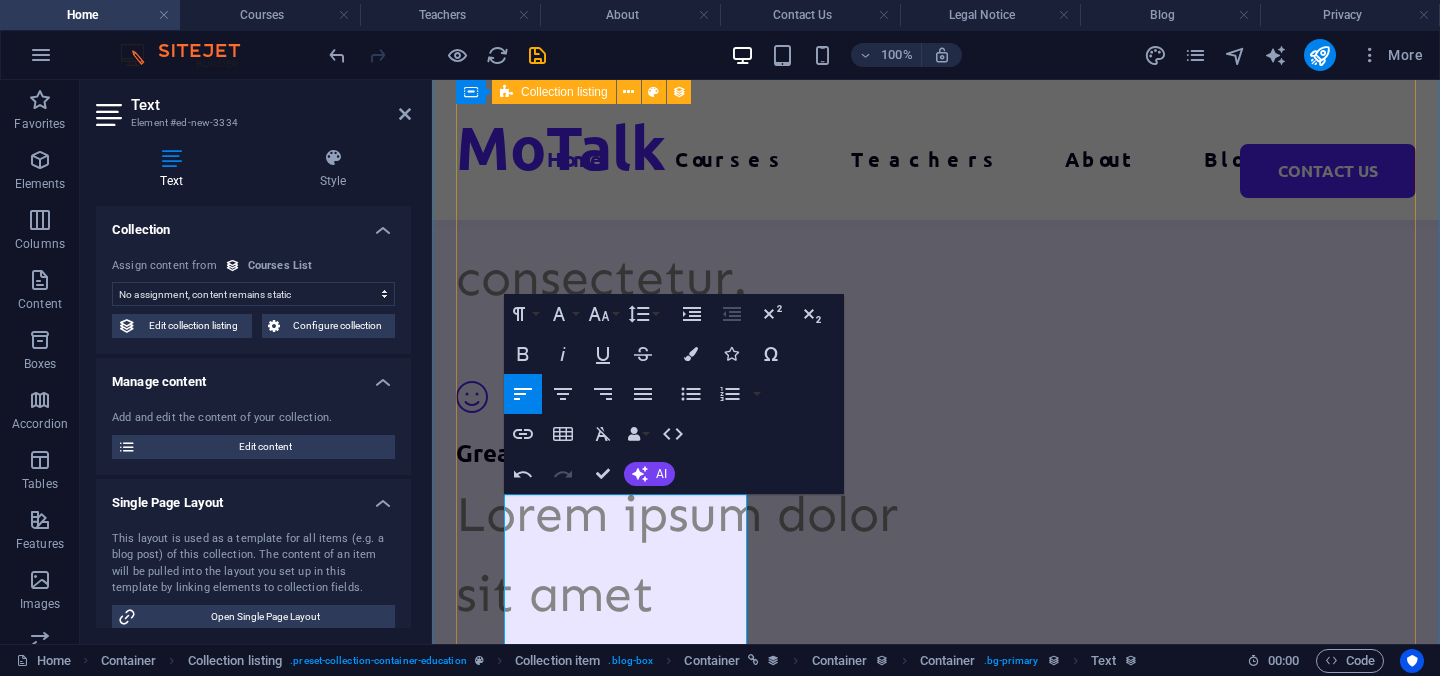 click on "UI/UX Design Lorem ipsum dolor sit amet consectetur. 8hrs  1h =10 Euro $499 Programming 101 Lorem ipsum dolor sit amet consectetur. 8hrs New text element $499 Management Lorem ipsum dolor sit amet consectetur. 8hrs New text element $499  Vorherige Nächste" at bounding box center [936, 3478] 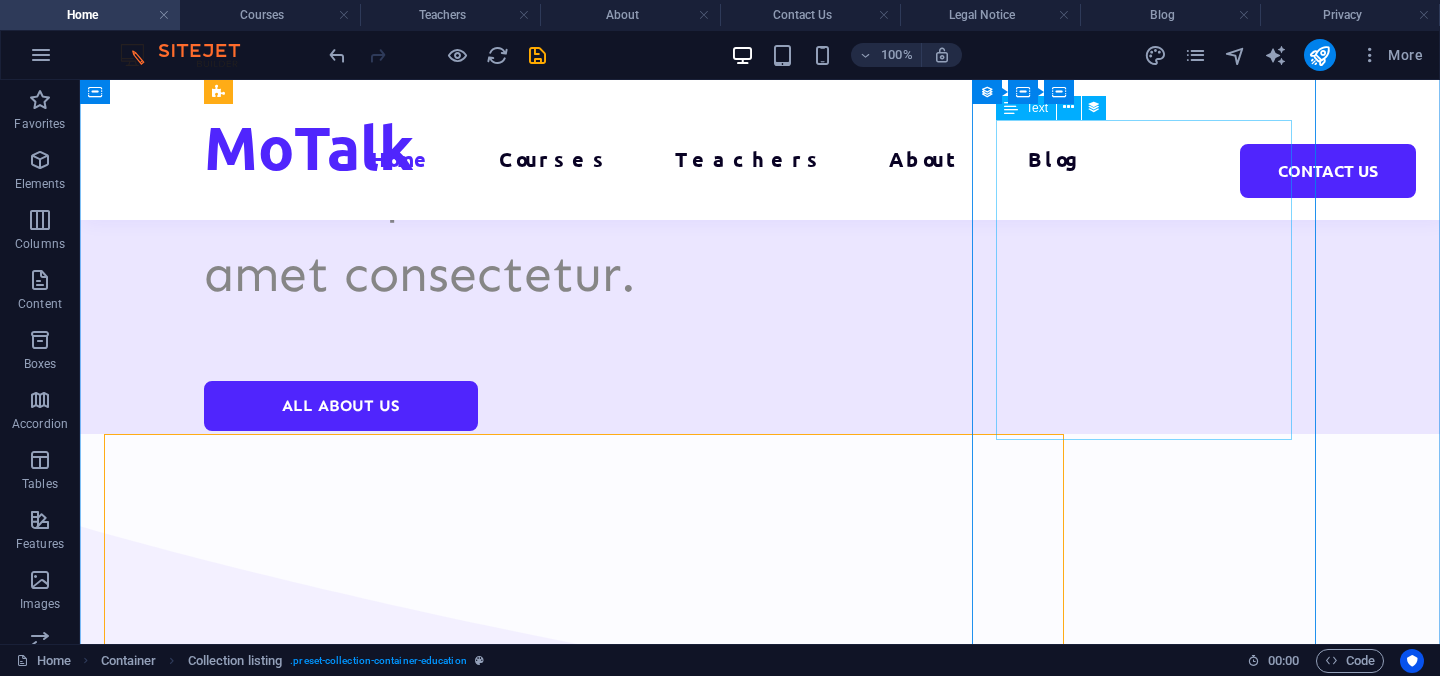 scroll, scrollTop: 4382, scrollLeft: 0, axis: vertical 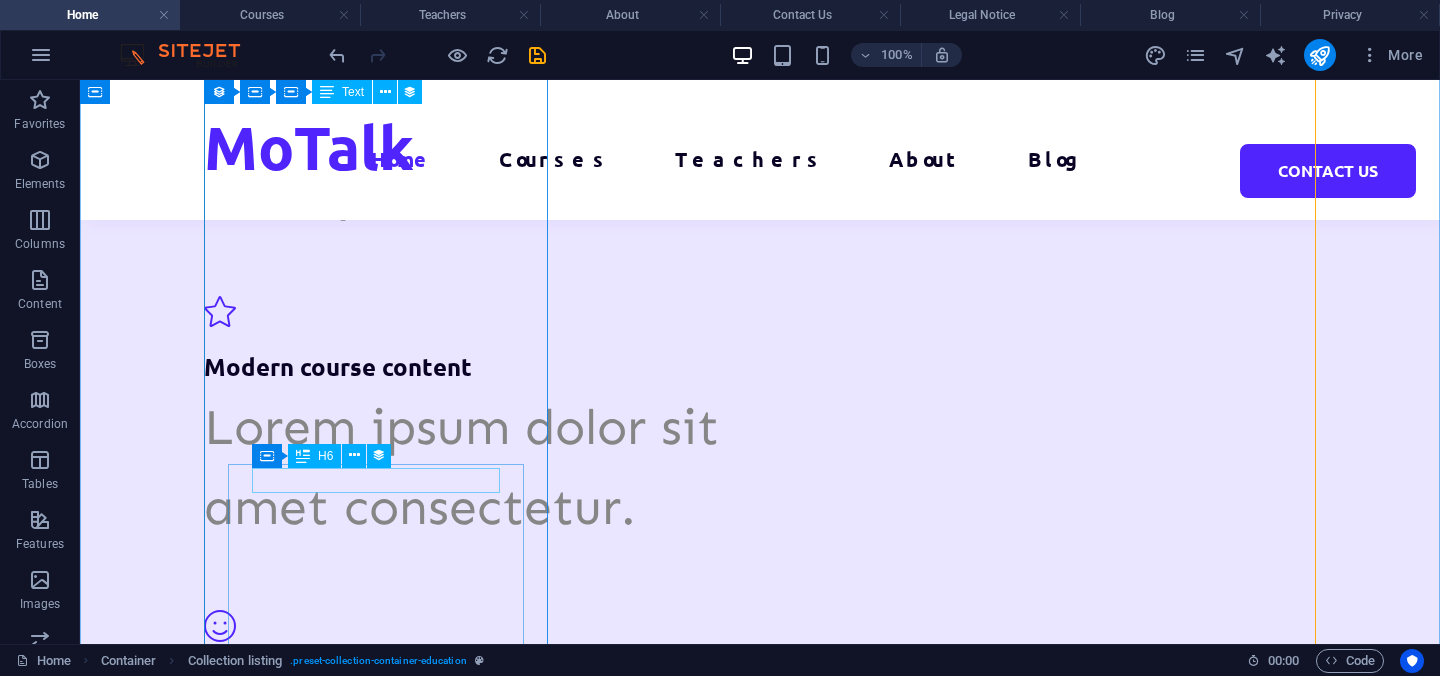 click on "8hrs" at bounding box center [752, 2868] 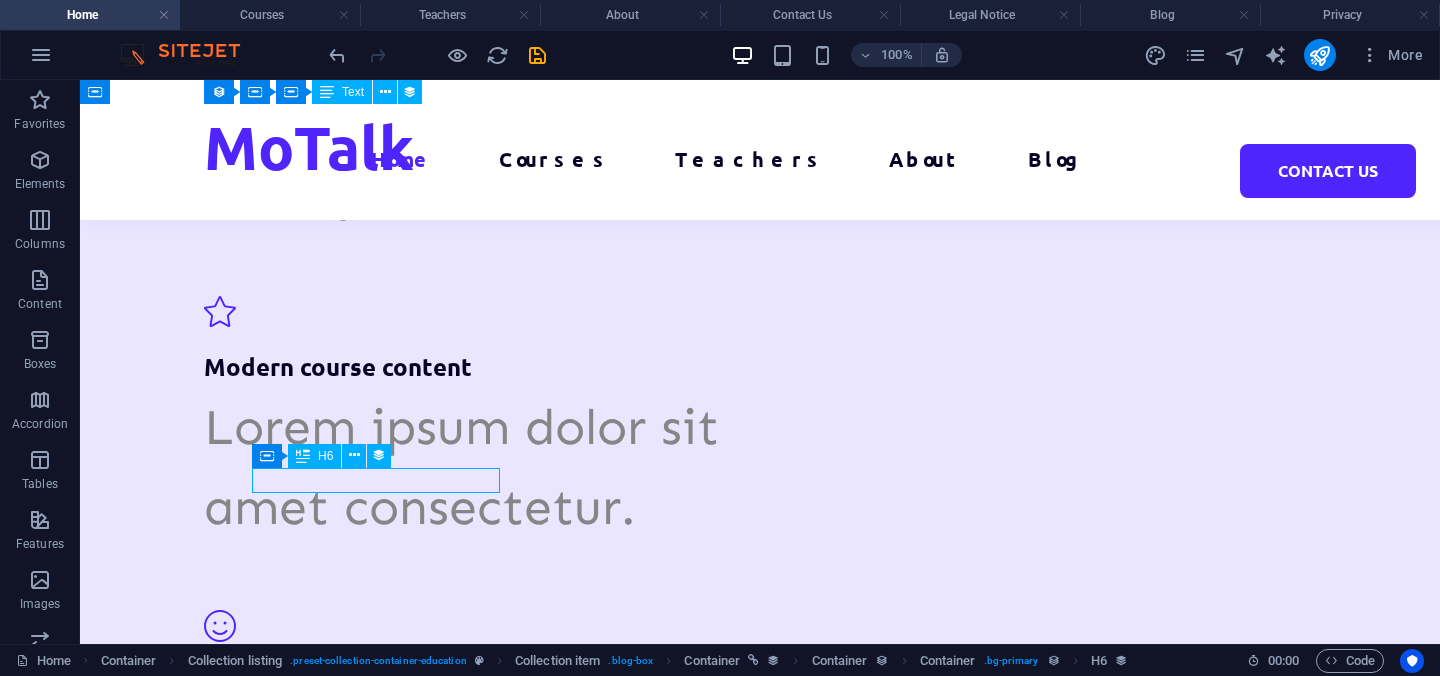 click on "8hrs" at bounding box center (752, 2868) 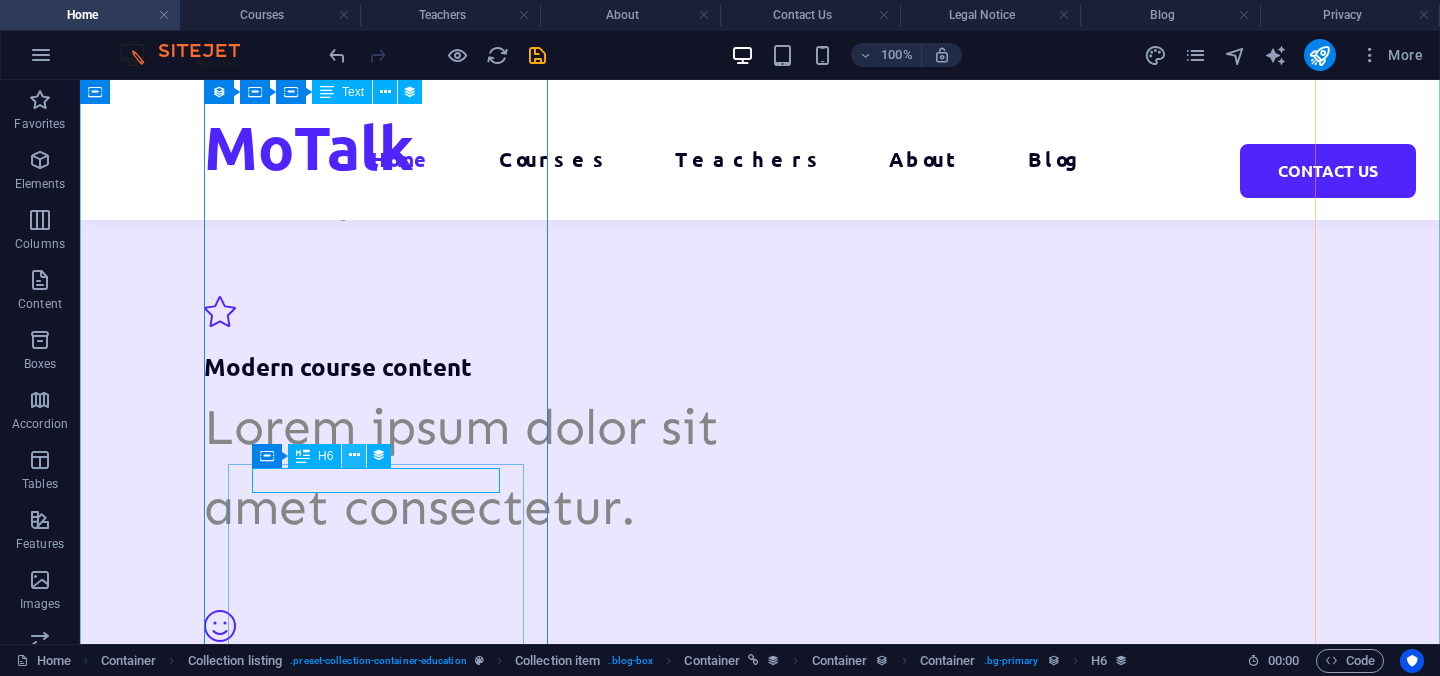 click at bounding box center (354, 456) 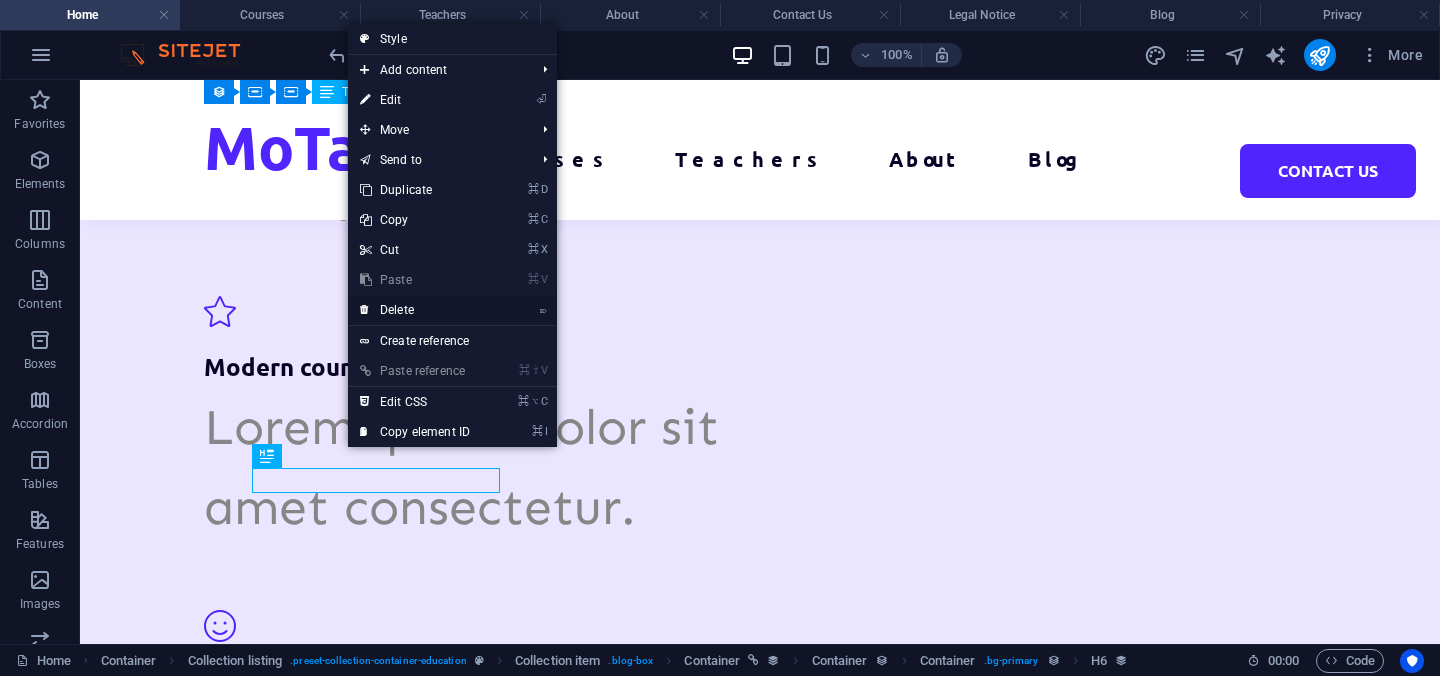 click on "⌦  Delete" at bounding box center (415, 310) 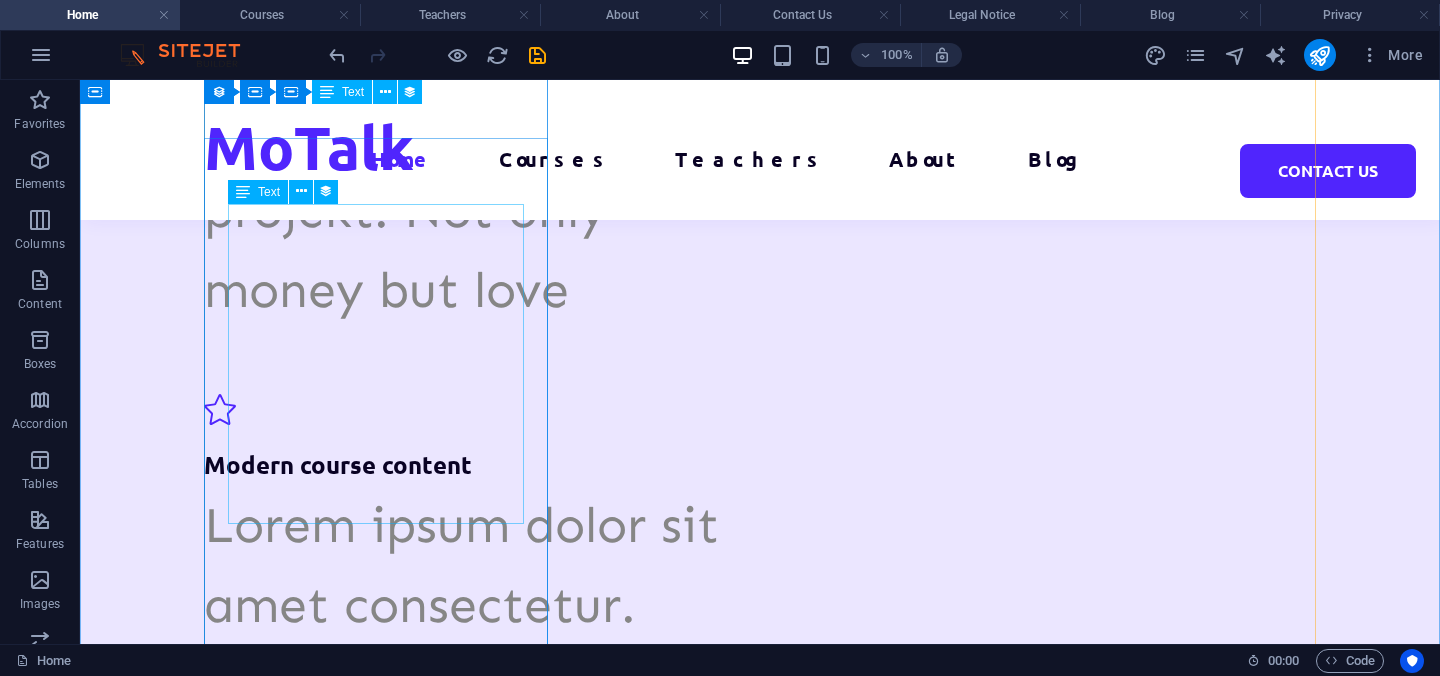 scroll, scrollTop: 4280, scrollLeft: 0, axis: vertical 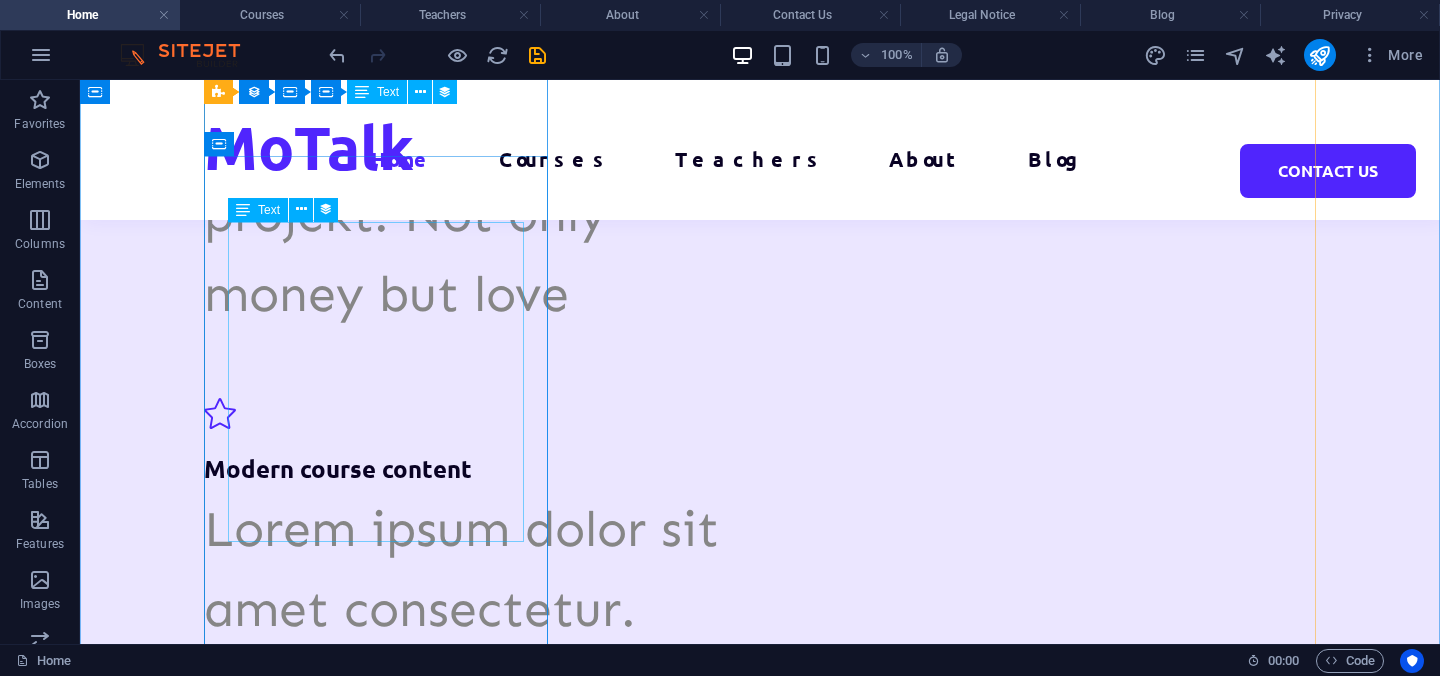 click on "Lorem ipsum dolor sit amet consectetur." at bounding box center [760, 2889] 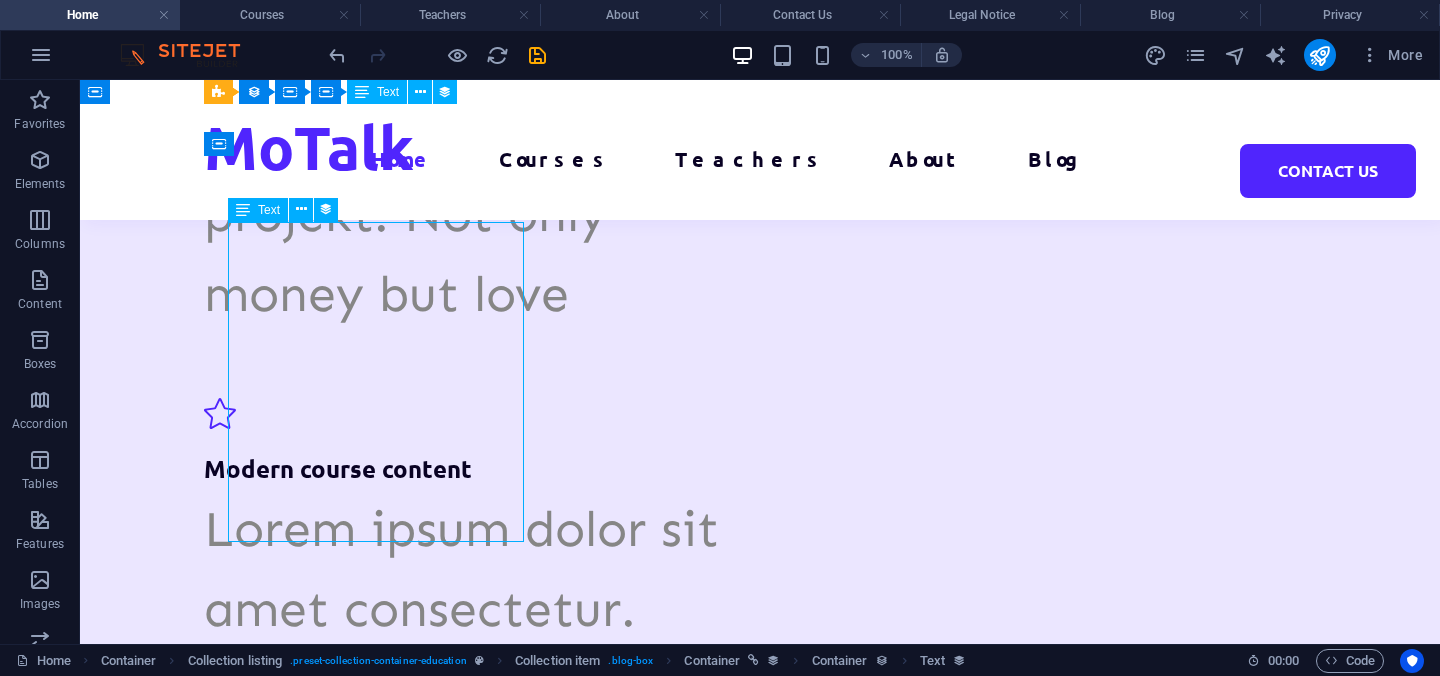 click on "Lorem ipsum dolor sit amet consectetur." at bounding box center (760, 2889) 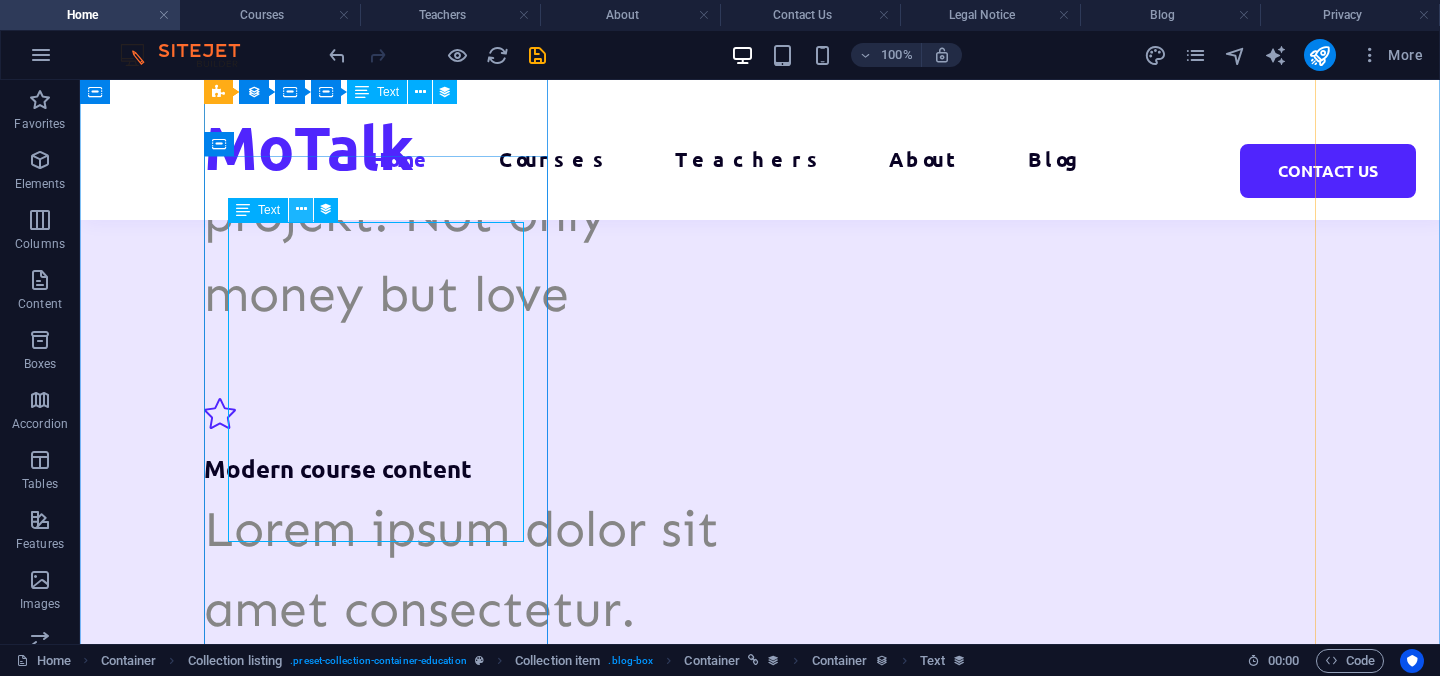 click at bounding box center [301, 209] 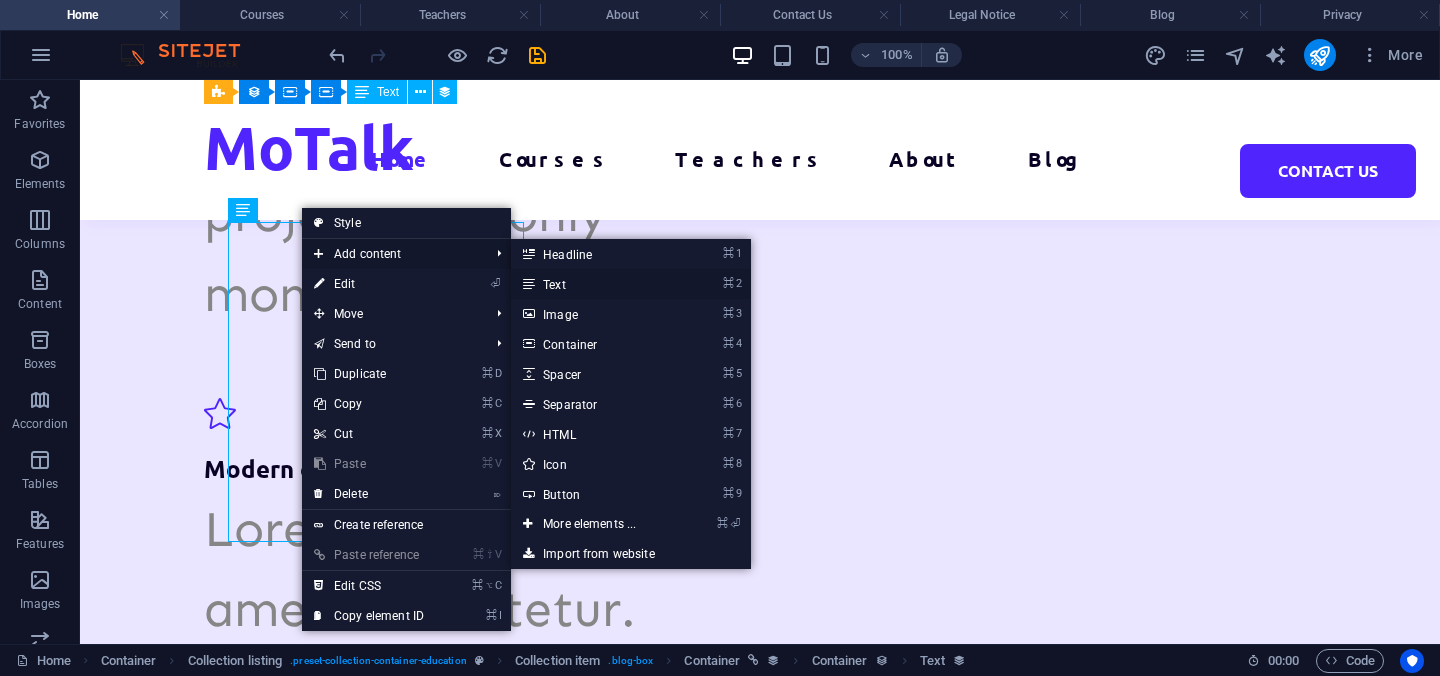 click on "⌘ 2  Text" at bounding box center [593, 284] 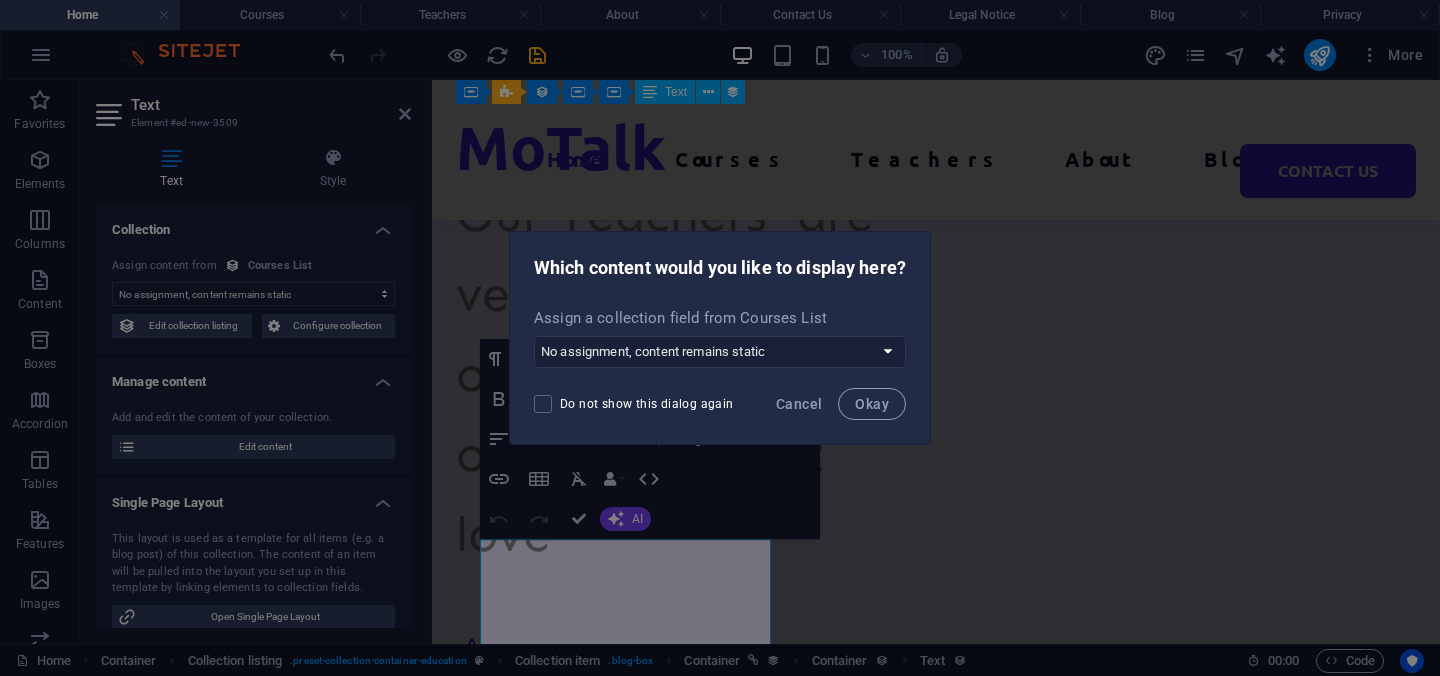scroll, scrollTop: 4832, scrollLeft: 0, axis: vertical 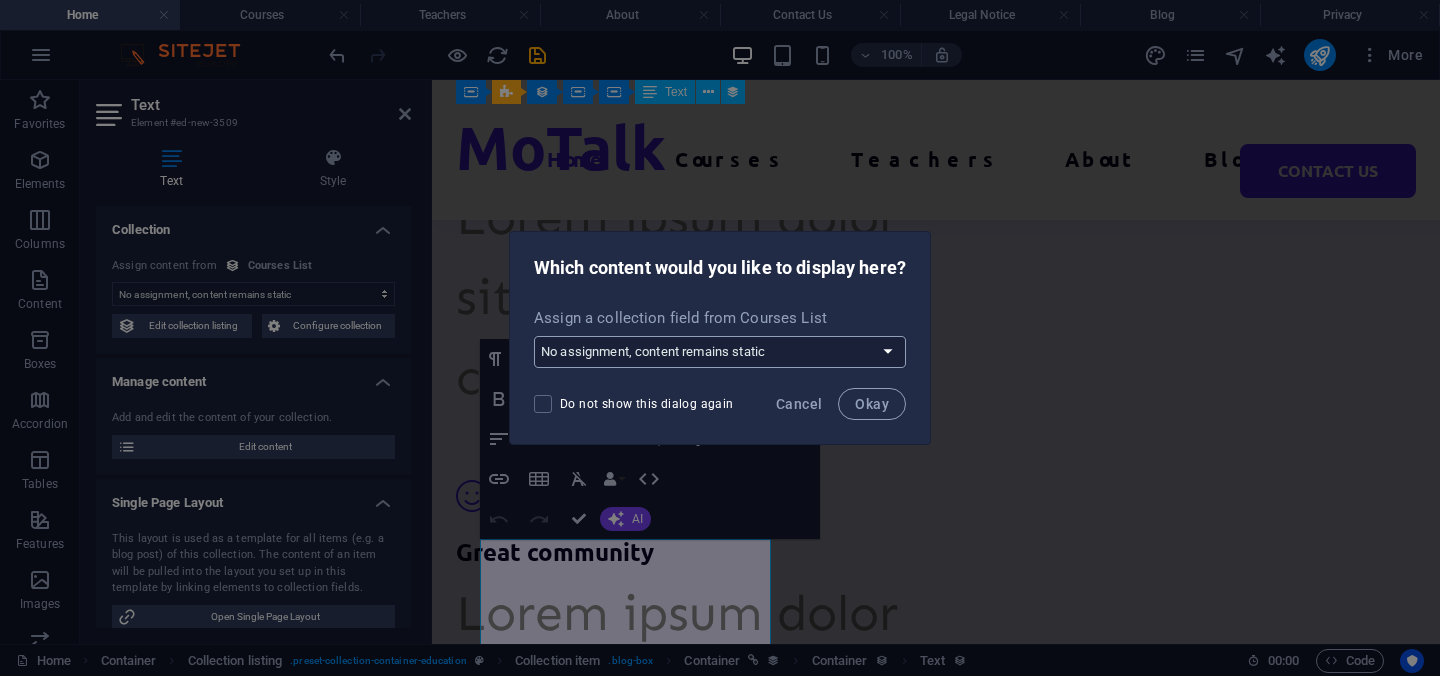 click on "No assignment, content remains static Create a new field Created at (Date) Updated at (Date) Our Course Title (Plain Text) Our Course Slug (Plain Text) Our Course Type (Choice) Our Course Image (File) Our Course Introduction (Rich Text) Our Course Hours Tag (Plain Text) Our Course Price Tag (Plain Text) Our Top Course (Checkbox) Our Course Detailed Description (CMS)" at bounding box center (720, 352) 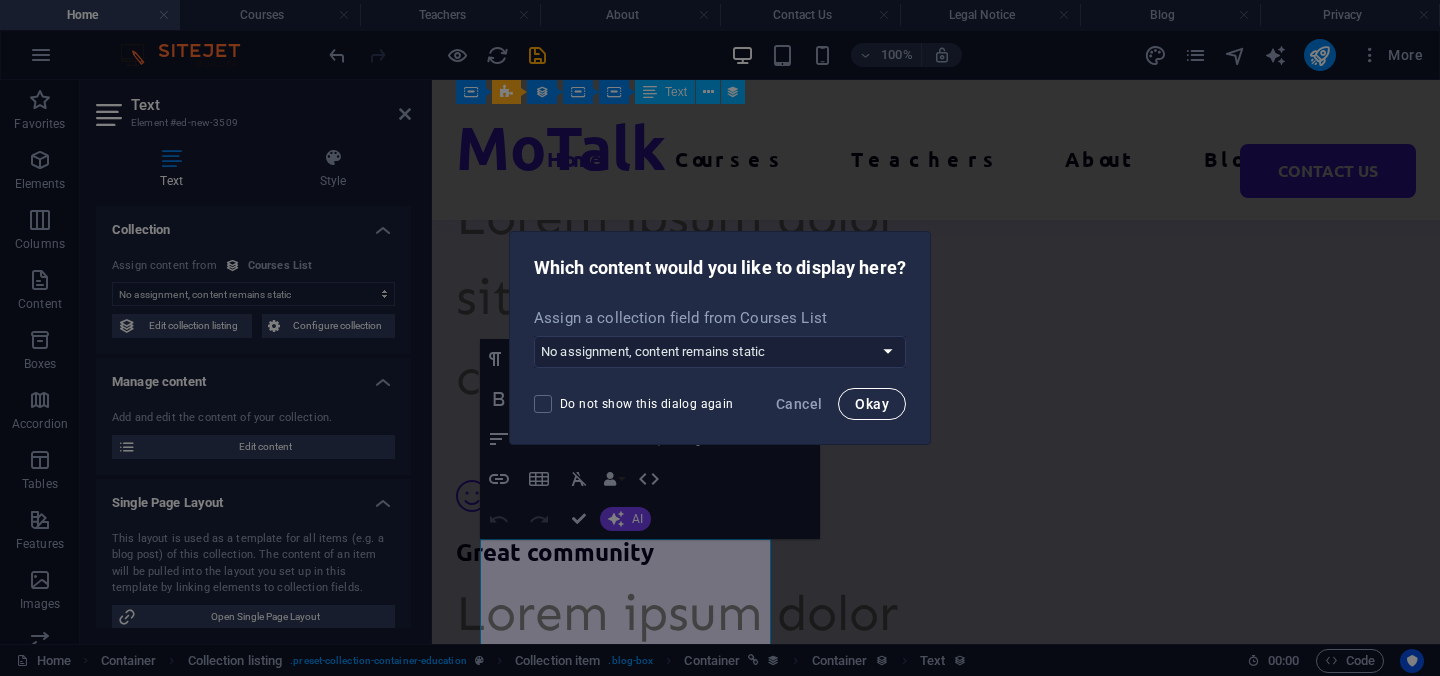click on "Okay" at bounding box center [872, 404] 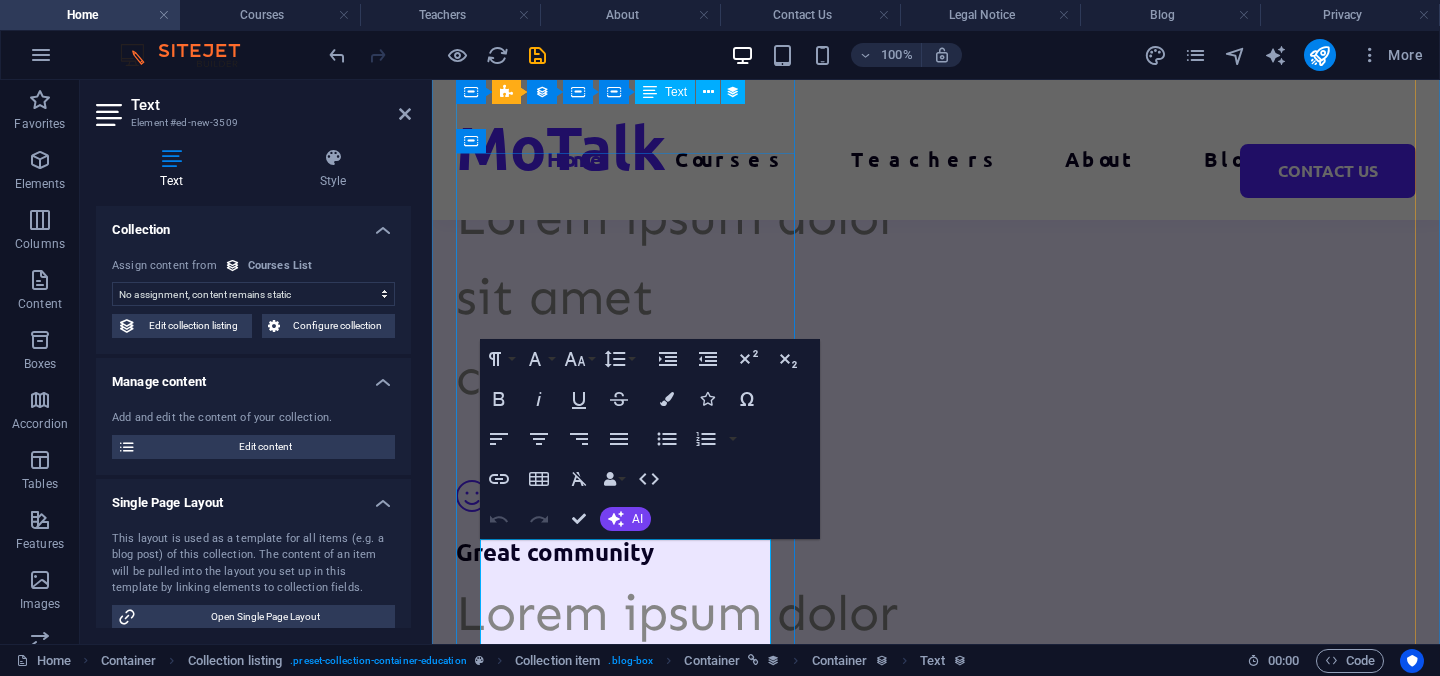 click on "New text element" at bounding box center [936, 2821] 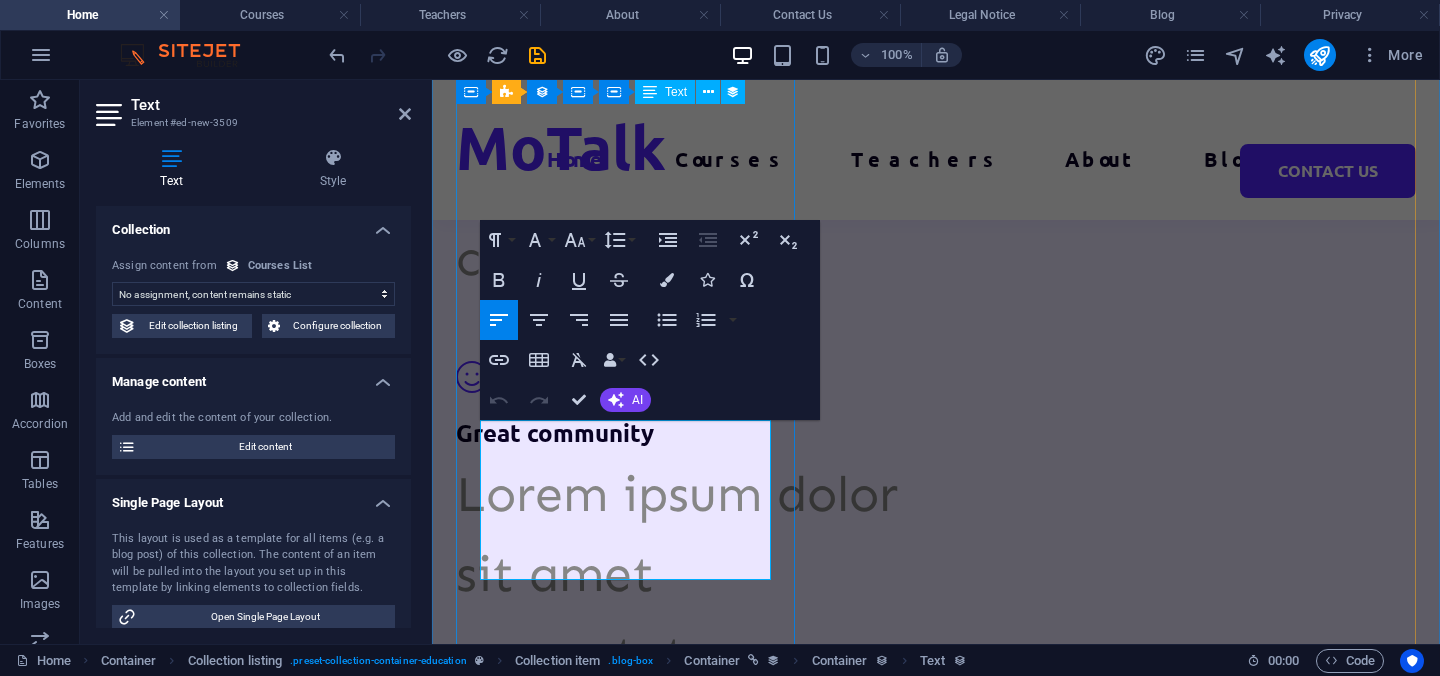 scroll, scrollTop: 4972, scrollLeft: 0, axis: vertical 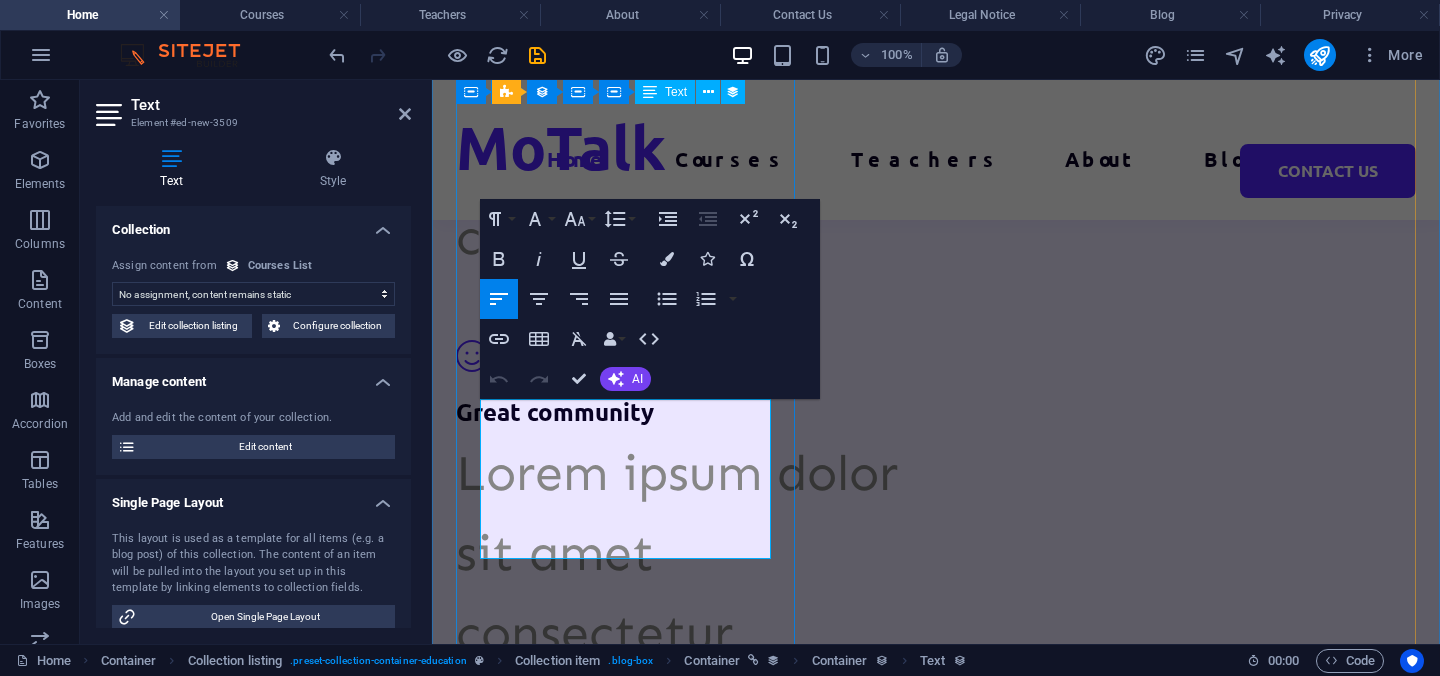 click on "New text element" at bounding box center [936, 2681] 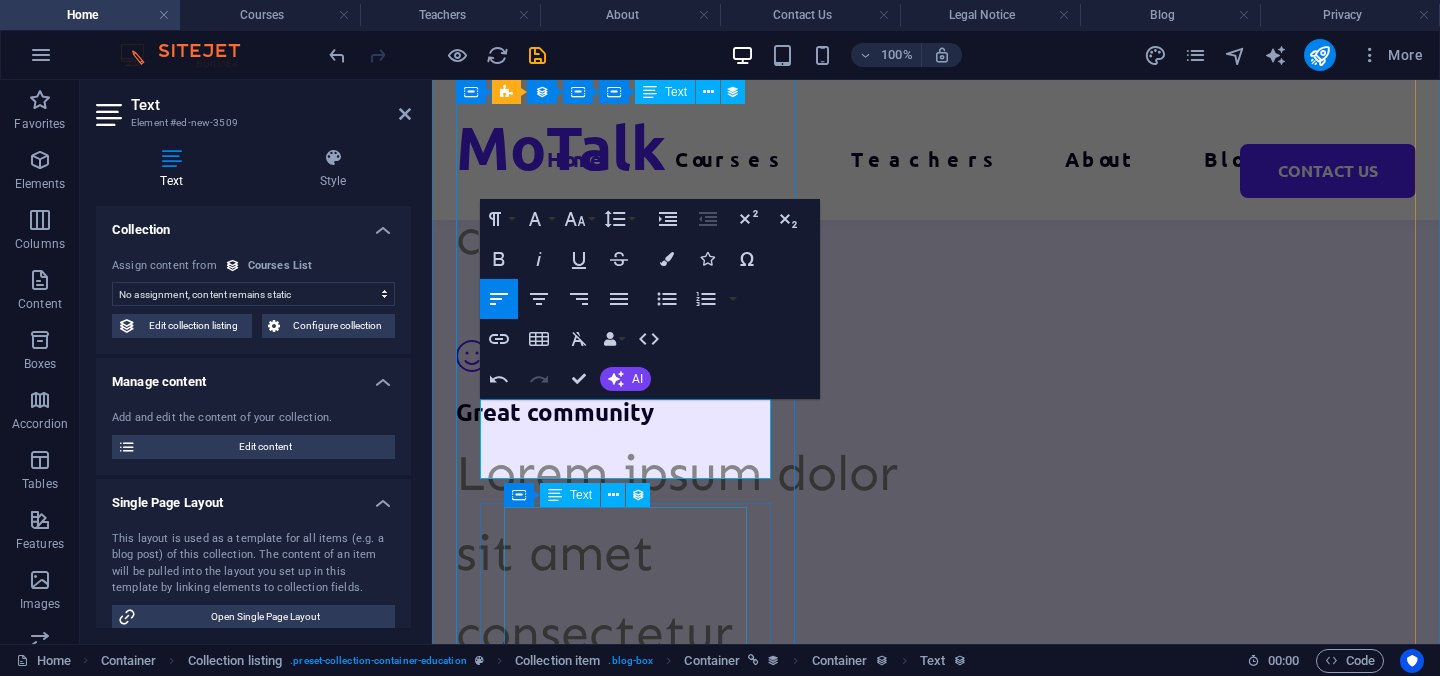 click on "1h = 10 Euro" at bounding box center [928, 2829] 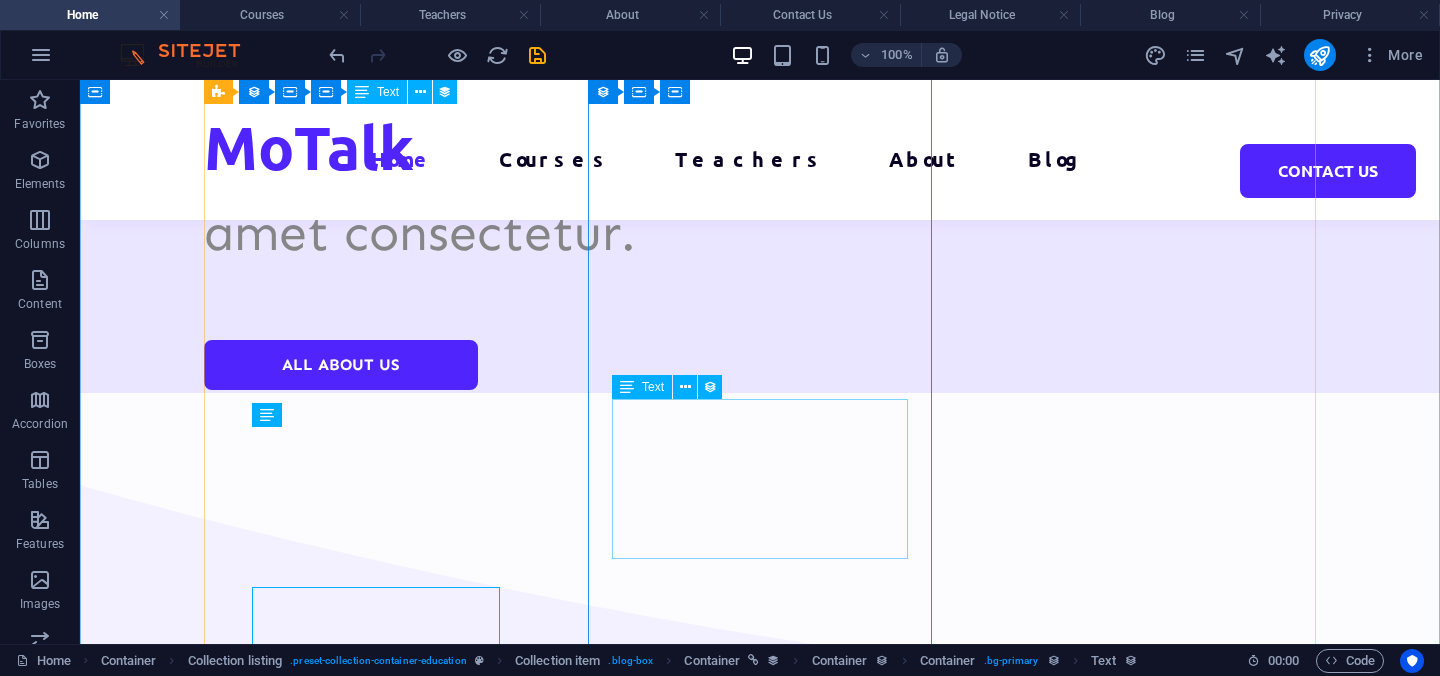 scroll, scrollTop: 4423, scrollLeft: 0, axis: vertical 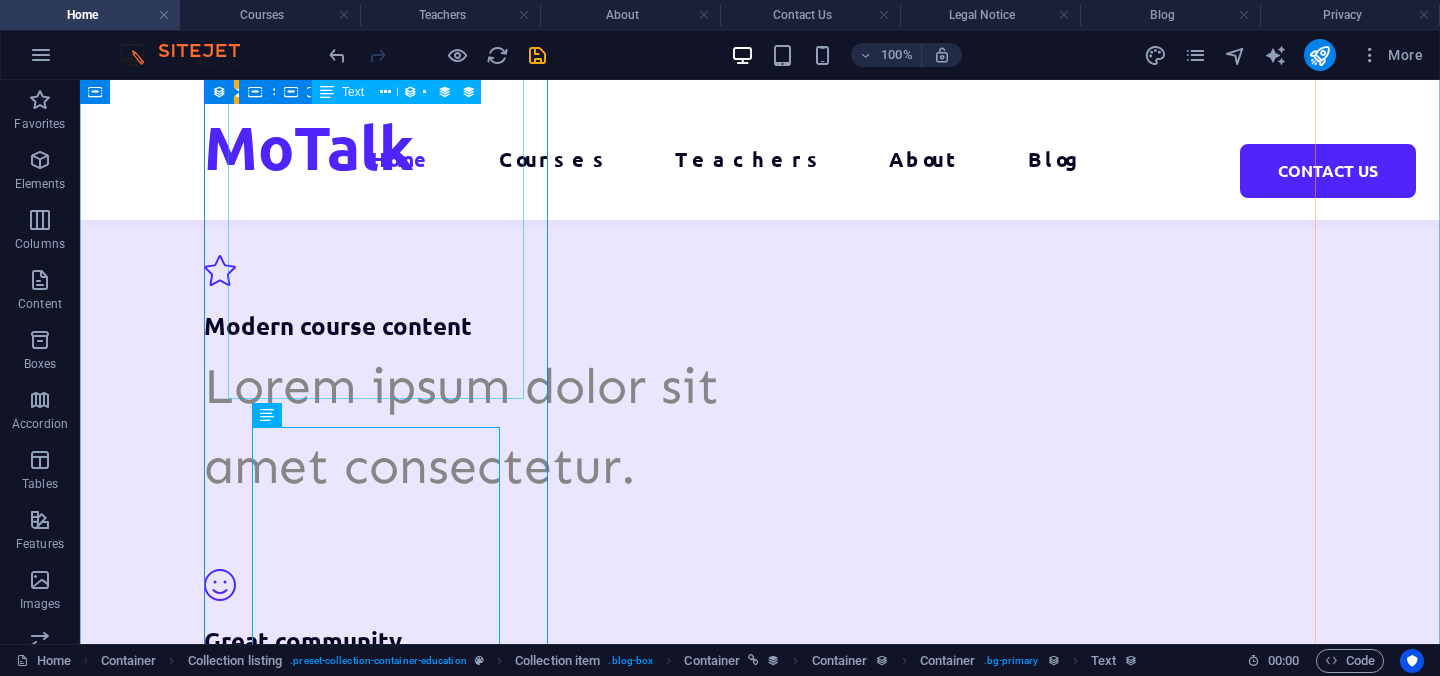 click on "Lorem ipsum dolor sit amet consectetur." at bounding box center (760, 2746) 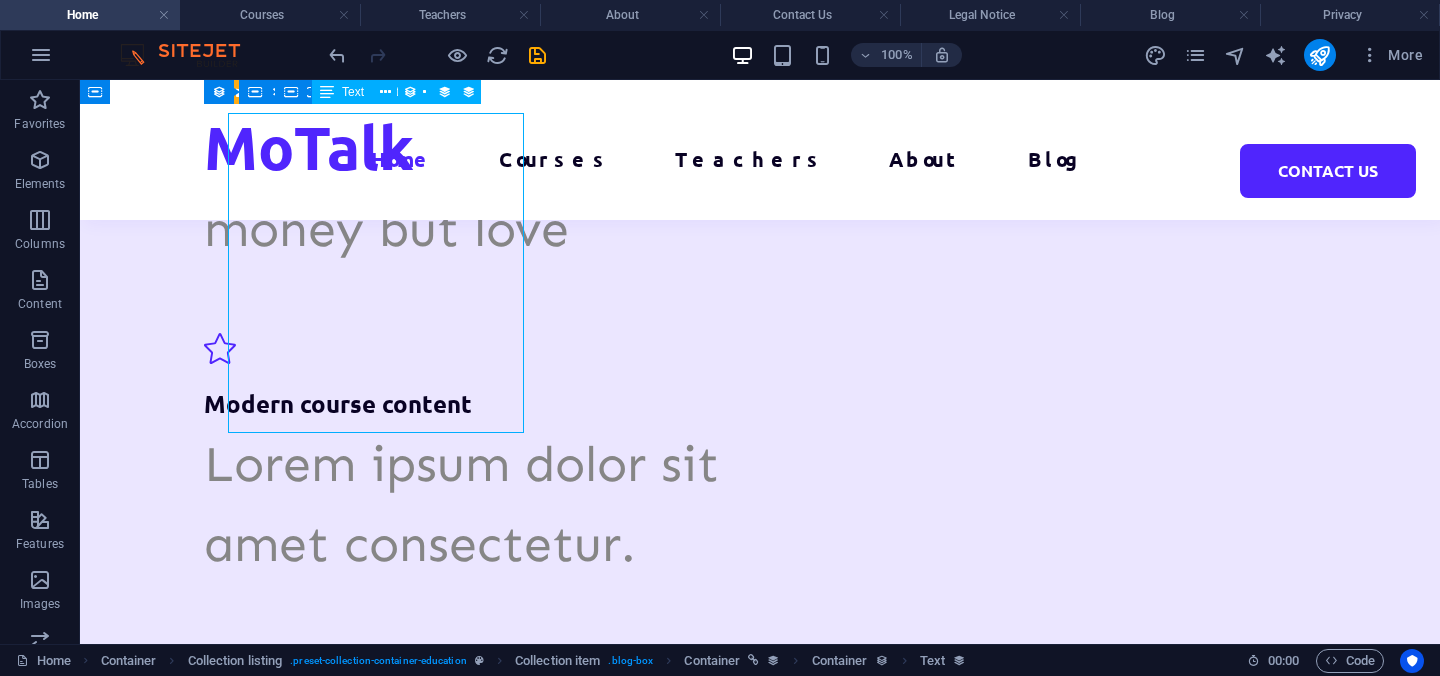 scroll, scrollTop: 4296, scrollLeft: 0, axis: vertical 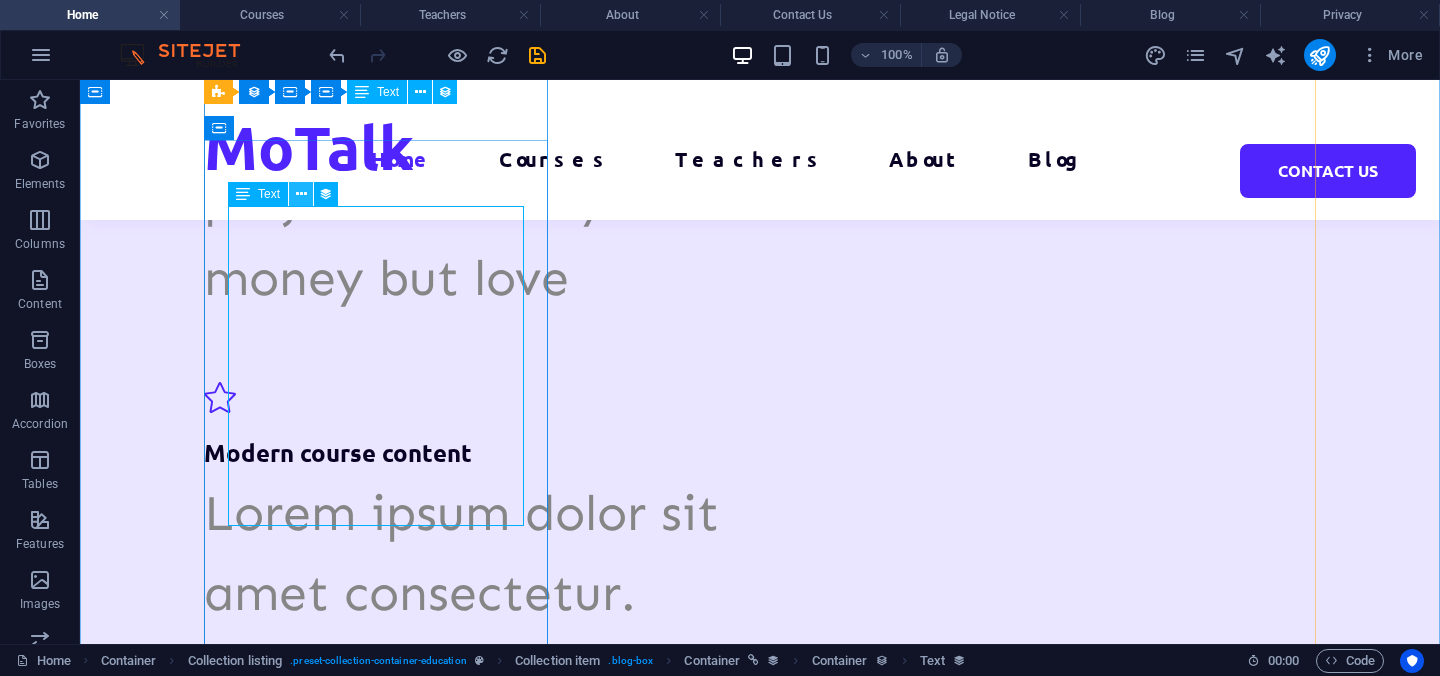 click at bounding box center [301, 194] 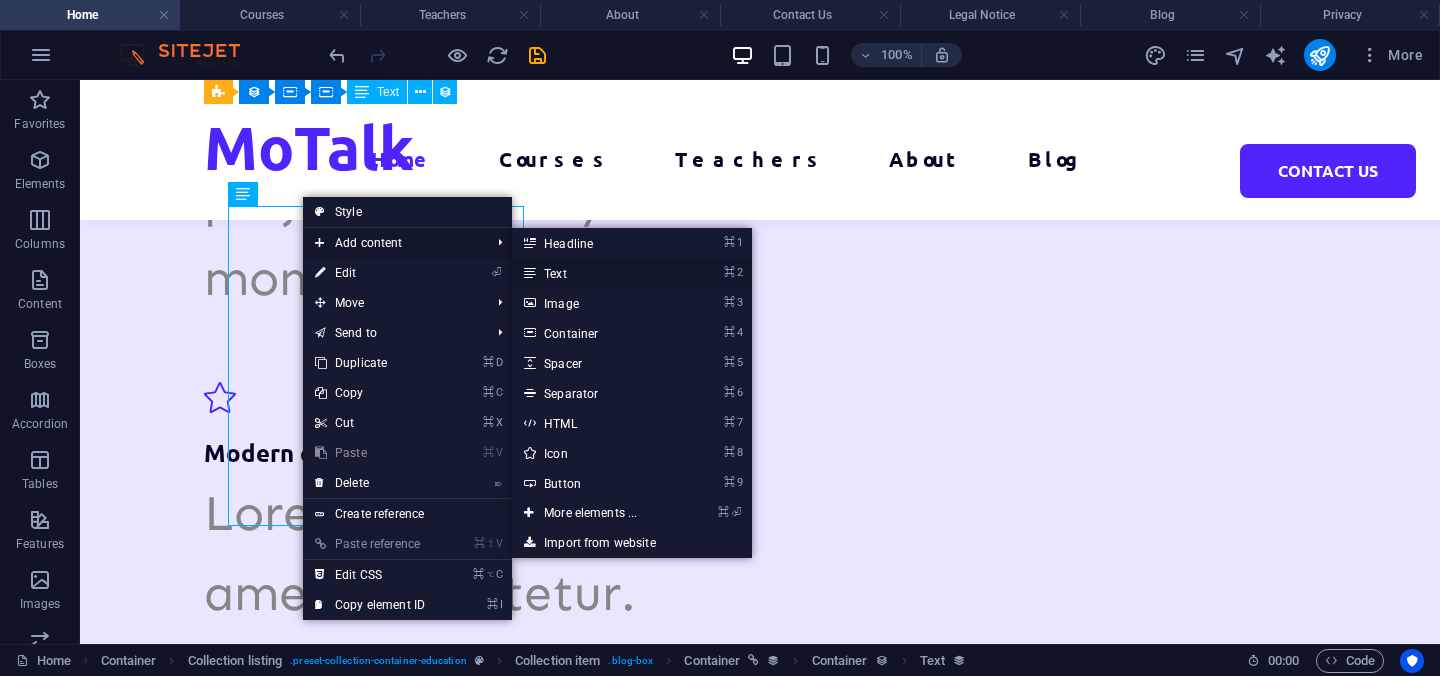 click on "⌘ 2  Text" at bounding box center [594, 273] 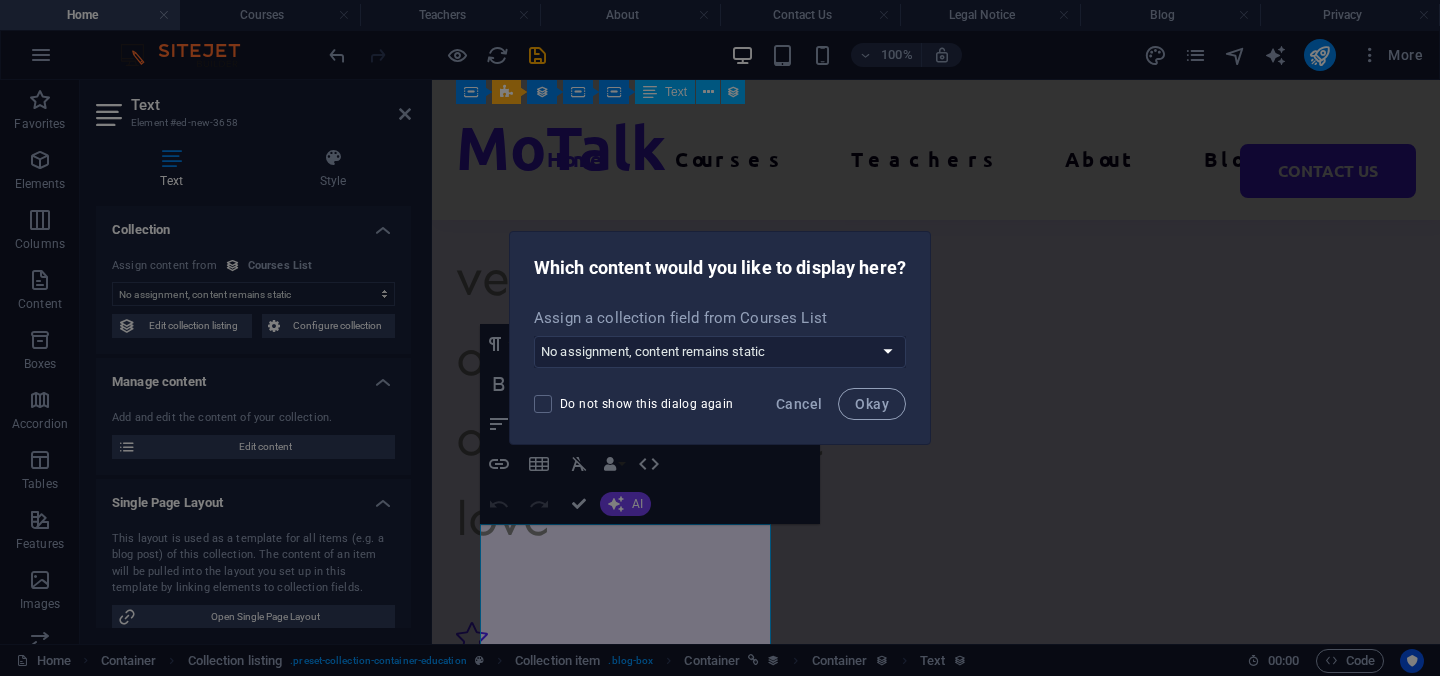 scroll, scrollTop: 4848, scrollLeft: 0, axis: vertical 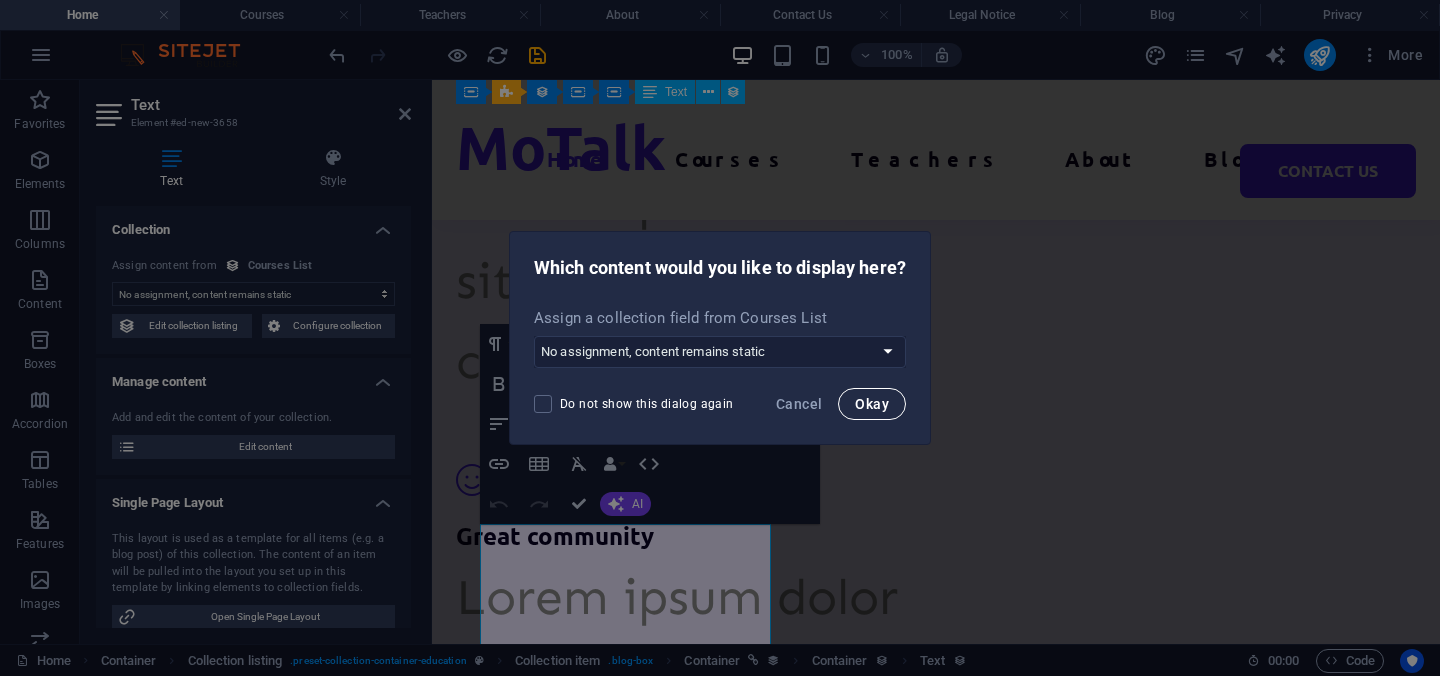 click on "Okay" at bounding box center [872, 404] 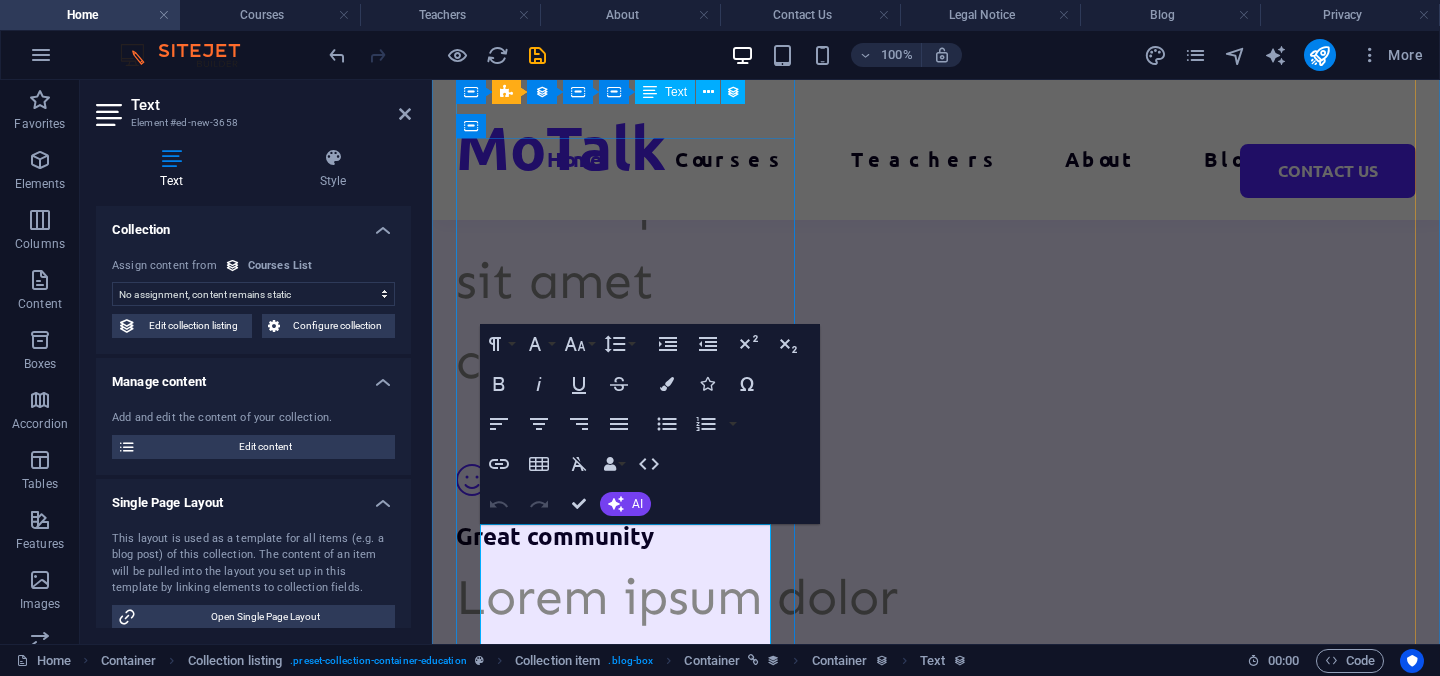 click on "New text element" at bounding box center [936, 2805] 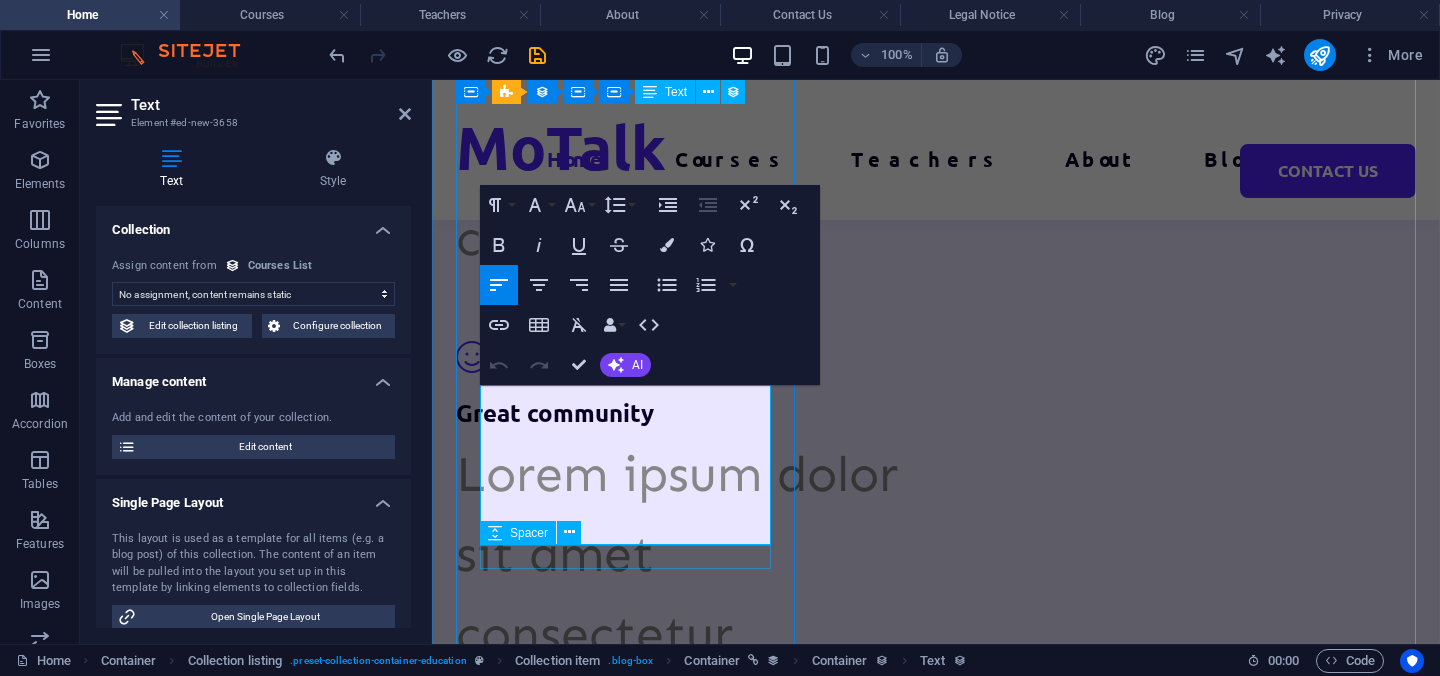 scroll, scrollTop: 4994, scrollLeft: 0, axis: vertical 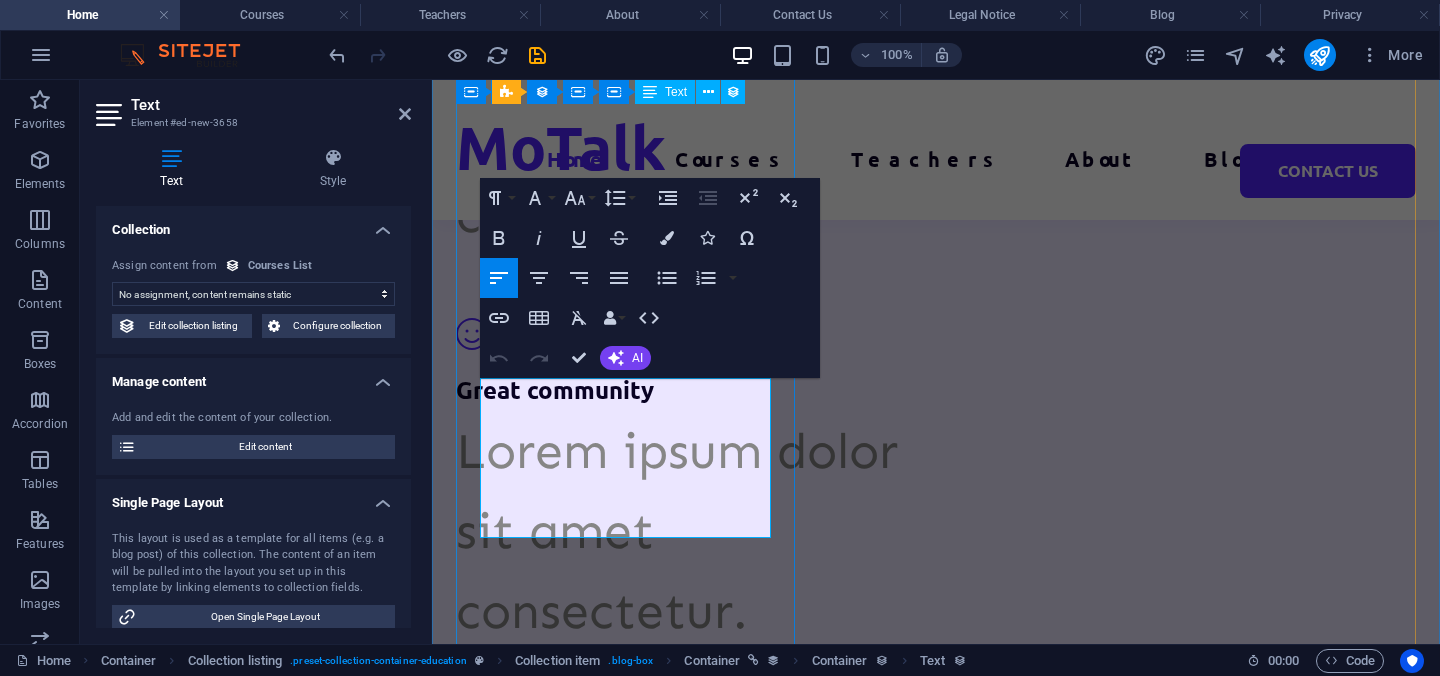 click on "New text element" at bounding box center (936, 2659) 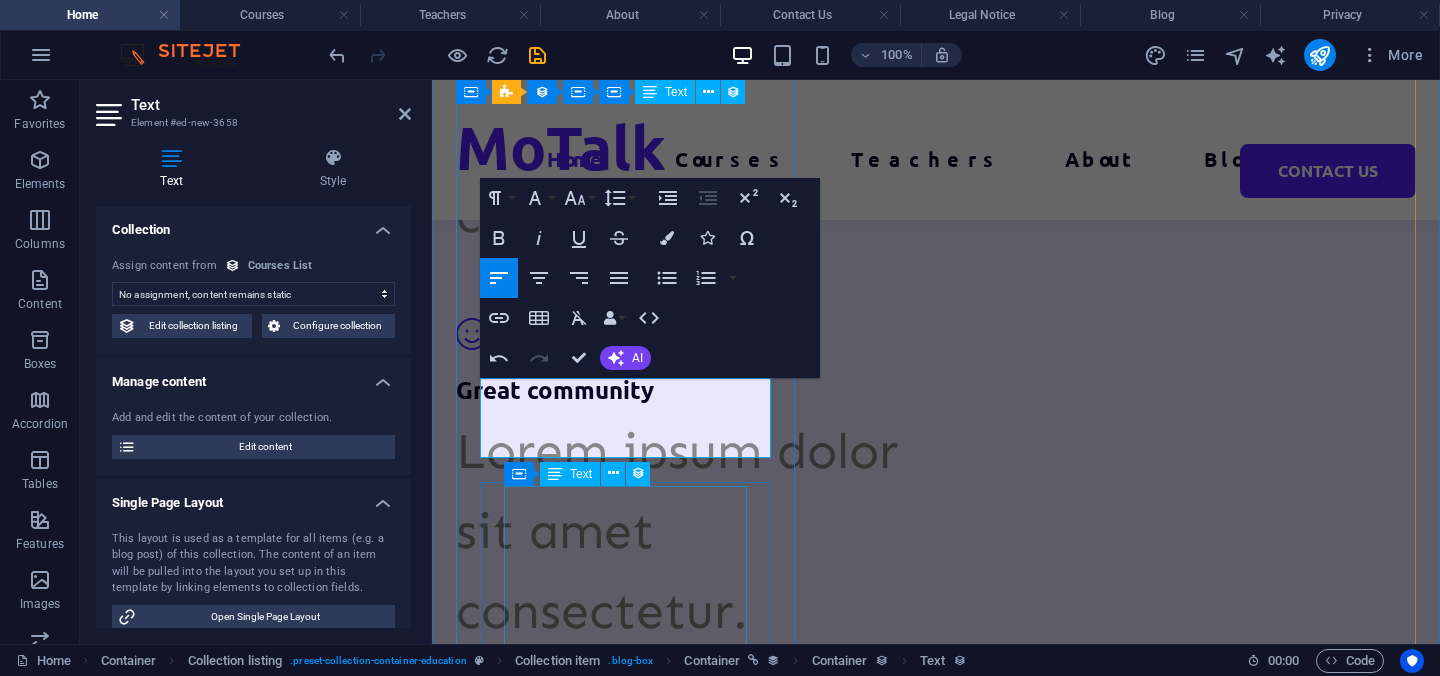 type 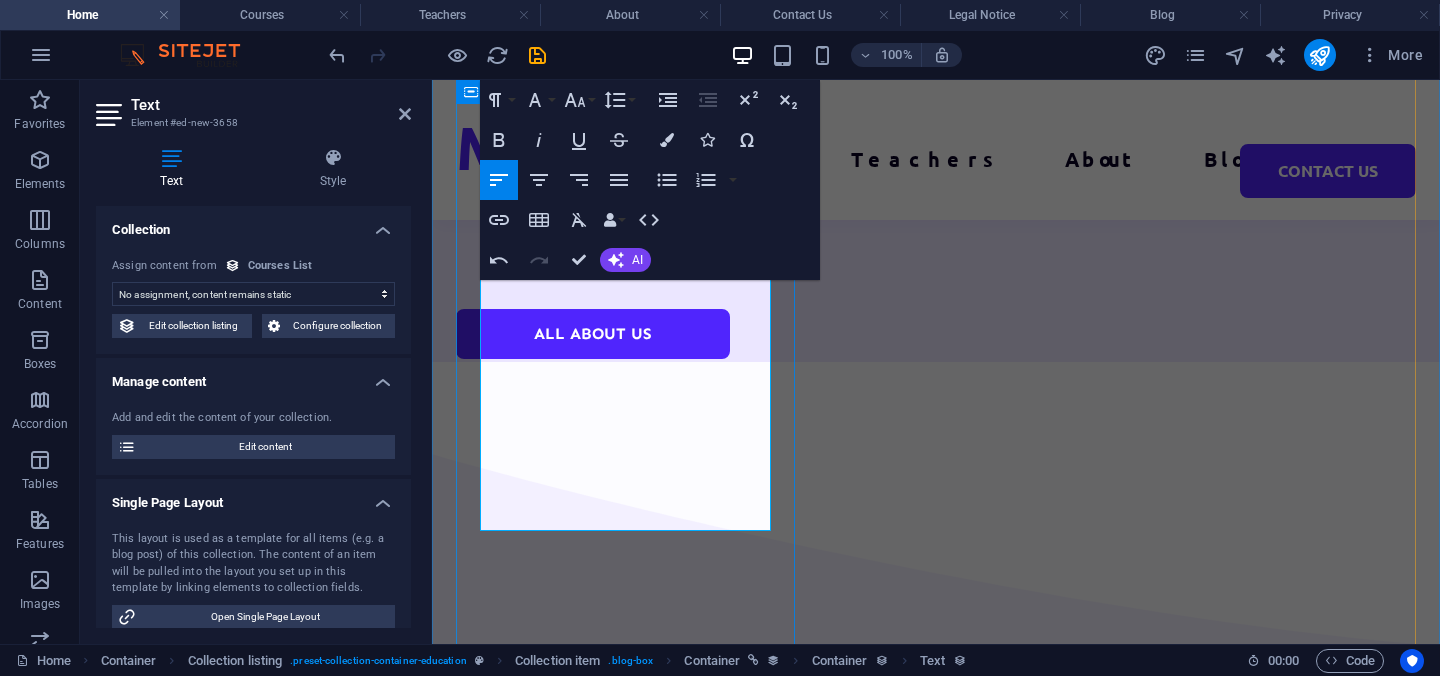 scroll, scrollTop: 5401, scrollLeft: 0, axis: vertical 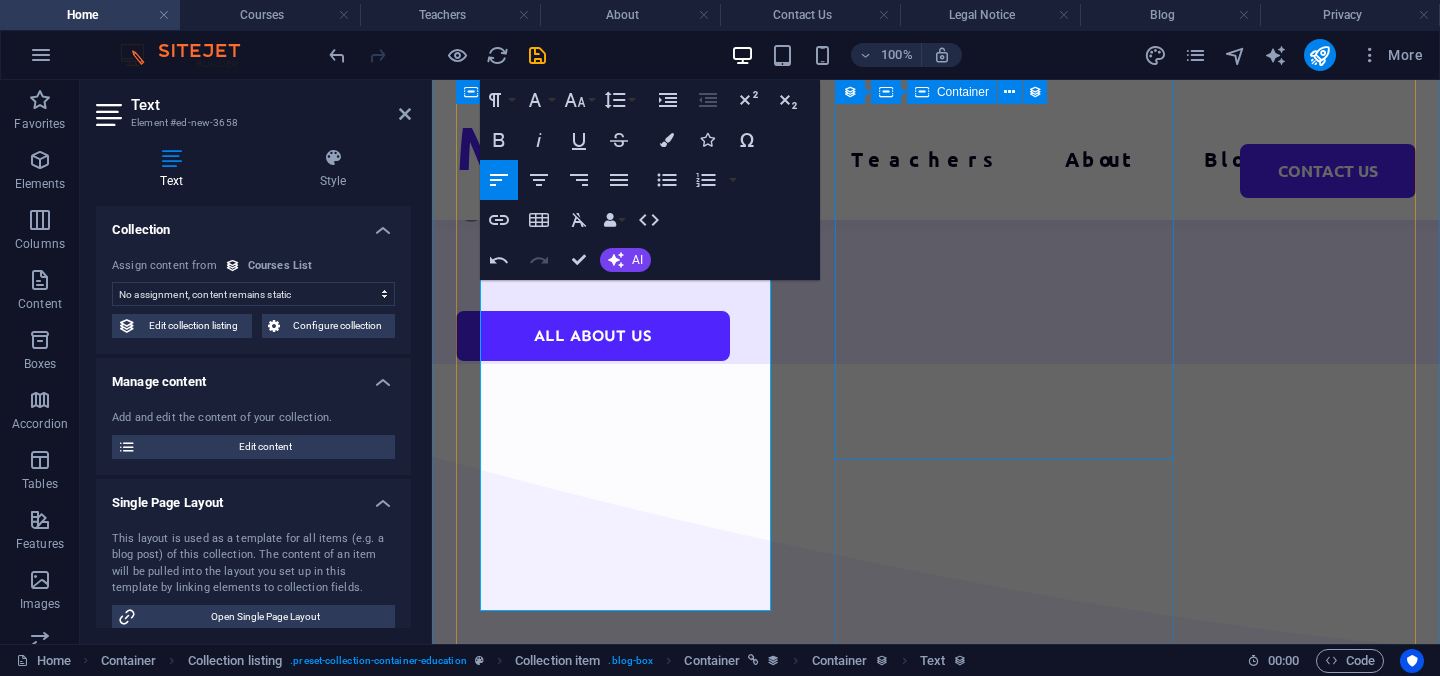 click on "Programming 101 Lorem ipsum dolor sit amet consectetur. New text element  1h =10 Euro $499" at bounding box center [936, 3560] 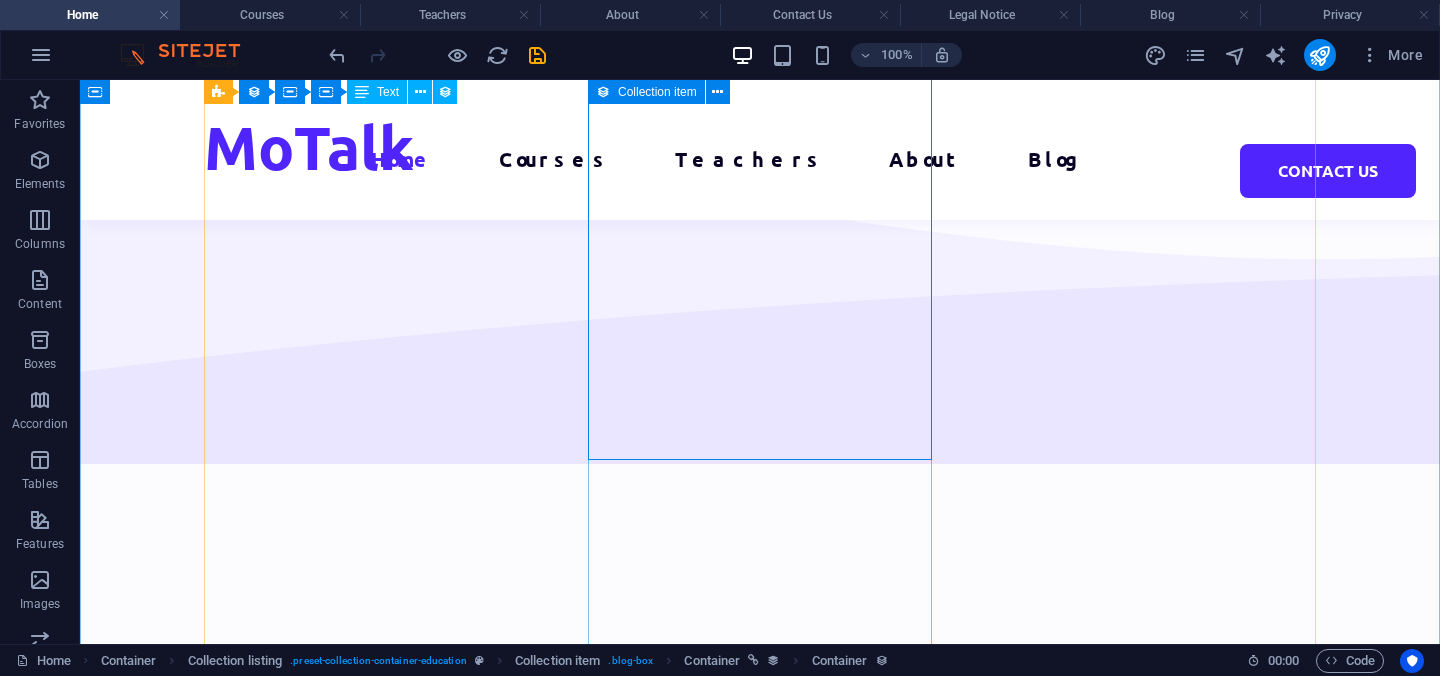 scroll, scrollTop: 4851, scrollLeft: 0, axis: vertical 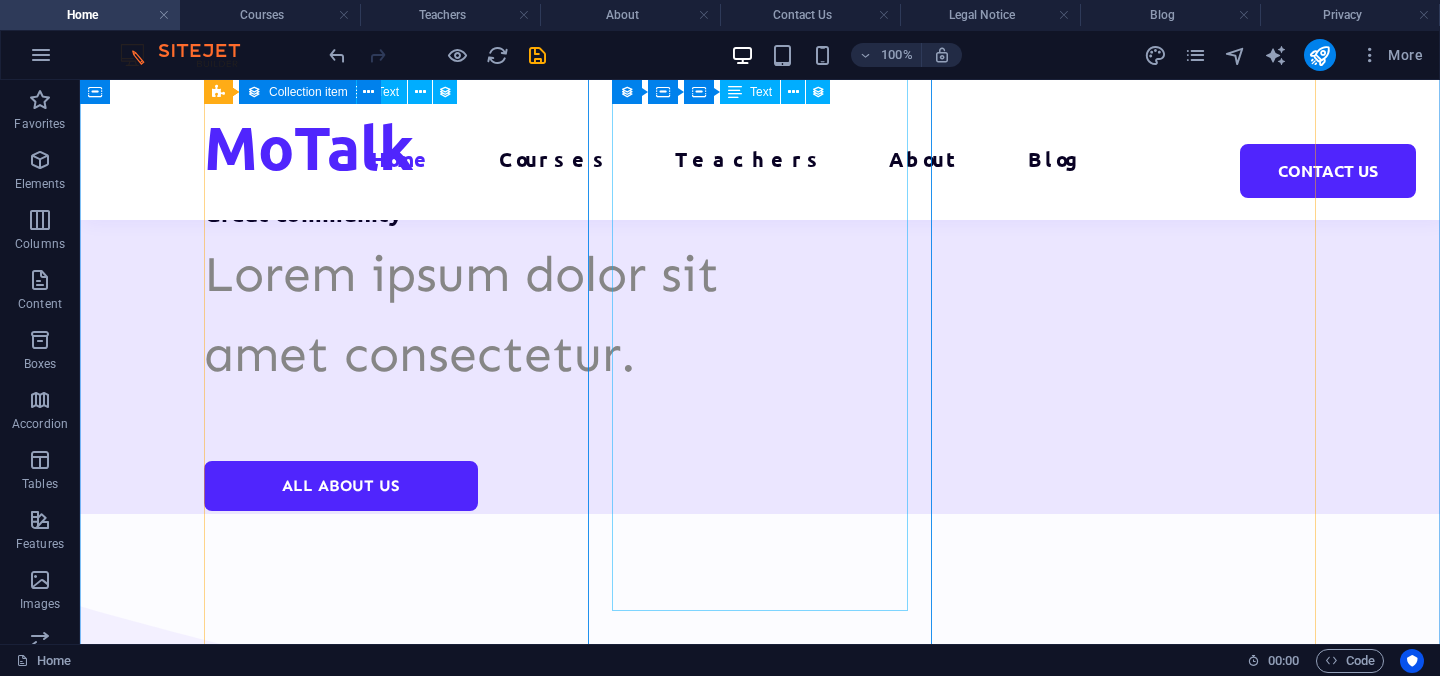 click on "Normal -Get to know each other -What we want to talk about  -Talk" at bounding box center (760, 3810) 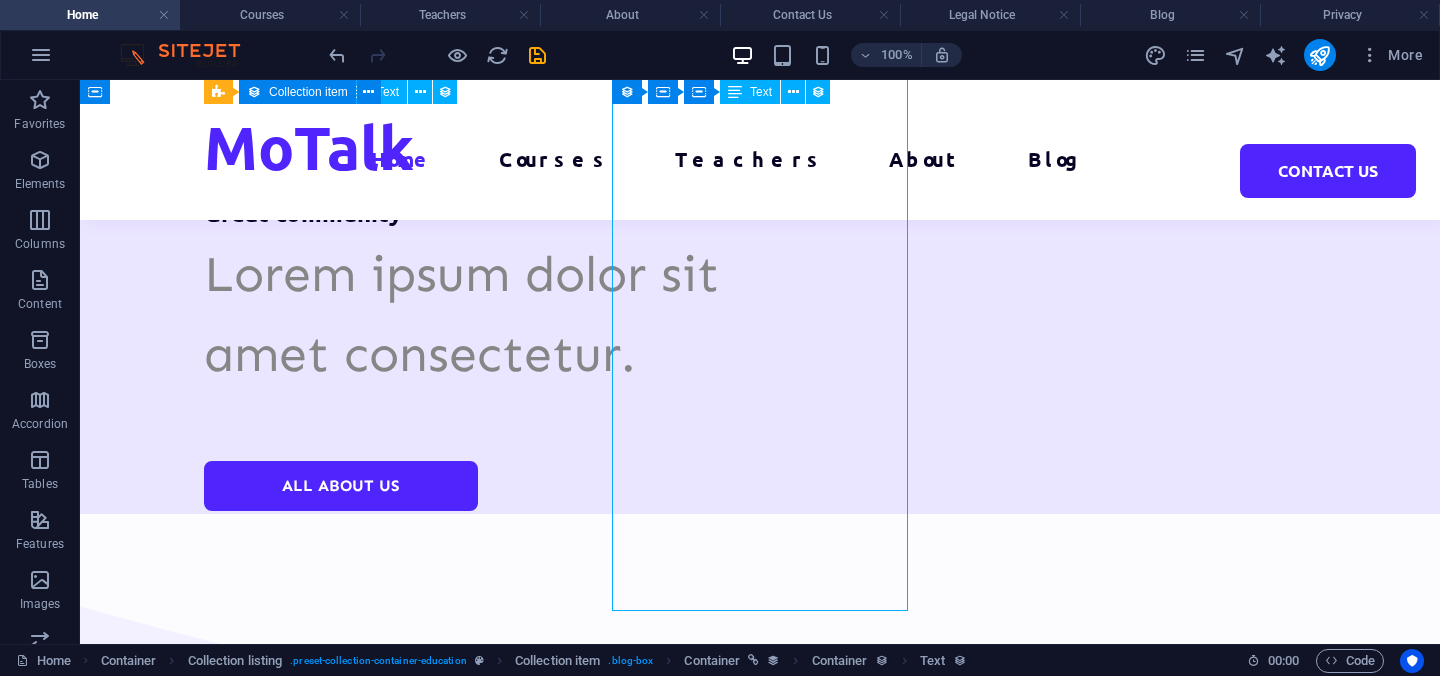 click on "Normal -Get to know each other -What we want to talk about  -Talk" at bounding box center (760, 3810) 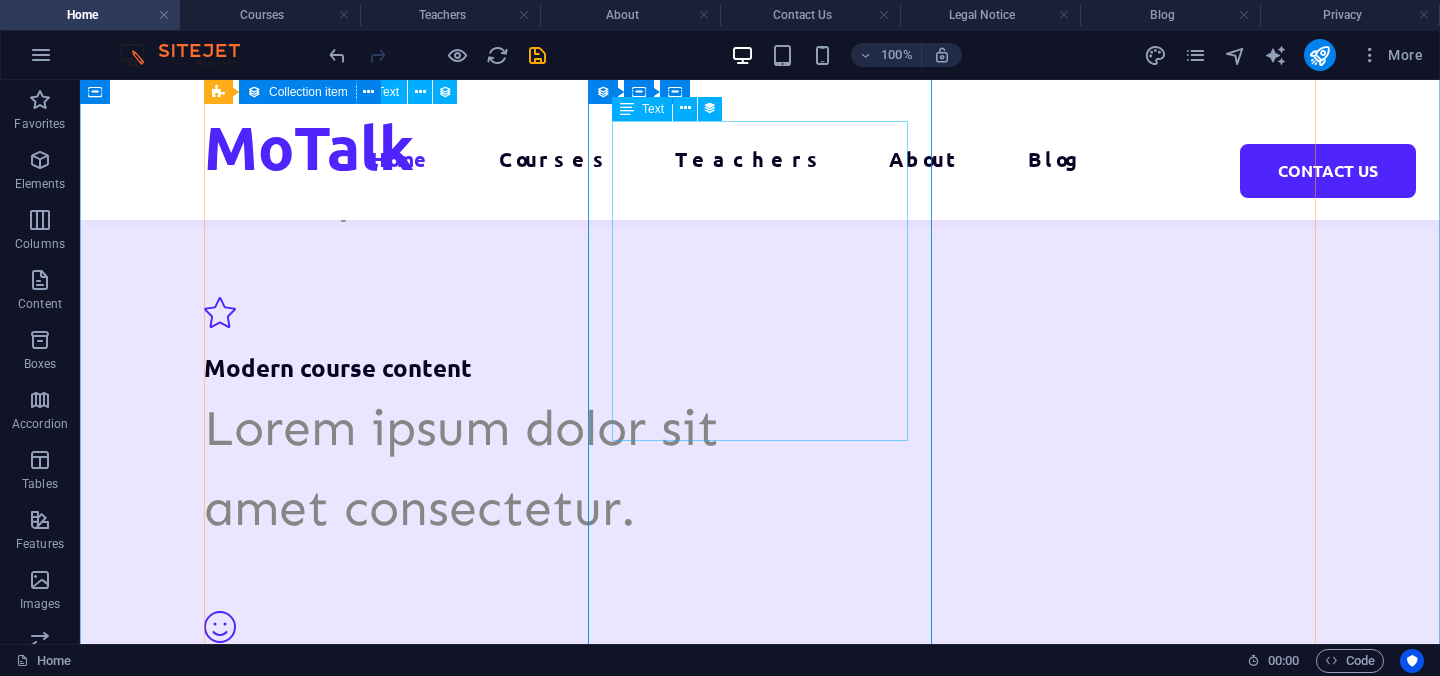 scroll, scrollTop: 4292, scrollLeft: 0, axis: vertical 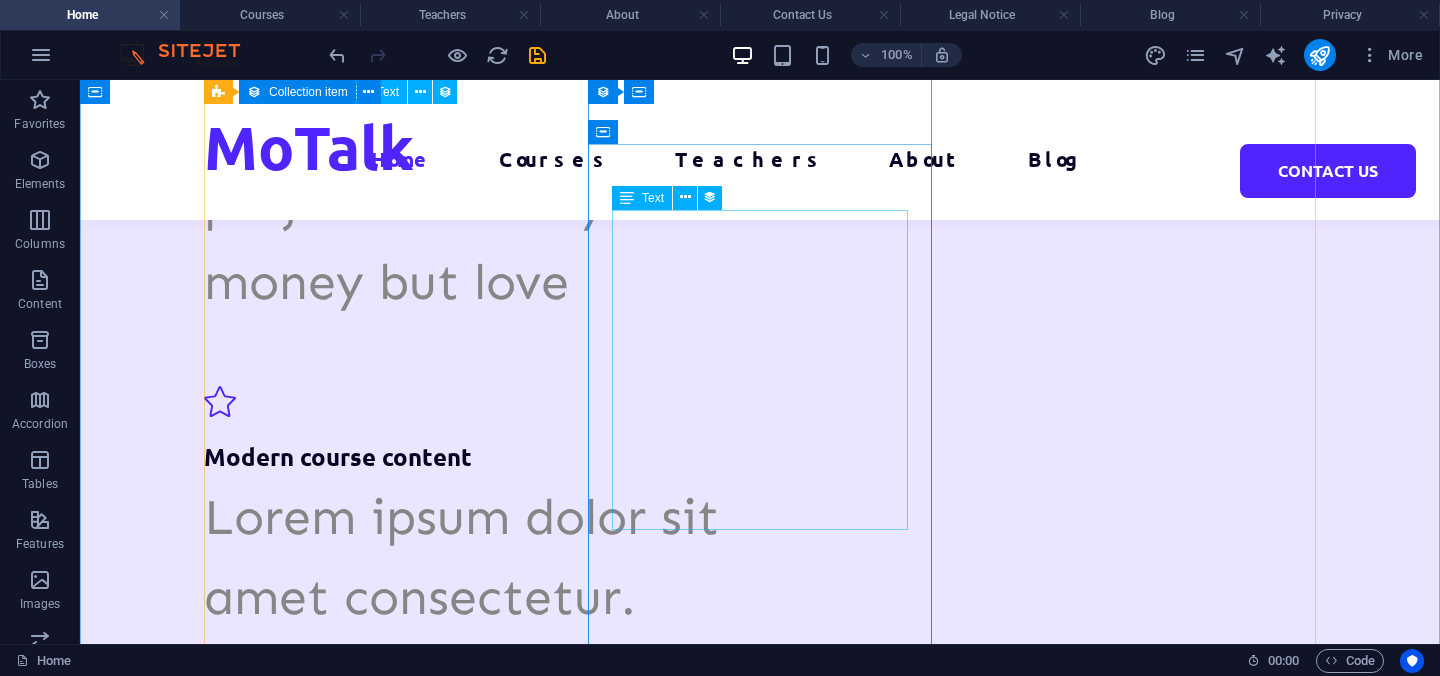 click on "Lorem ipsum dolor sit amet consectetur." at bounding box center [760, 4169] 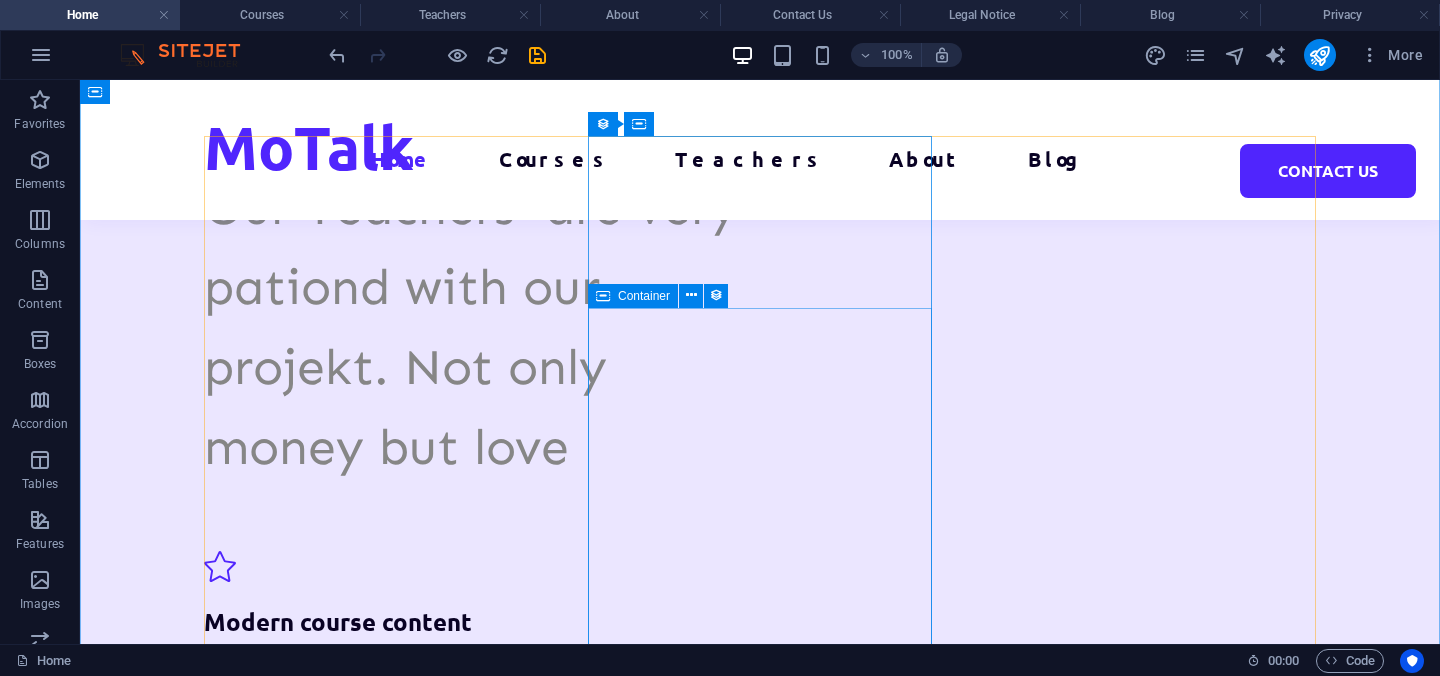 scroll, scrollTop: 4128, scrollLeft: 0, axis: vertical 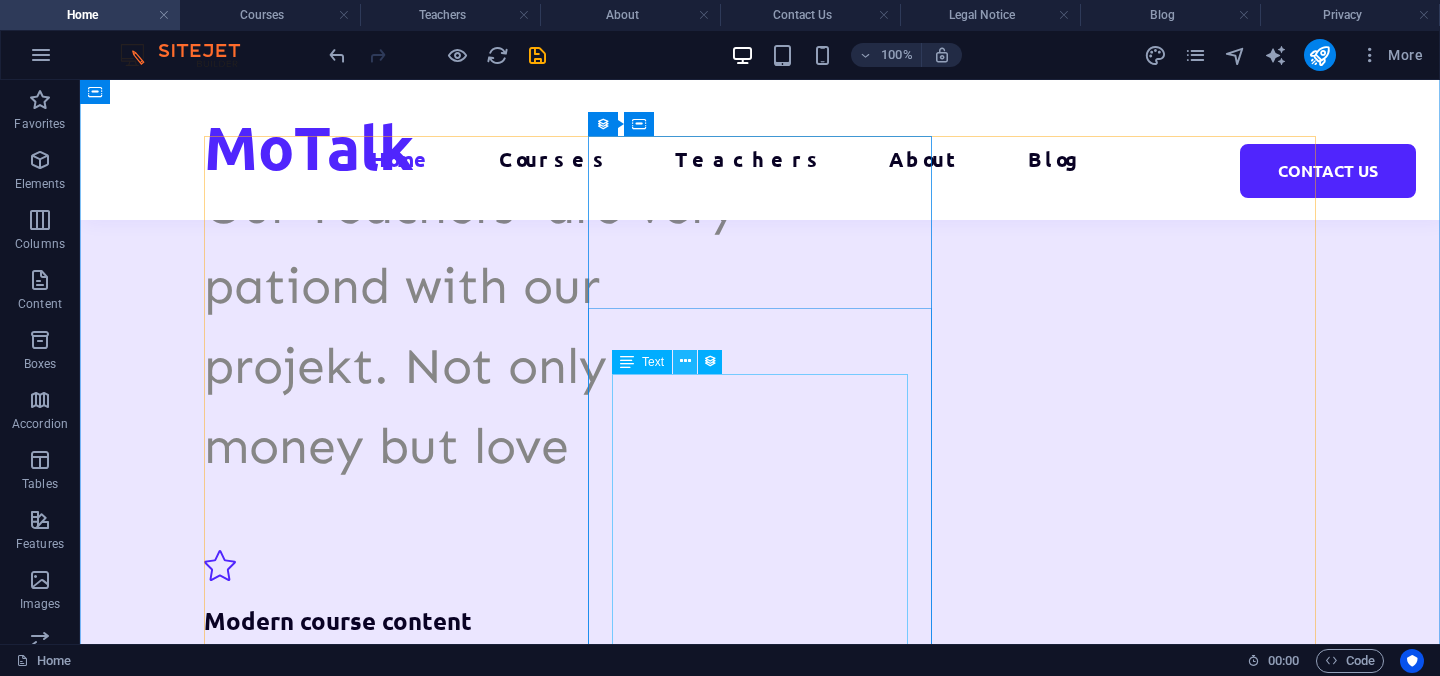 click at bounding box center (685, 361) 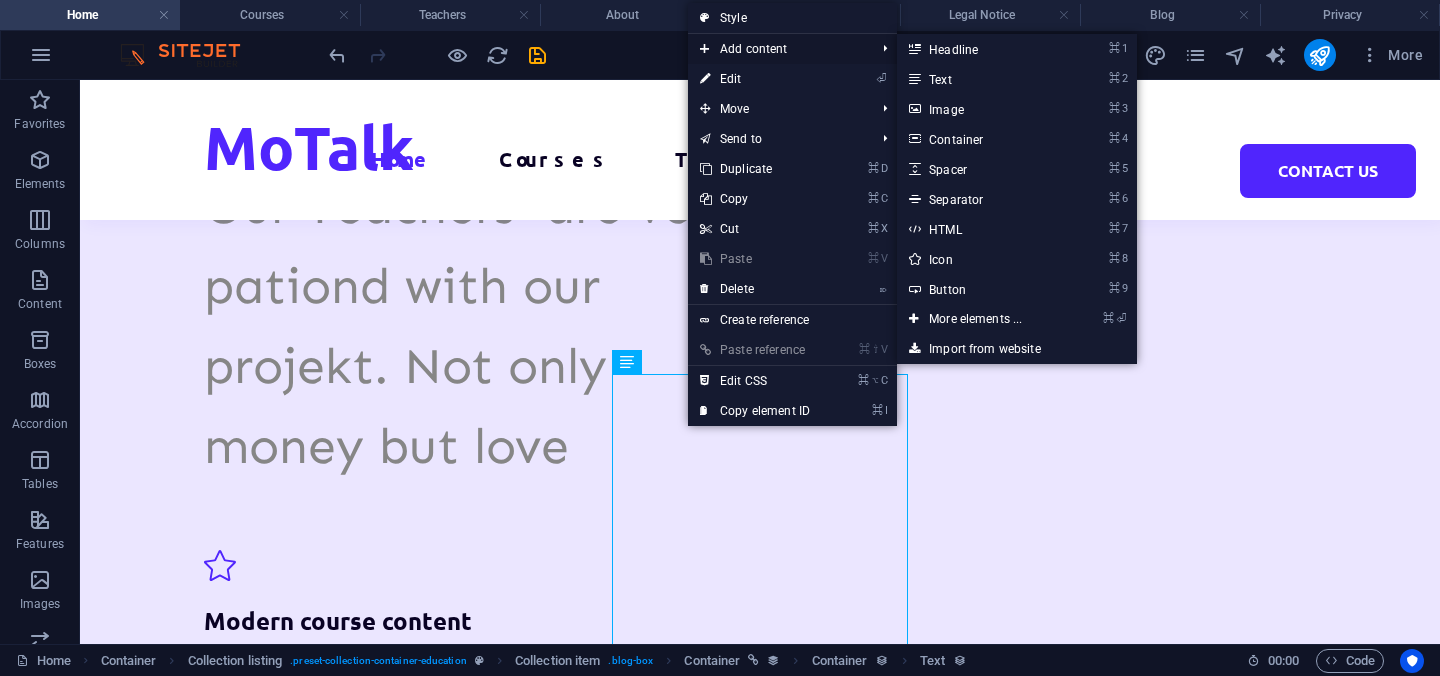 click on "Add content" at bounding box center (777, 49) 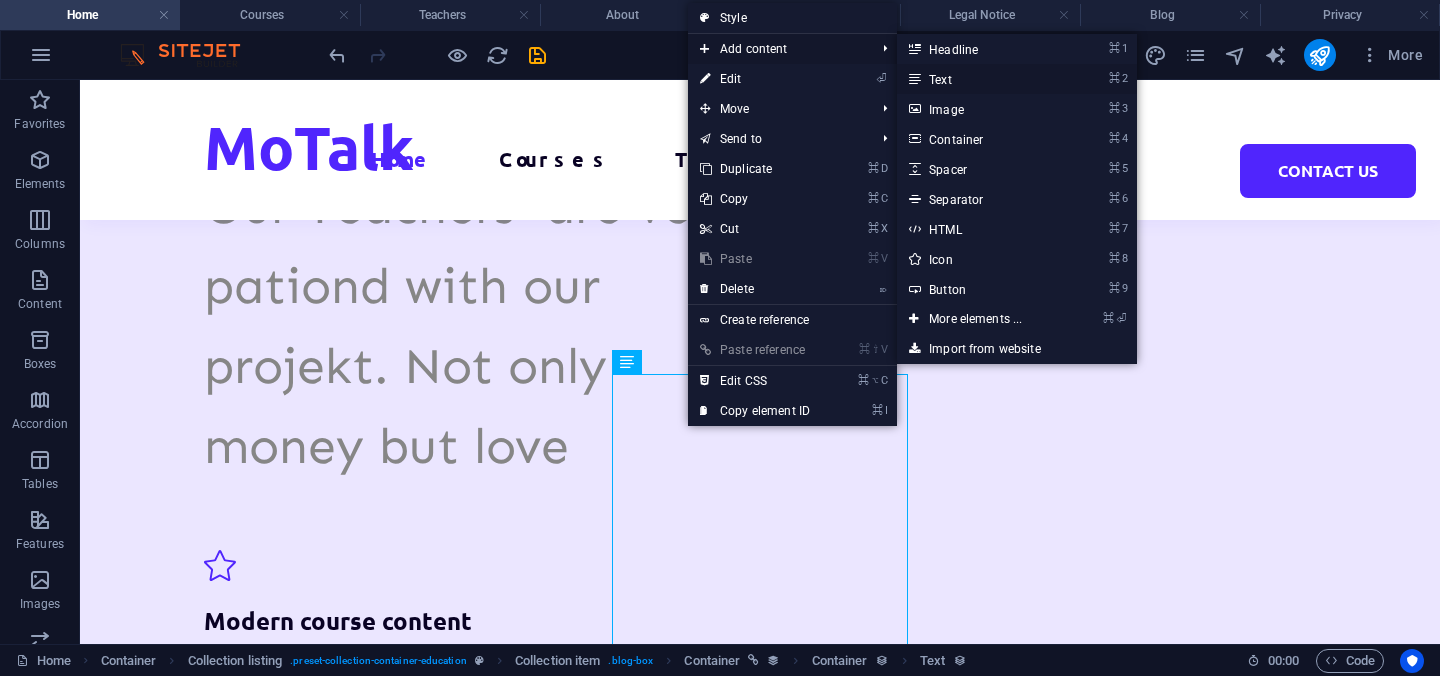 click on "⌘ 2  Text" at bounding box center [979, 79] 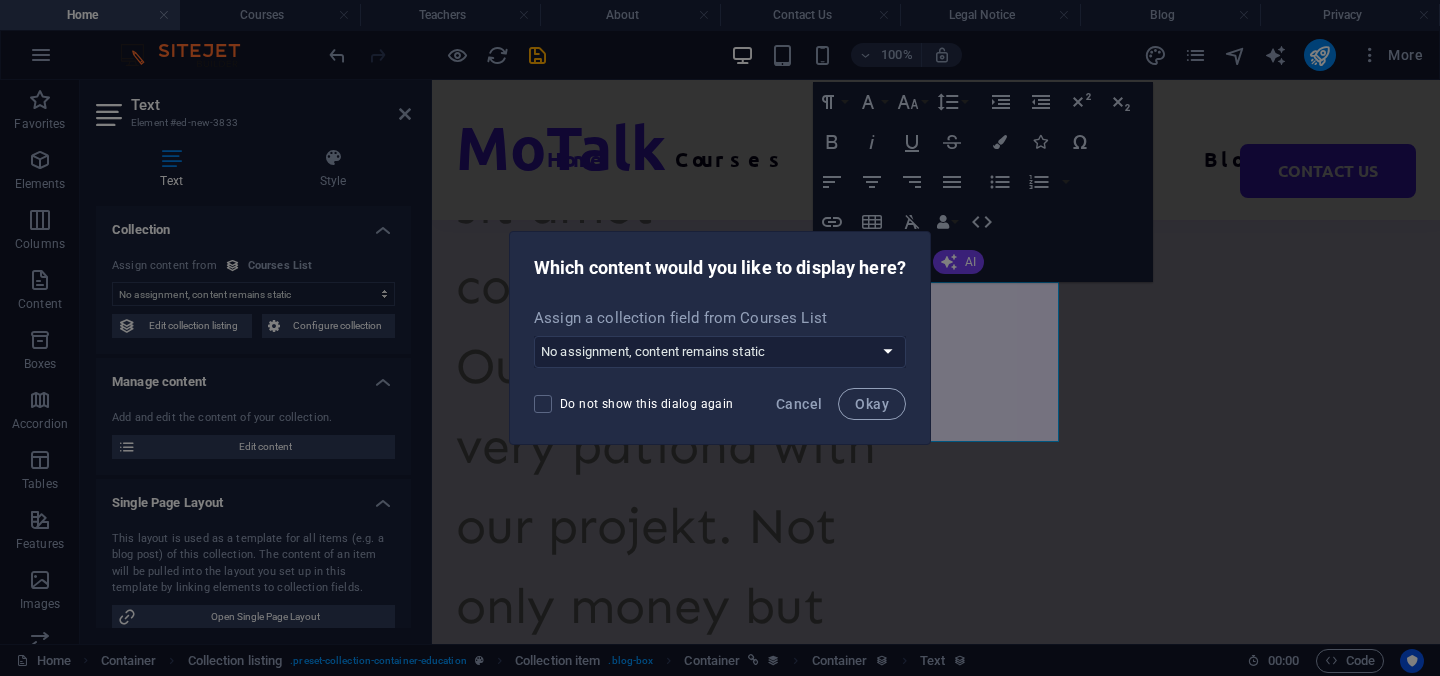 scroll, scrollTop: 5546, scrollLeft: 0, axis: vertical 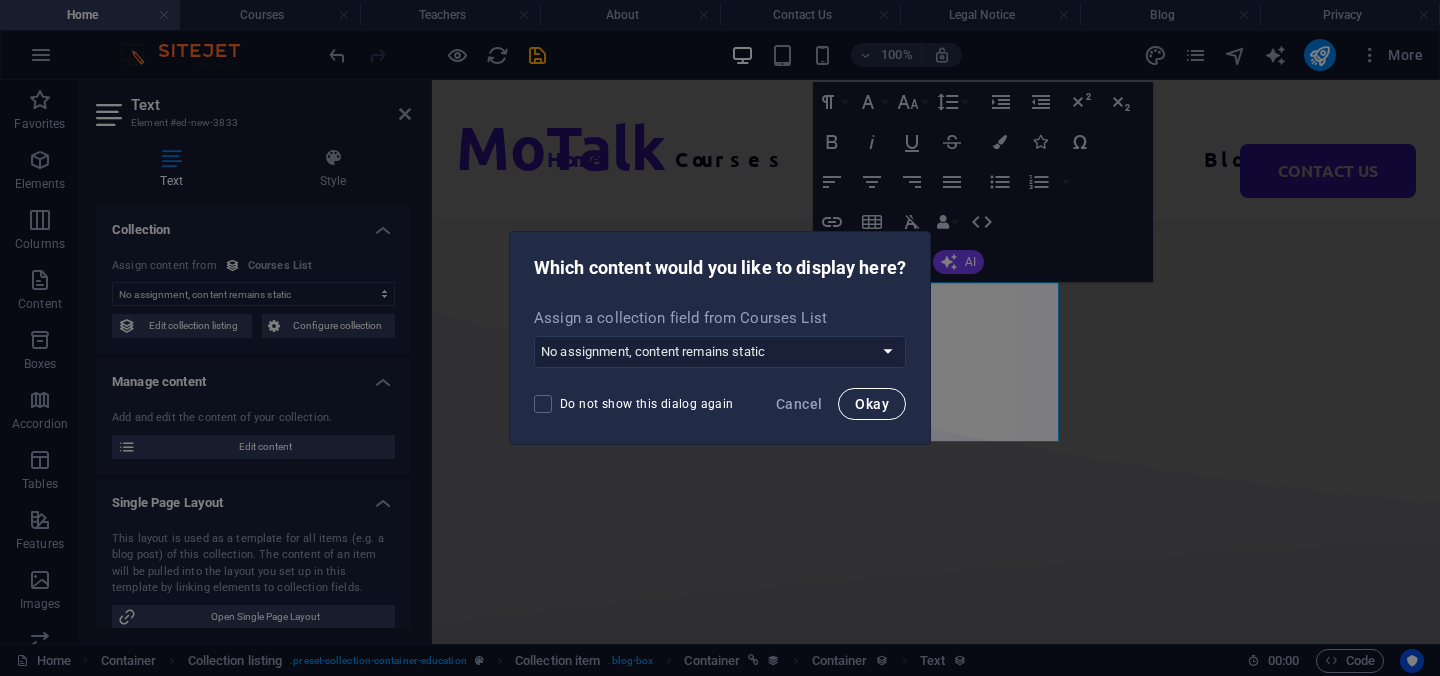 click on "Okay" at bounding box center [872, 404] 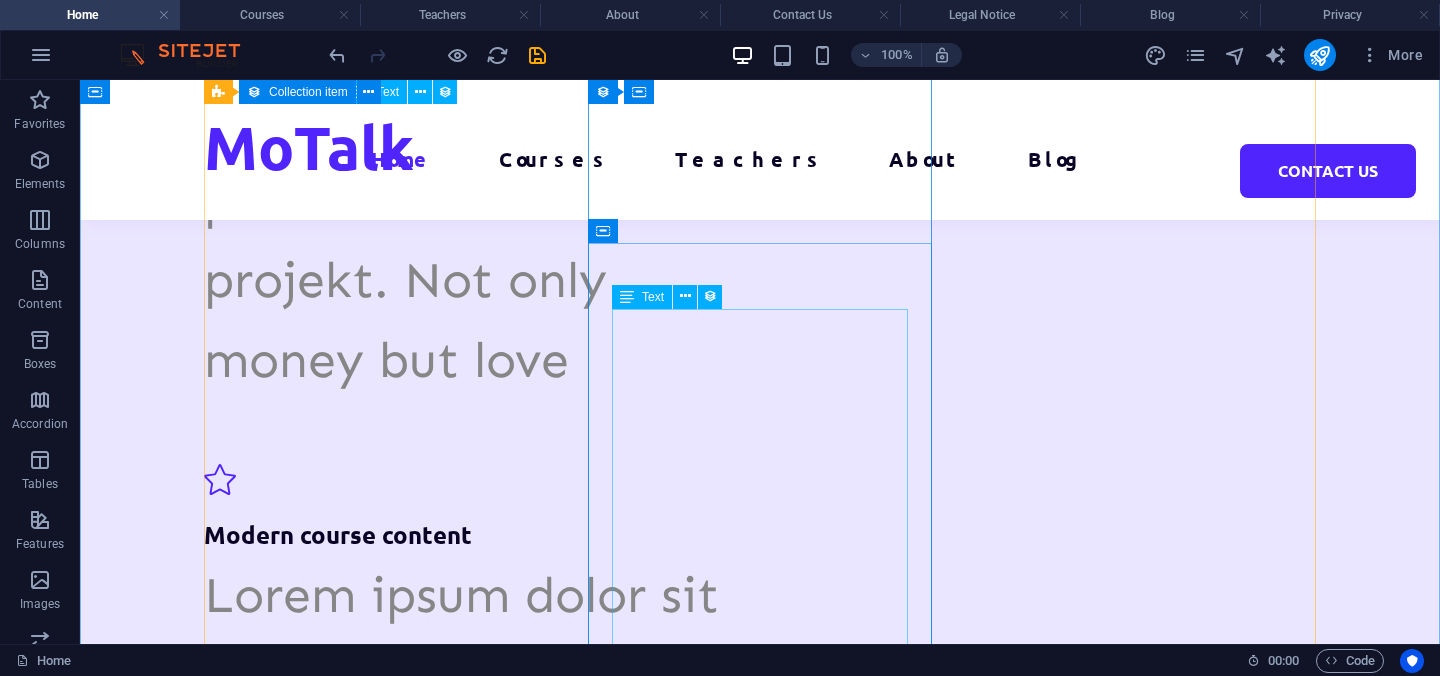 scroll, scrollTop: 4221, scrollLeft: 0, axis: vertical 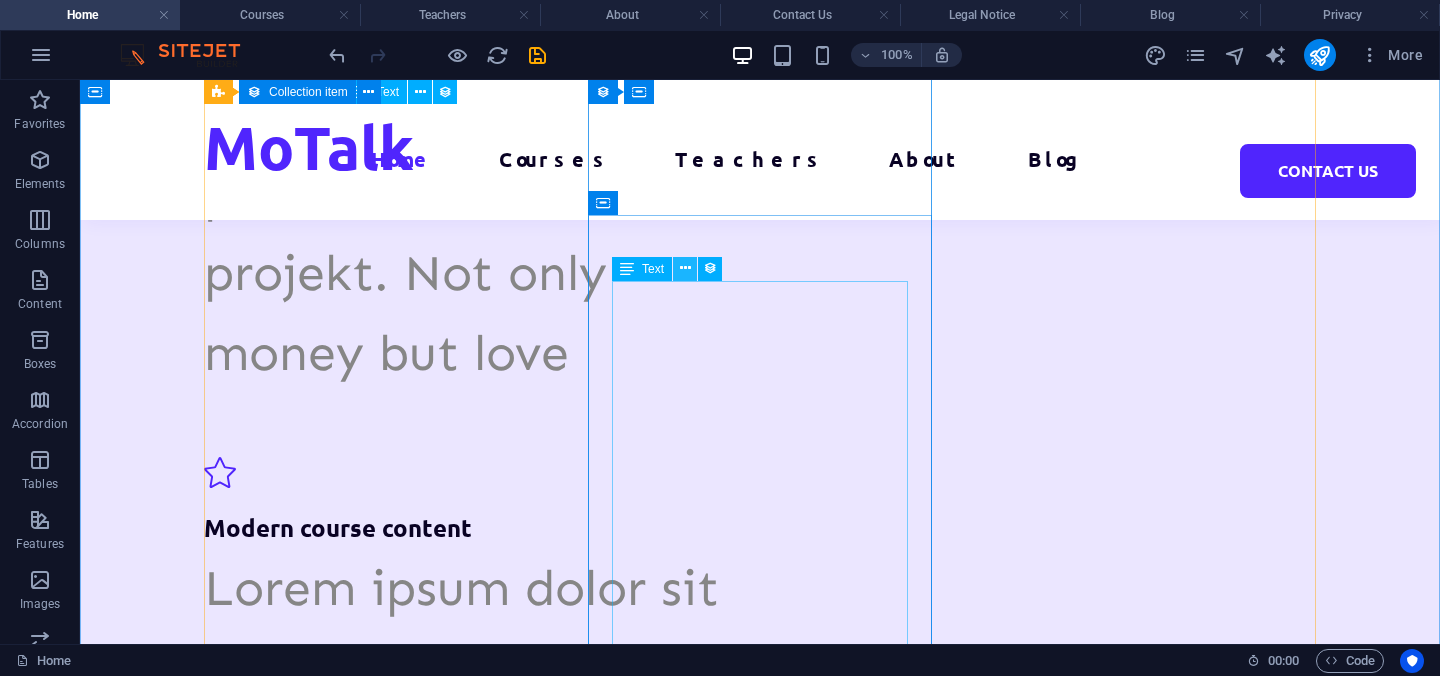 click at bounding box center (685, 269) 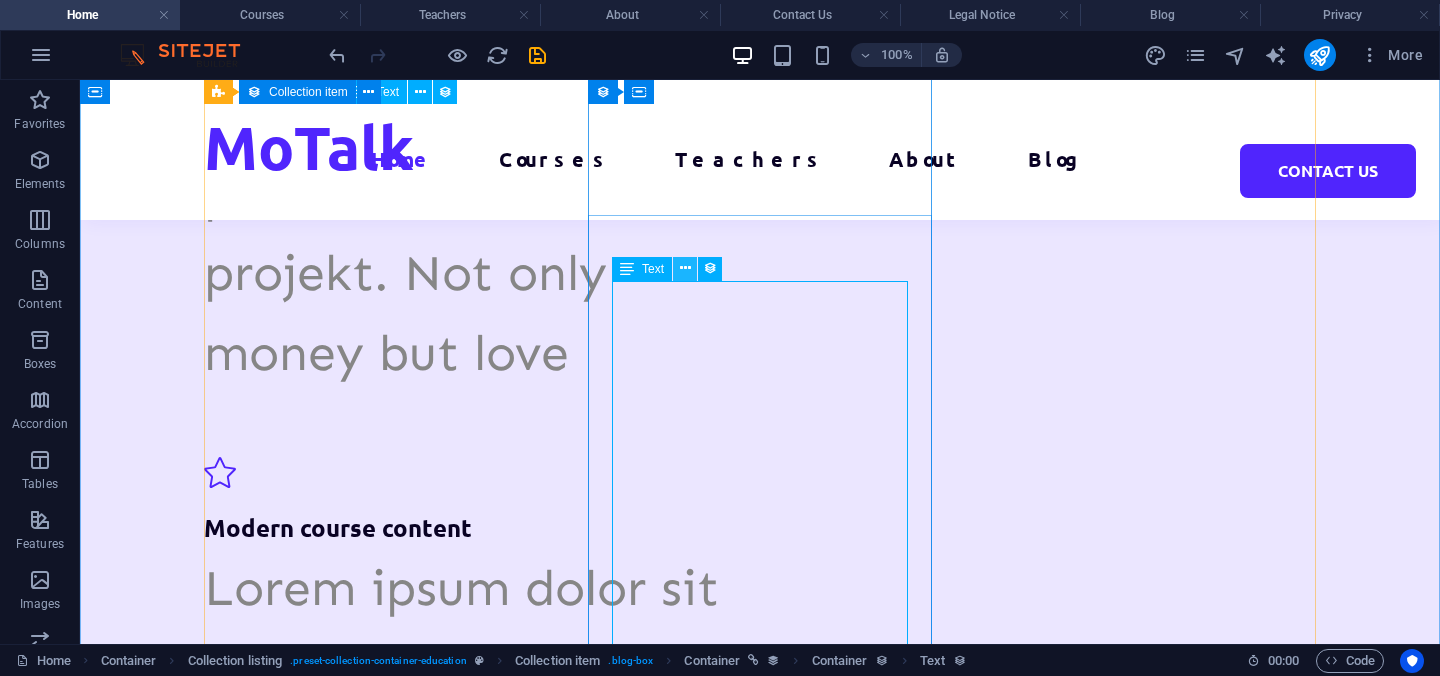 click at bounding box center (685, 268) 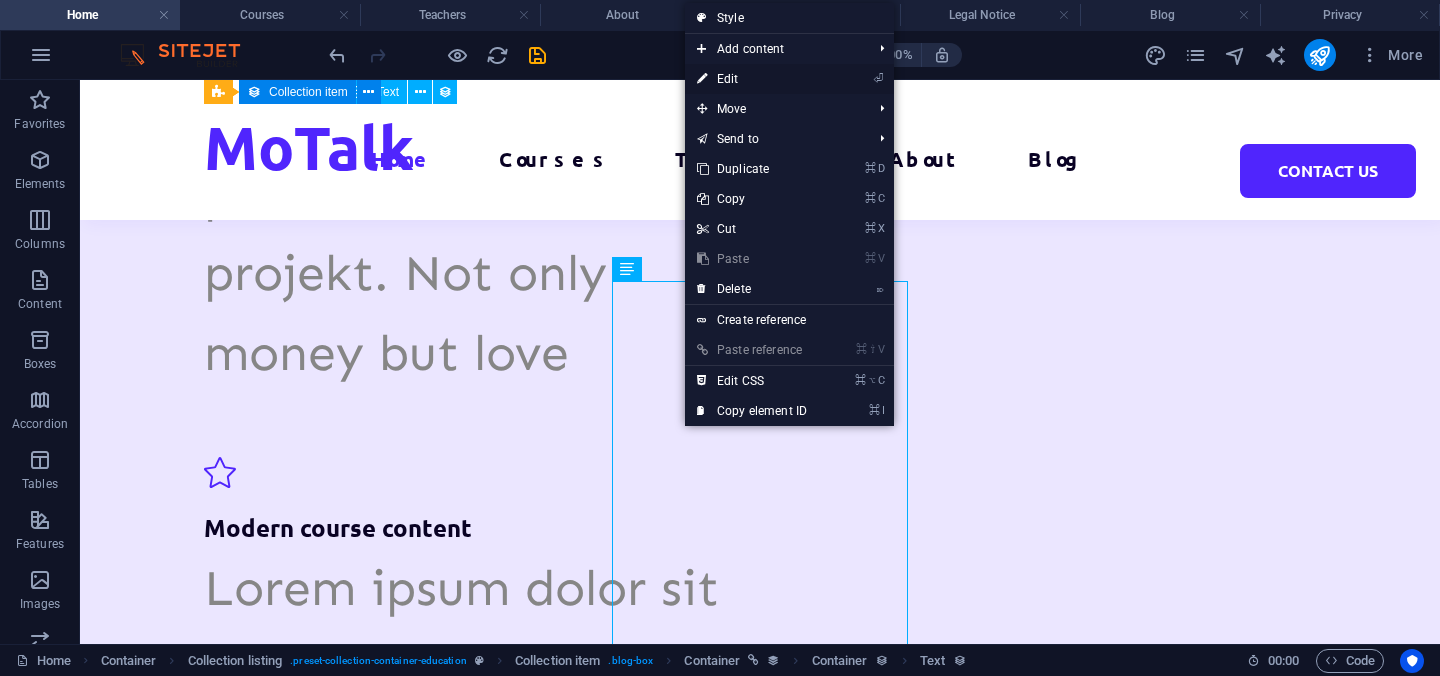 click on "⏎  Edit" at bounding box center [752, 79] 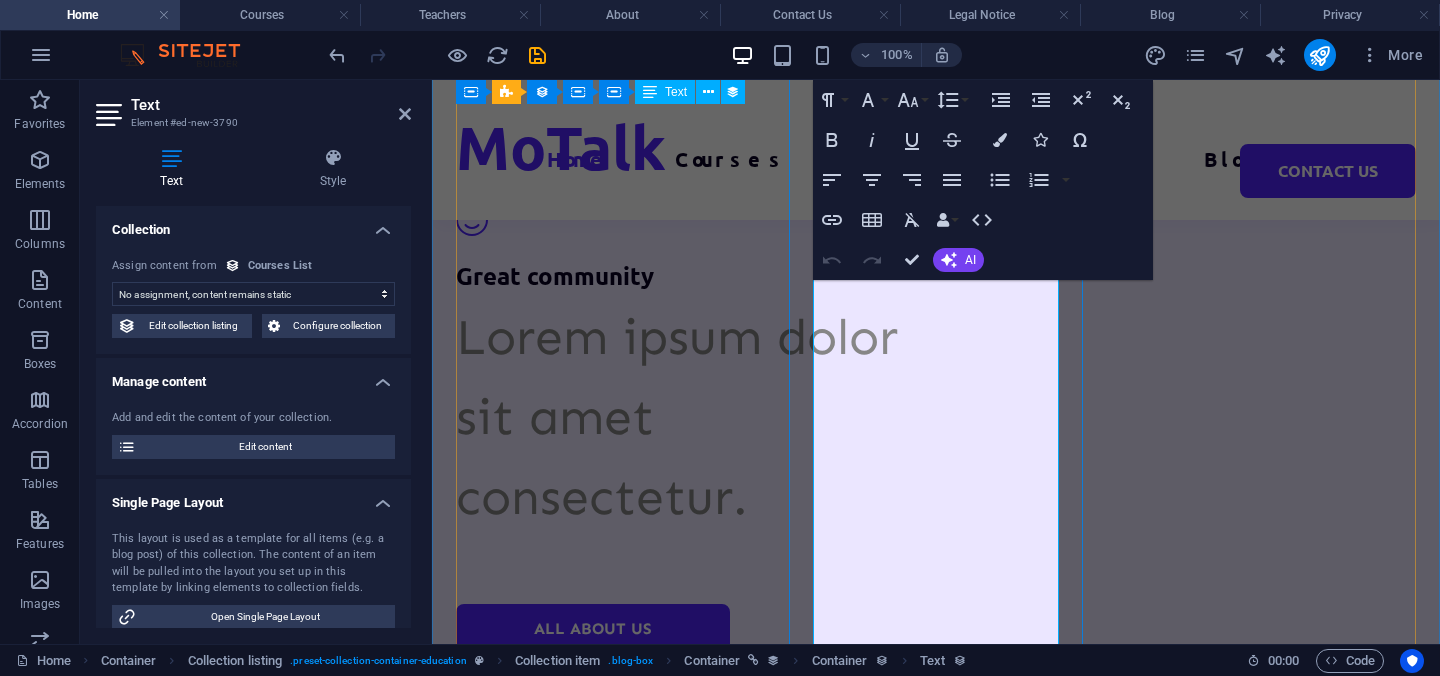 scroll, scrollTop: 5170, scrollLeft: 0, axis: vertical 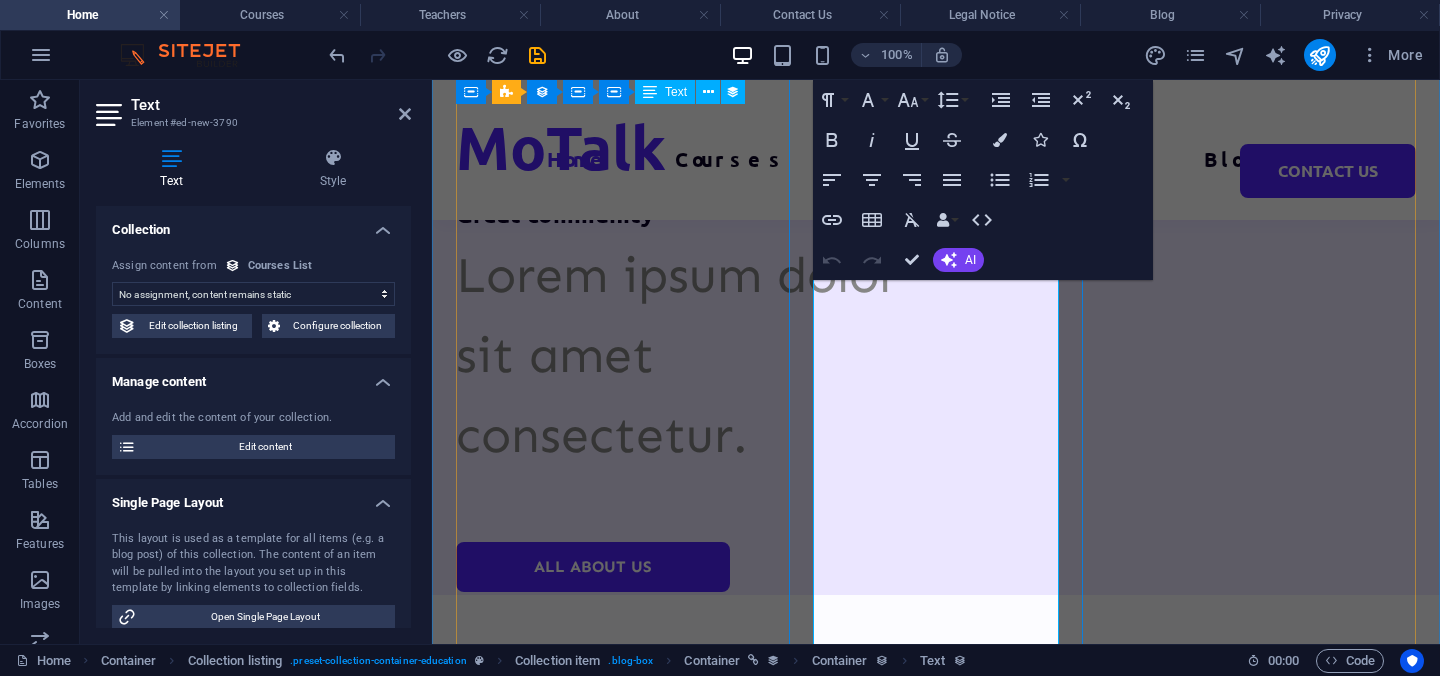 click on "-Talk" at bounding box center [936, 3699] 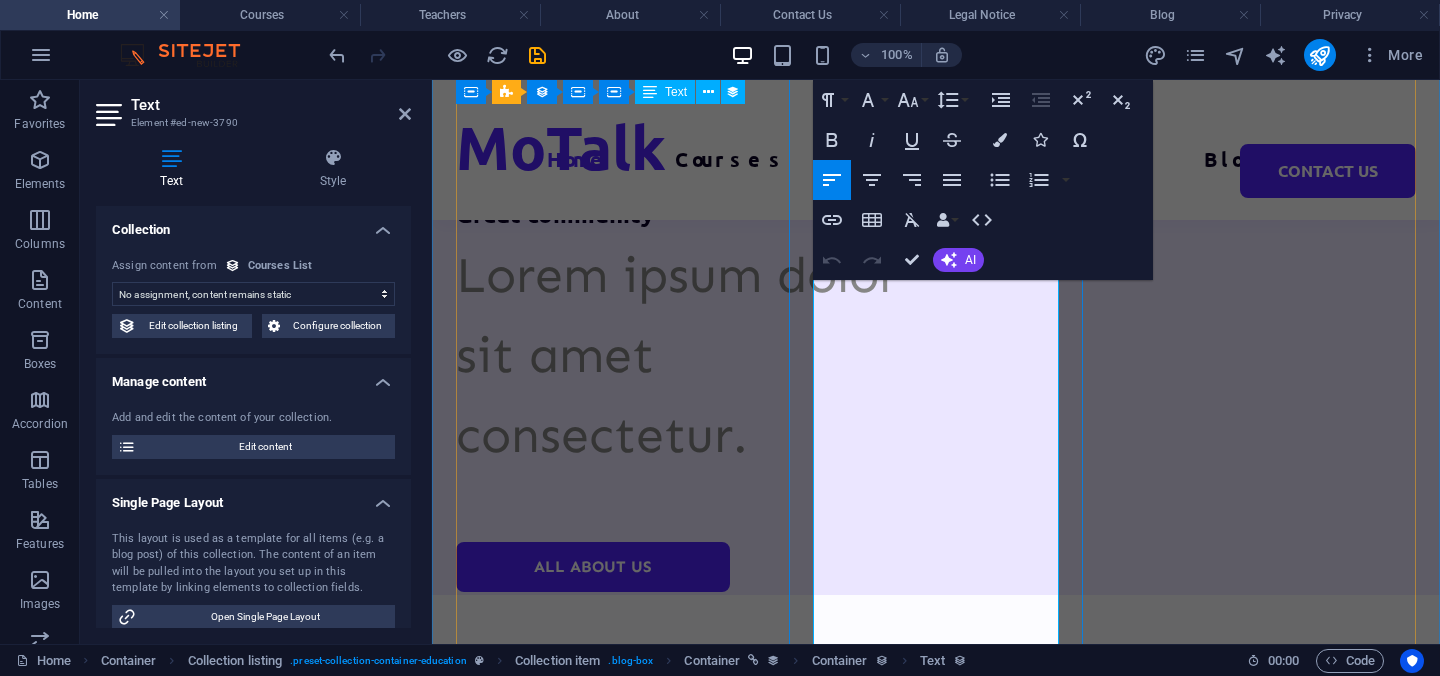 type 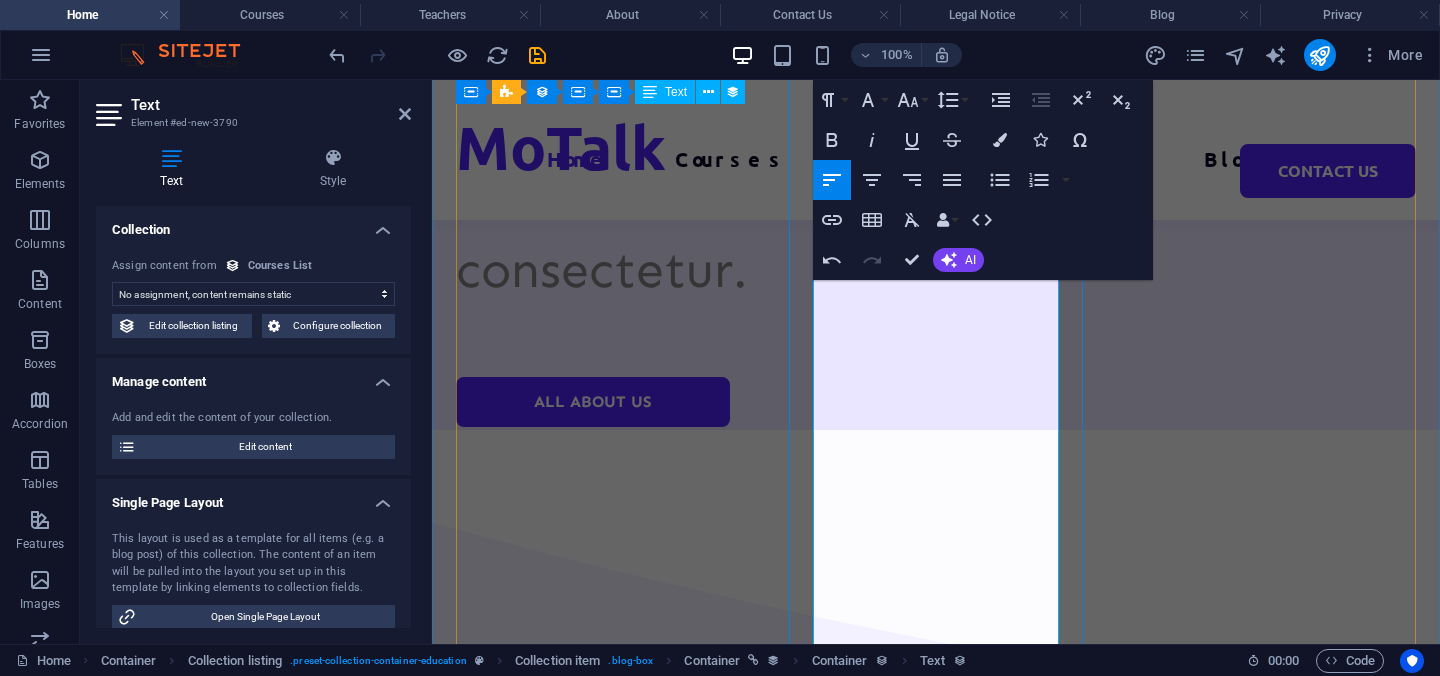 scroll, scrollTop: 5415, scrollLeft: 0, axis: vertical 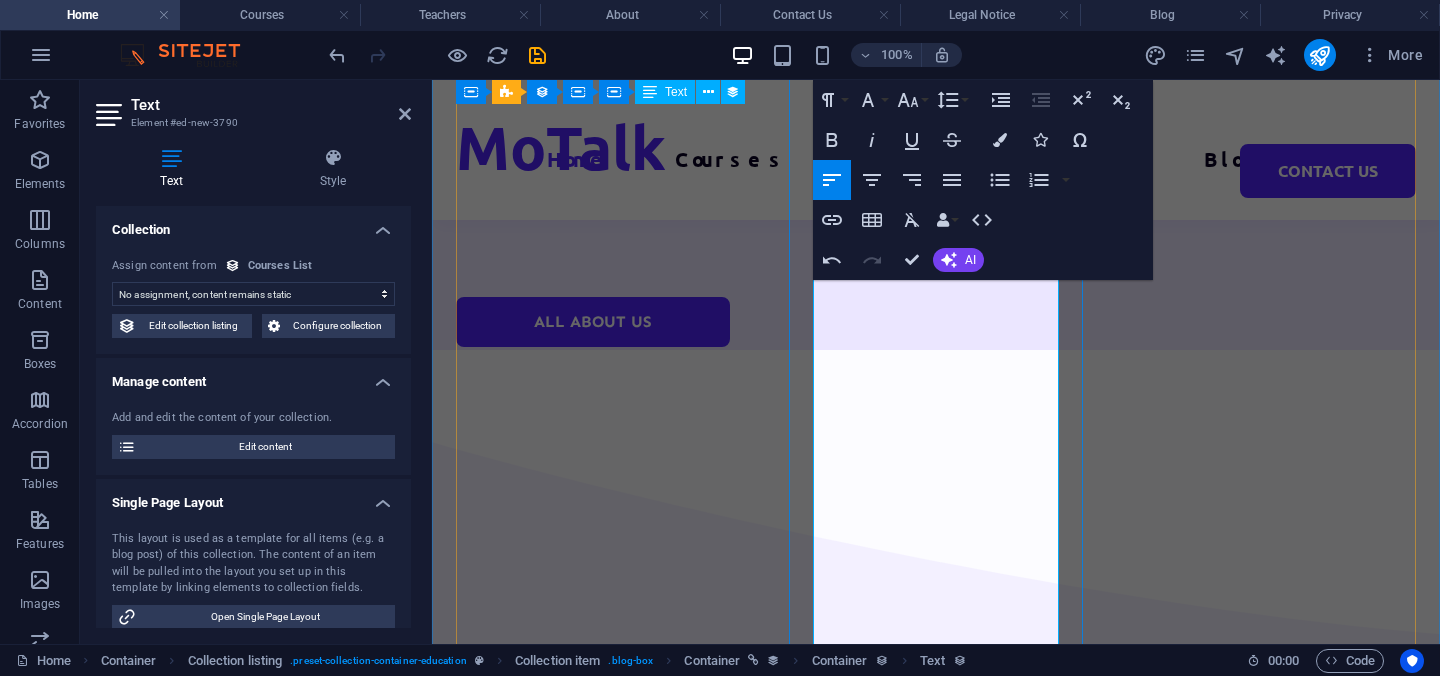 click on "-Talk or reed or gramer talk" at bounding box center (936, 3454) 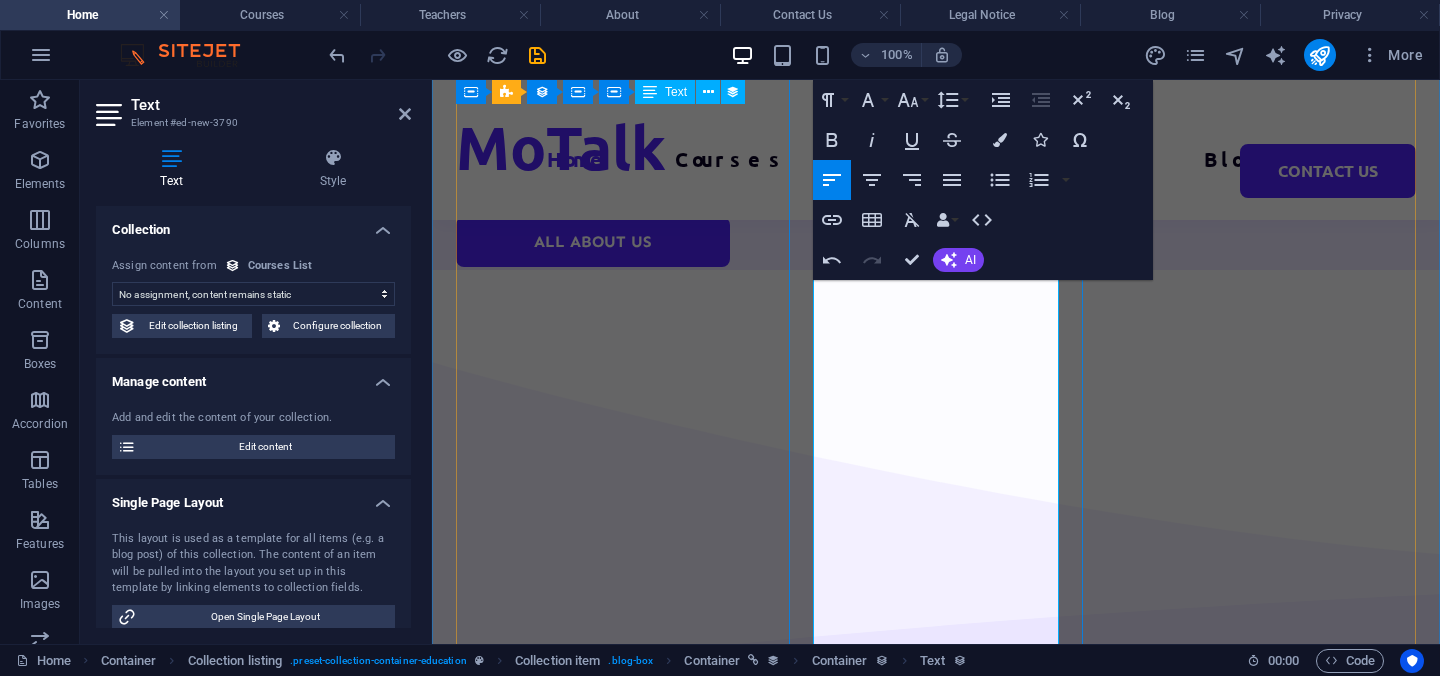 scroll, scrollTop: 5575, scrollLeft: 0, axis: vertical 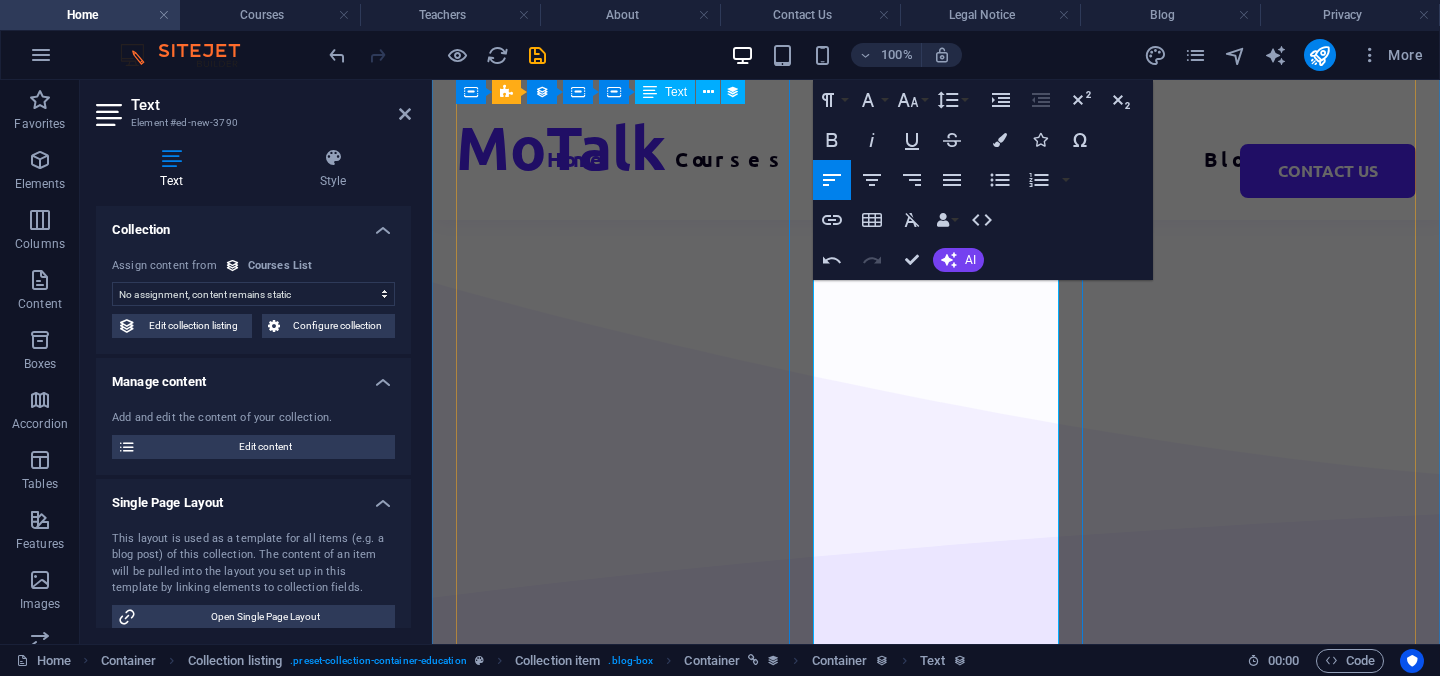 click on "-Talk or reed or gramer Talk or vocab talk" at bounding box center (936, 3334) 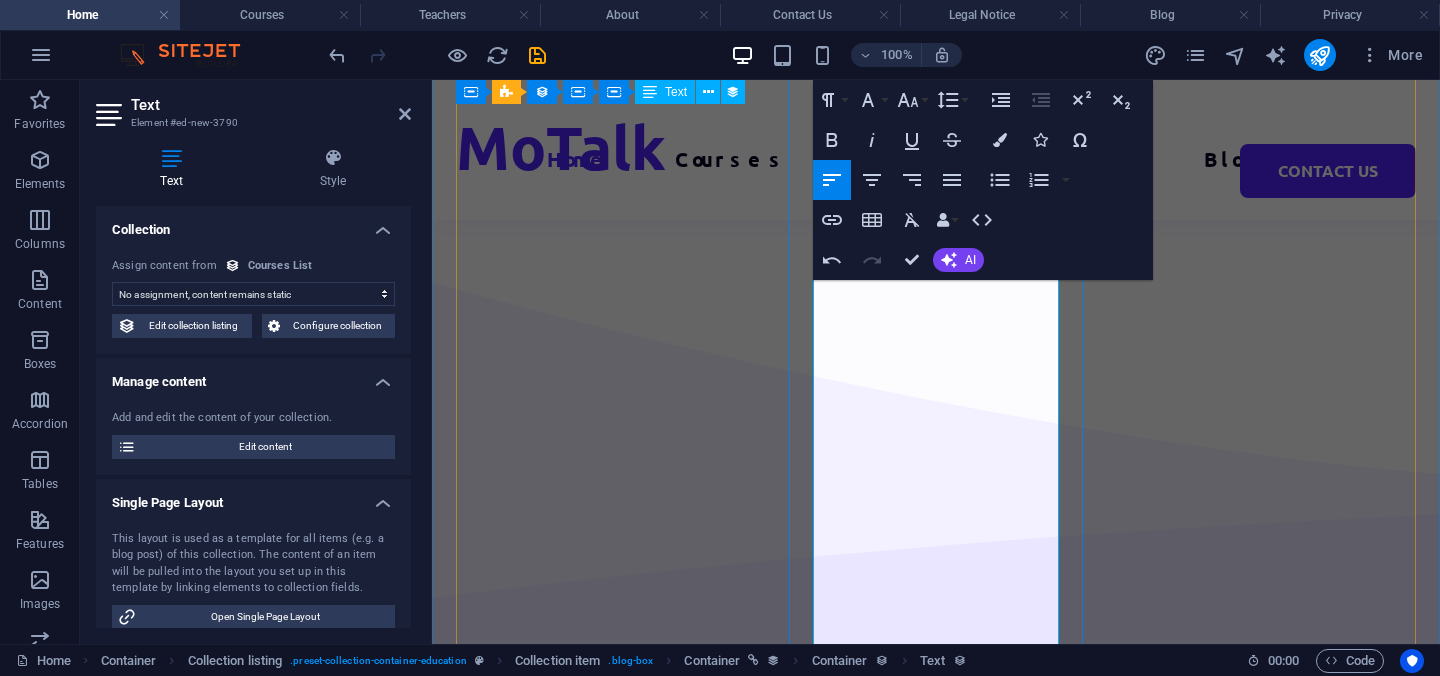 click on "-Talk or reed or gramer Talk or vocab Talk" at bounding box center [936, 3334] 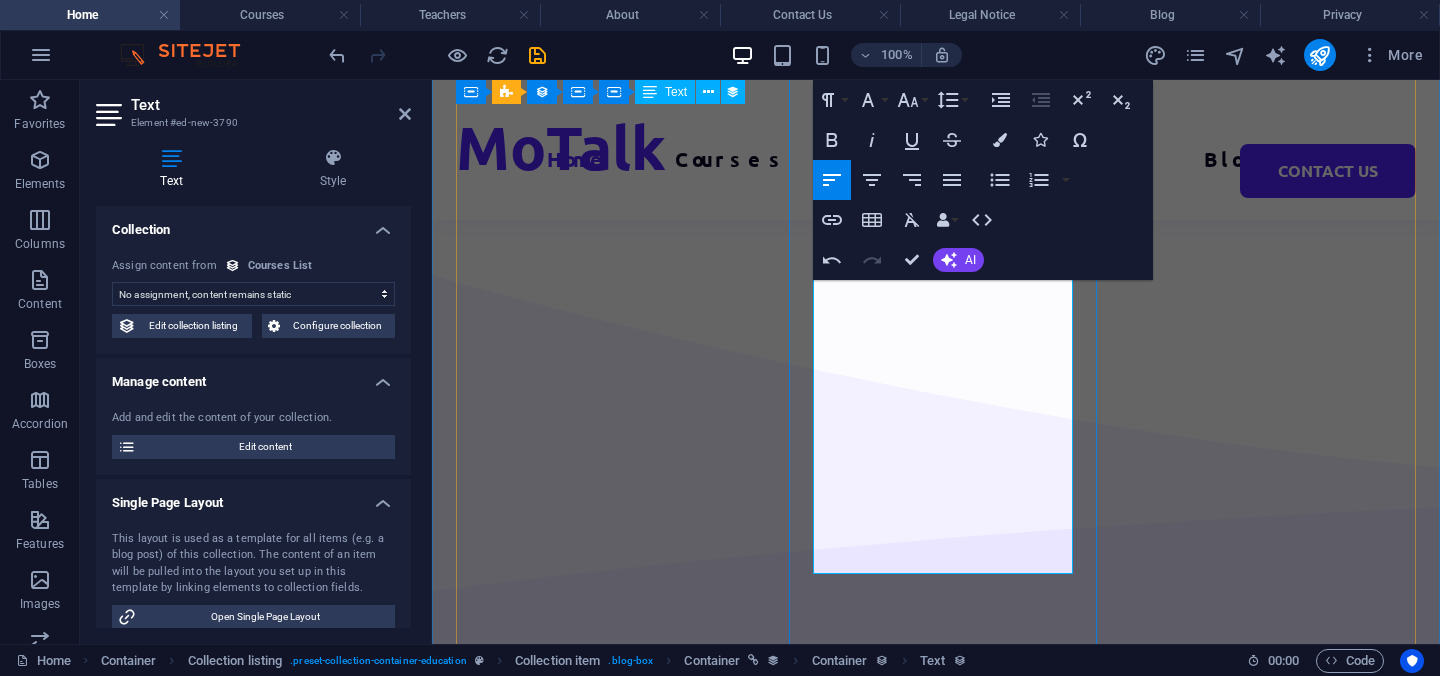 click on "-Talk or reed or gramer Talk or vocabulary Talk" at bounding box center (936, 3327) 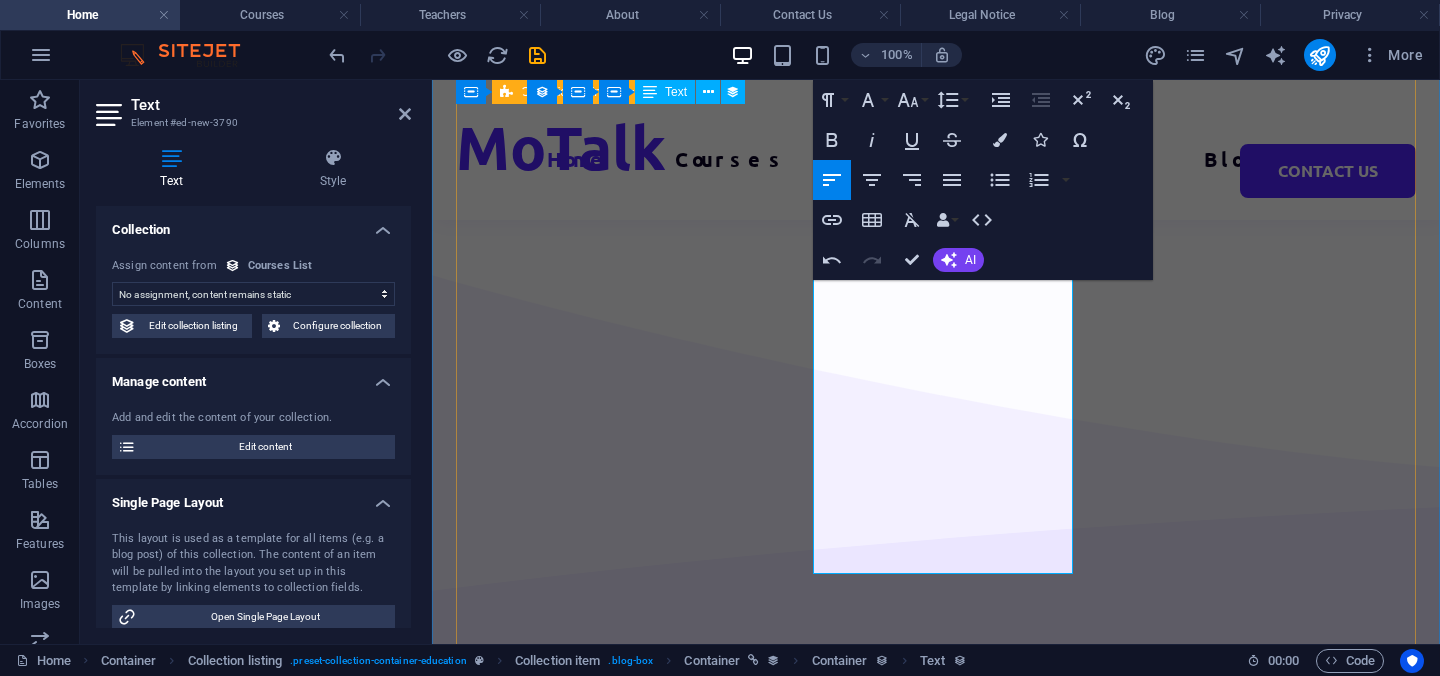 click on "UI/UX Design Normal -Get to know each other -What we want to talk about  -Talk  1h =10 Euro $499 Programming 101 Normal -Get to know each other -What we want to talk about  -Talk or reed or gramer Talk or vocabulary Talk   1h =10 Euro $499 Management Normal -Get to know each other -What we want to talk about  -Talk  1h =10 Euro $499  Vorherige Nächste" at bounding box center [936, 3148] 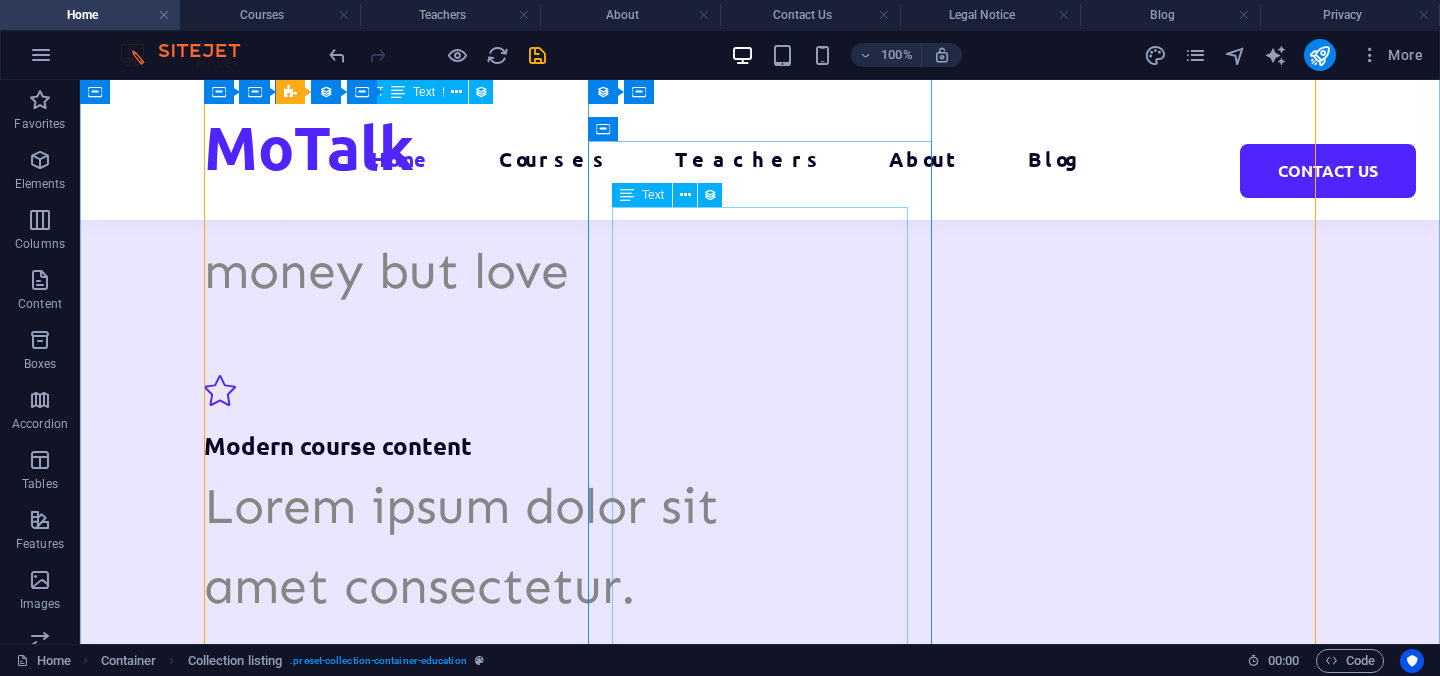 scroll, scrollTop: 4283, scrollLeft: 0, axis: vertical 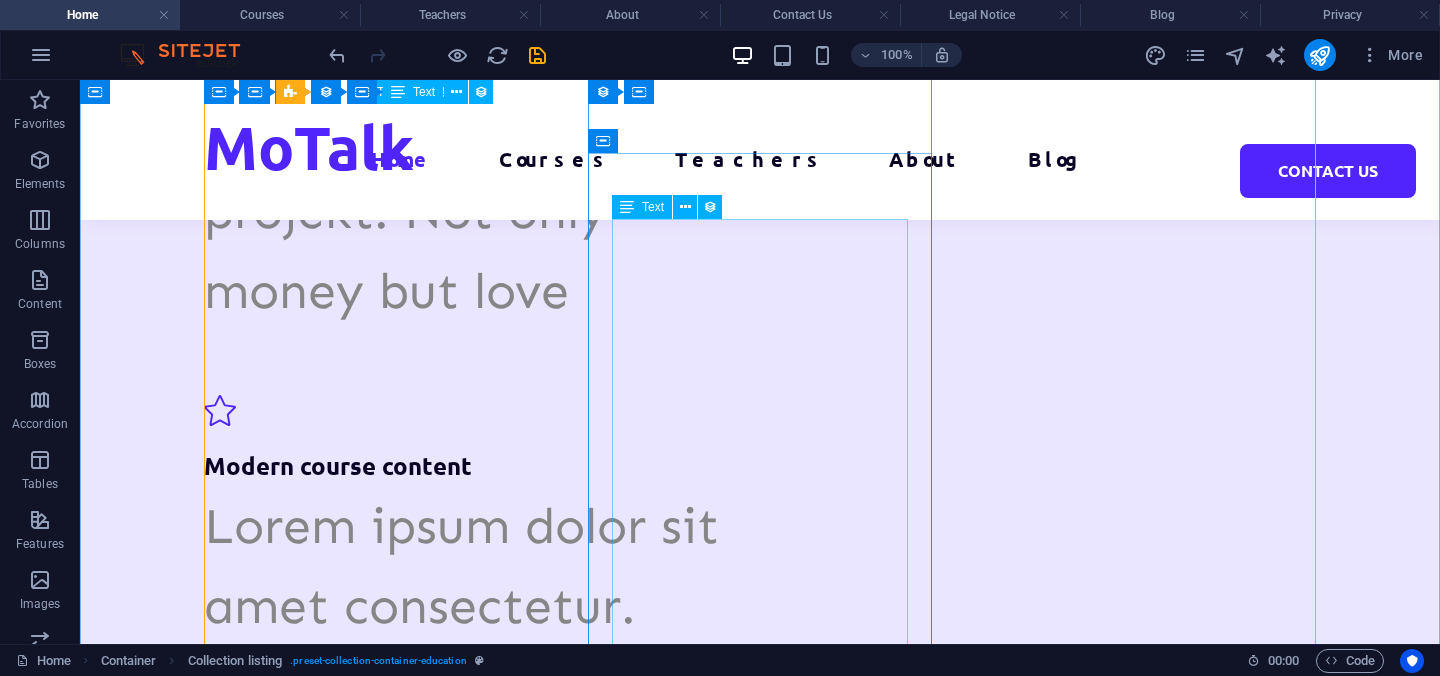 click on "Normal -Get to know each other -What we want to talk about  -Talk or reed or gramer Talk or vocabulary Talk" at bounding box center (760, 4338) 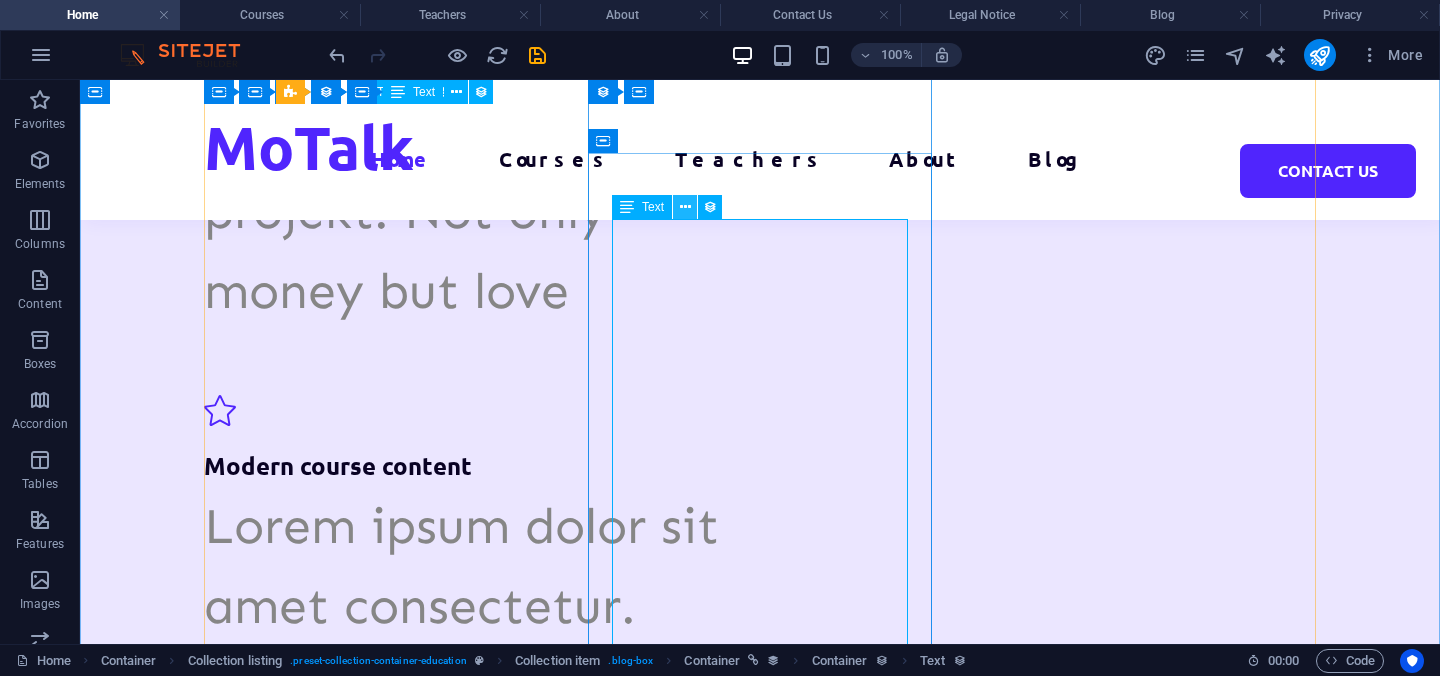 click at bounding box center (685, 207) 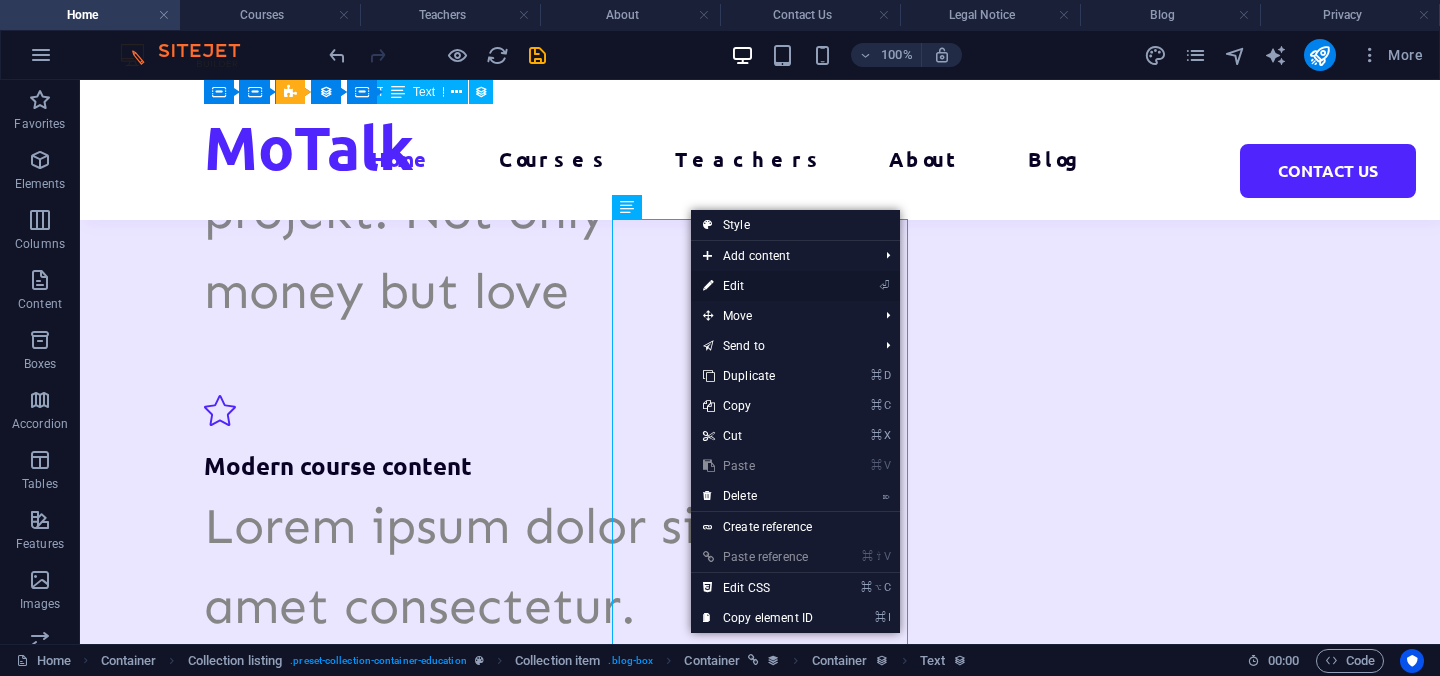click on "⏎  Edit" at bounding box center [758, 286] 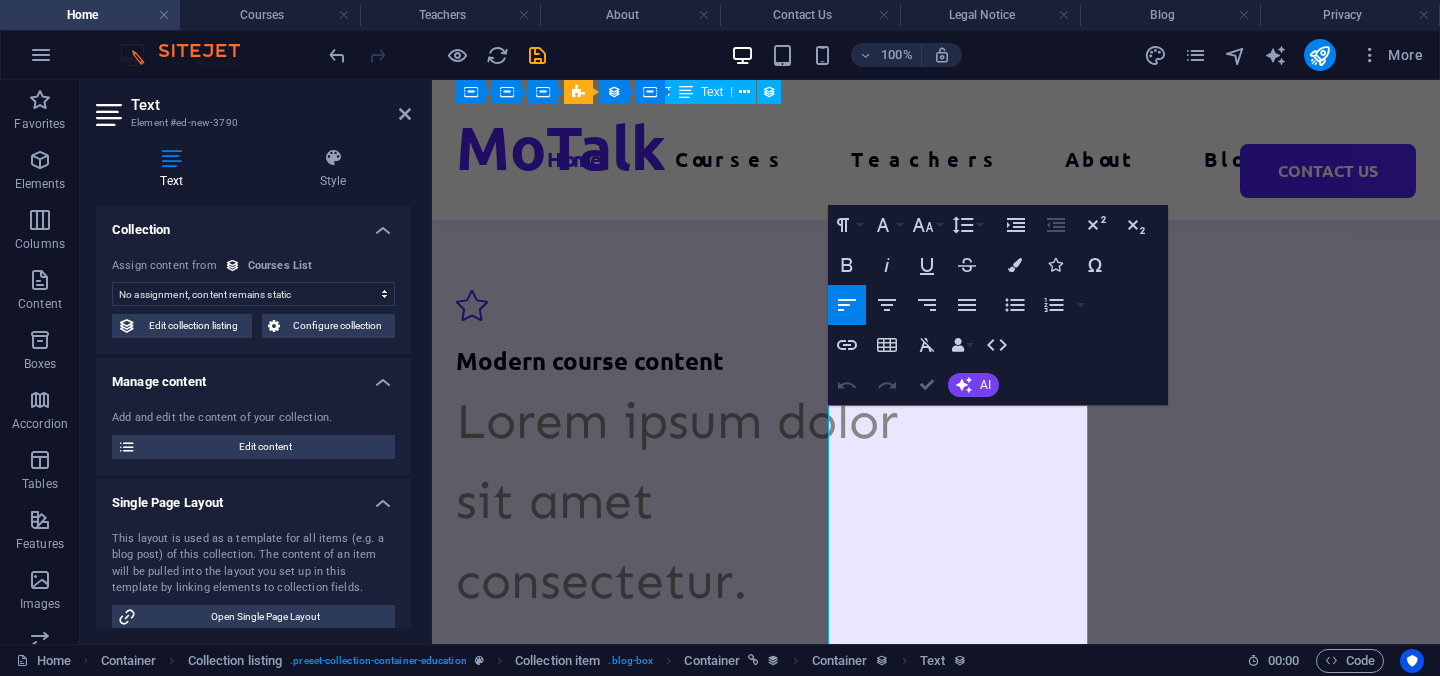 scroll, scrollTop: 4626, scrollLeft: 0, axis: vertical 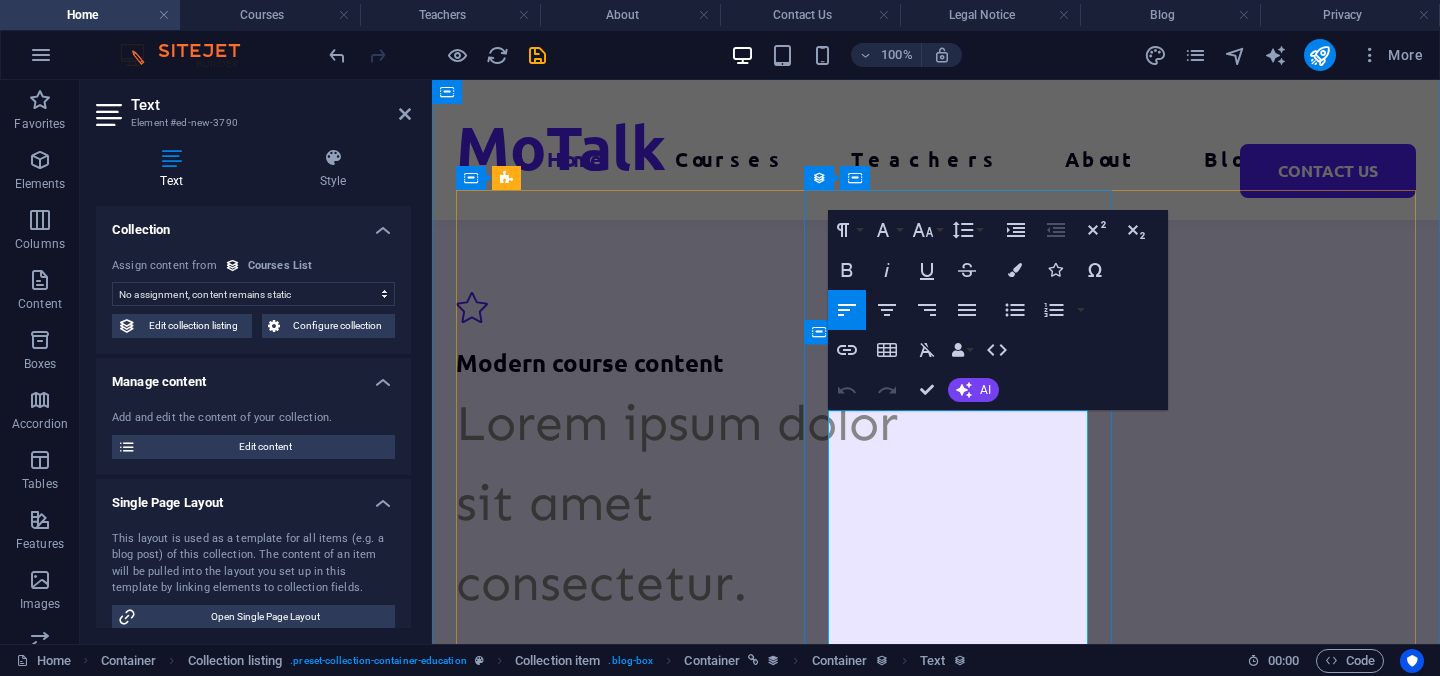click on "Normal" at bounding box center [936, 4083] 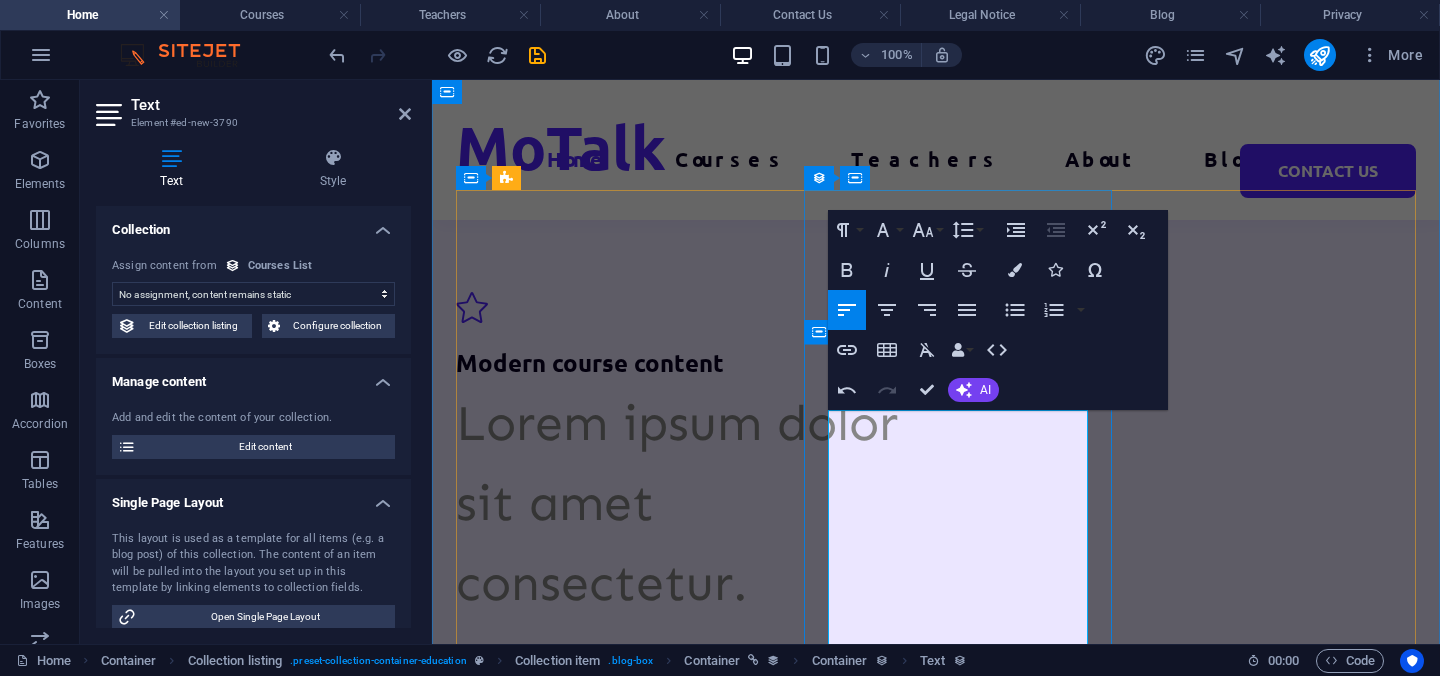 type 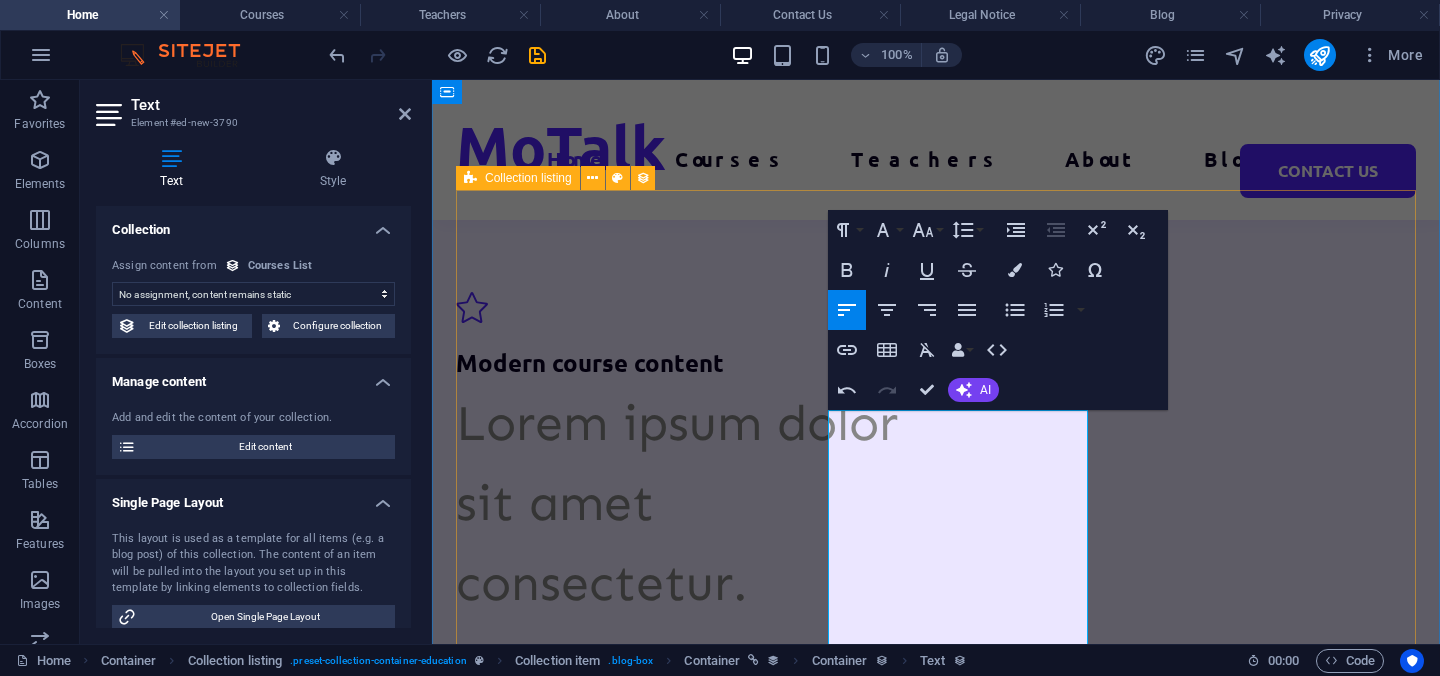 click on "UI/UX Design Normal -Get to know each other -What we want to talk about  -Talk or reed or gramer Talk or vocabulary Talk   1h =10 Euro $499 Programming 101 Mix  Talk  -Get to know each other -What we want to talk about  -Talk or reed or gramer Talk or vocabulary Talk   1h =10 Euro $499 Management Normal -Get to know each other -What we want to talk about  -Talk or reed or gramer Talk or vocabulary Talk   1h =10 Euro $499  Vorherige Nächste" at bounding box center [936, 4184] 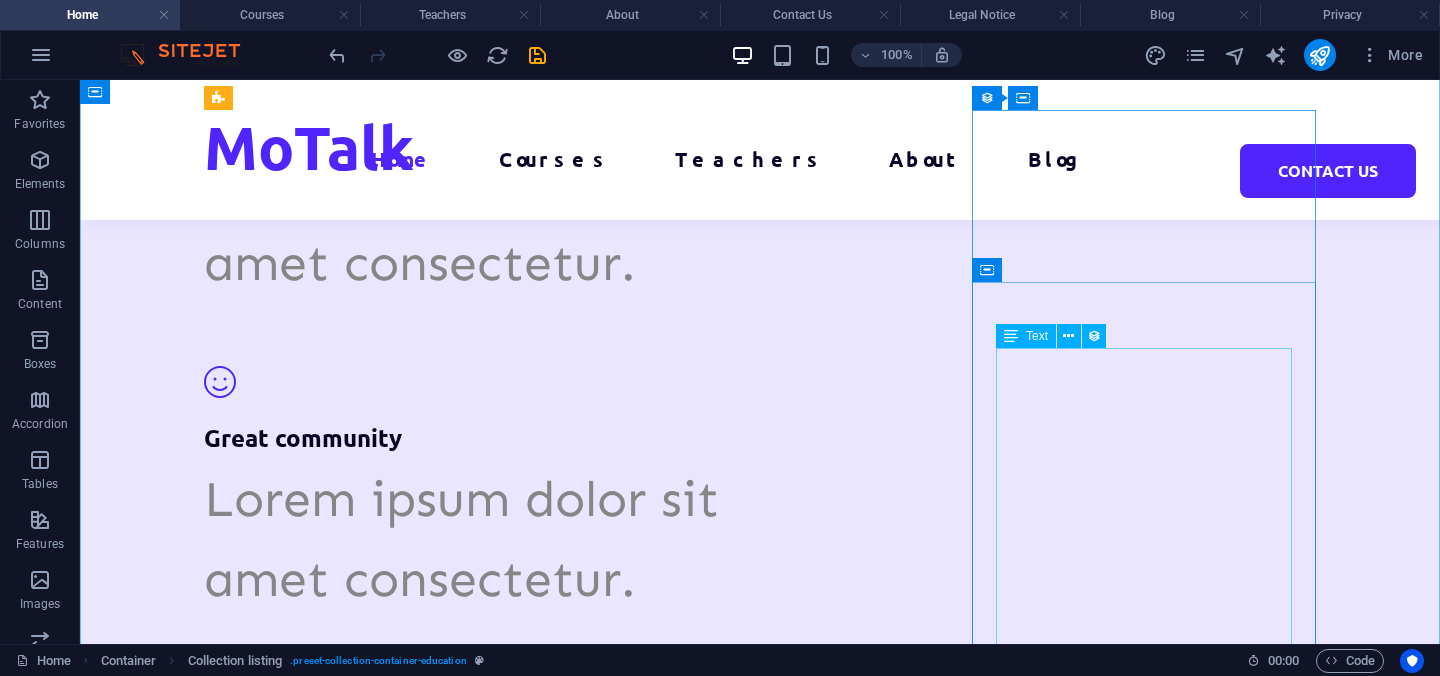 scroll, scrollTop: 4154, scrollLeft: 0, axis: vertical 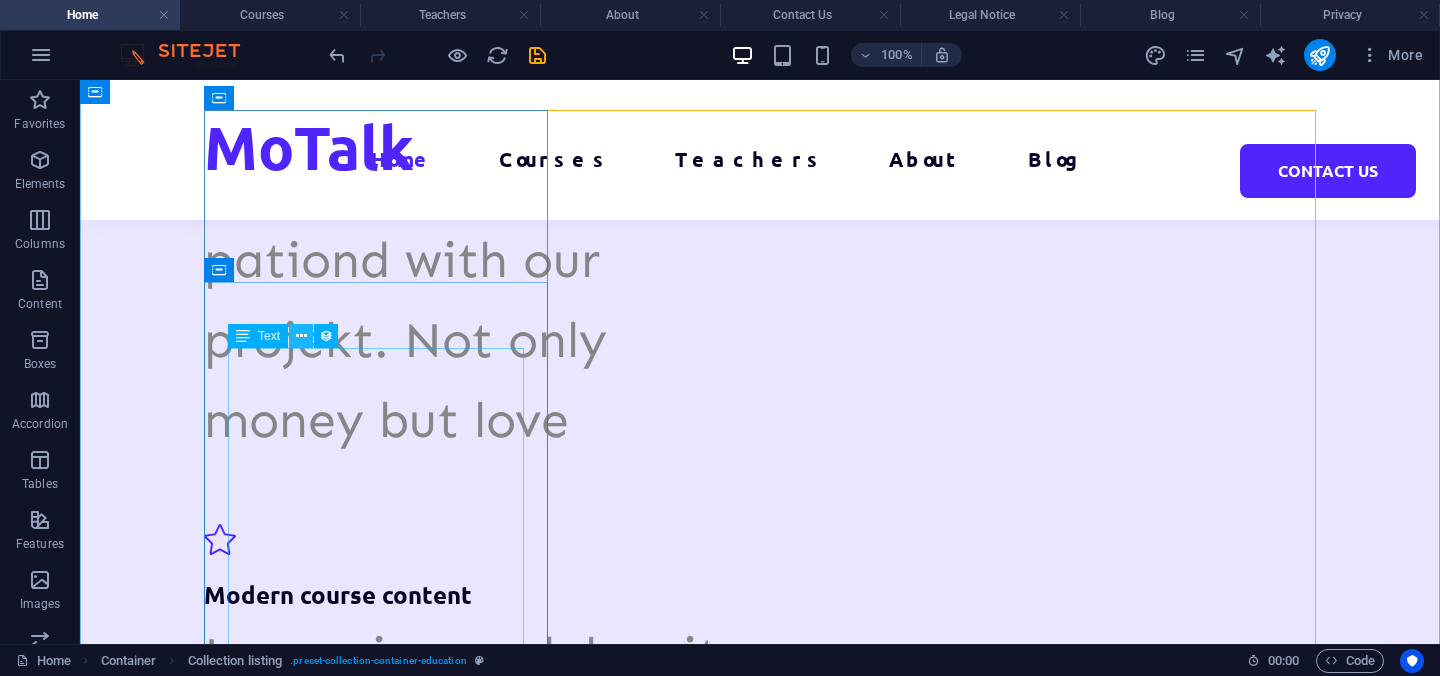 click at bounding box center [301, 336] 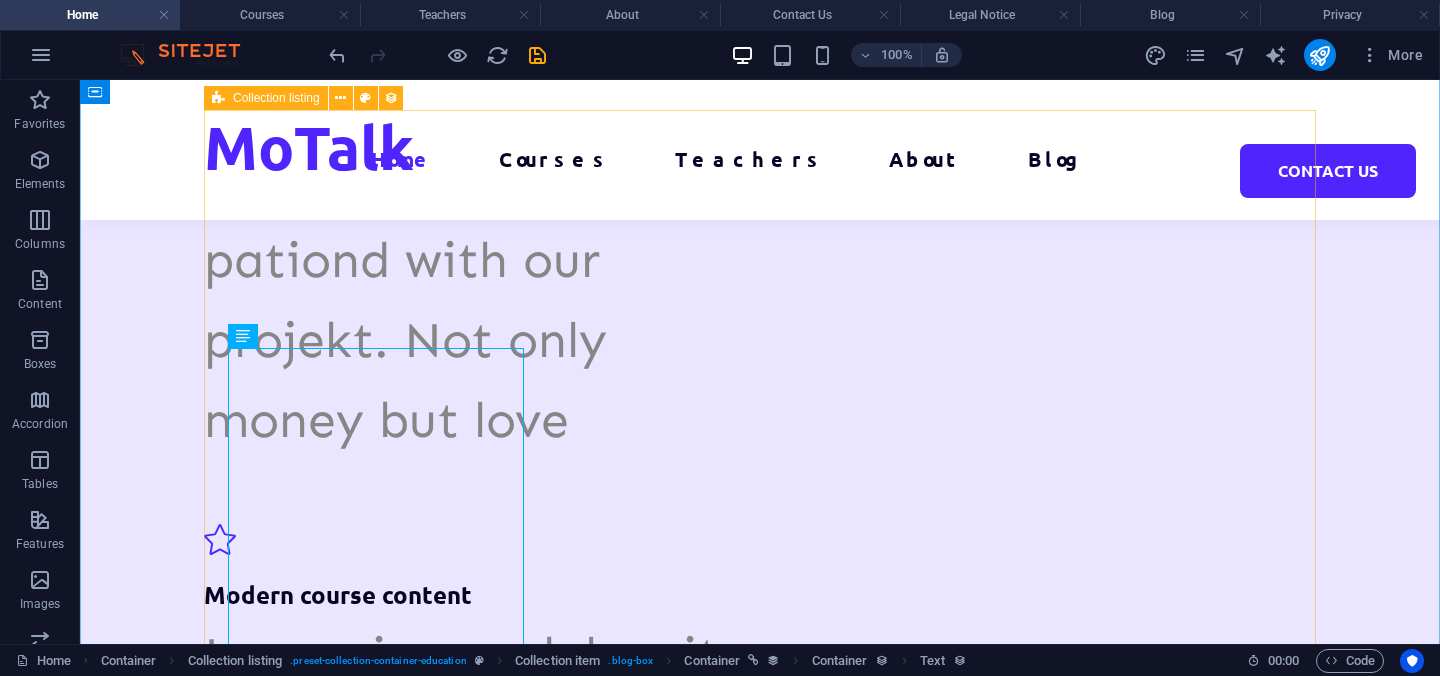 click on "UI/UX Design Mix Talk  -Get to know each other -What we want to talk about  -Talk or reed or gramer Talk or vocabulary Talk   1h =10 Euro $499 Programming 101 Mix Talk  -Get to know each other -What we want to talk about  -Talk or reed or gramer Talk or vocabulary Talk   1h =10 Euro $499 Management Mix Talk  -Get to know each other -What we want to talk about  -Talk or reed or gramer Talk or vocabulary Talk   1h =10 Euro $499  Vorherige Nächste" at bounding box center [760, 4370] 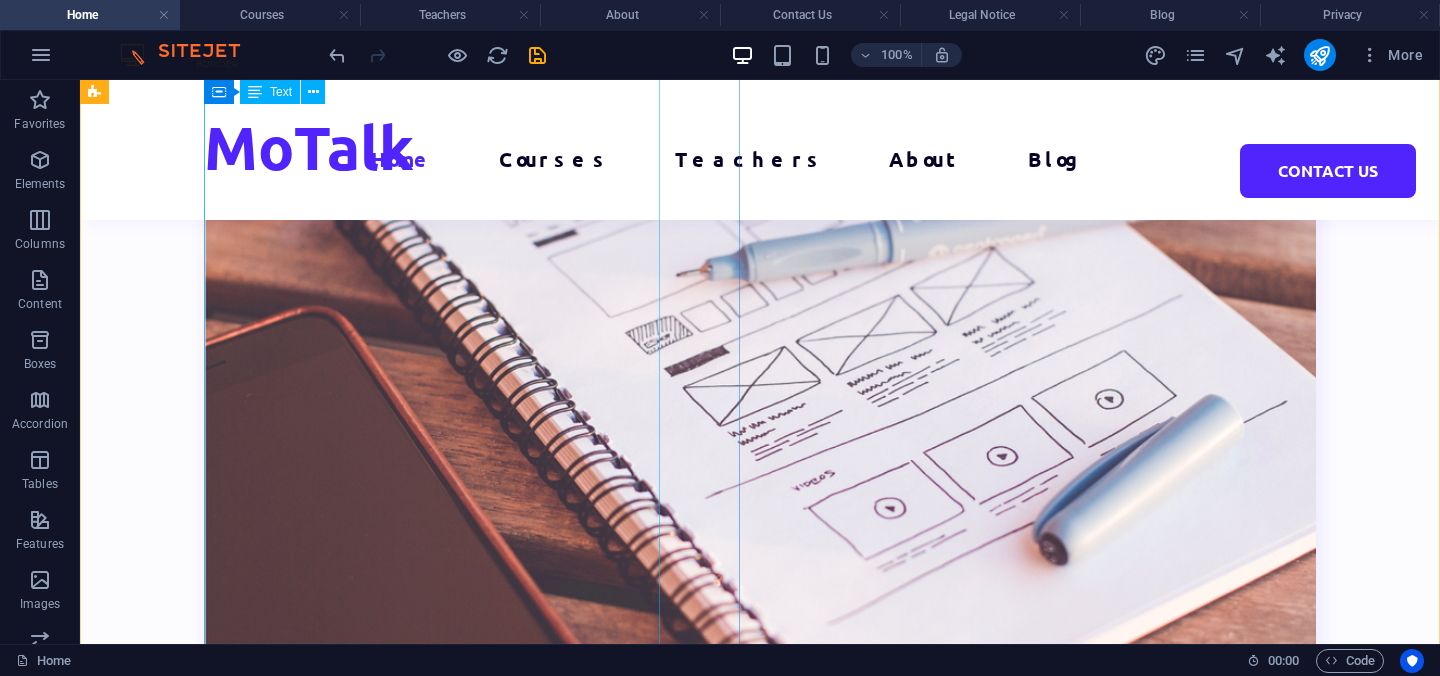 scroll, scrollTop: 6435, scrollLeft: 0, axis: vertical 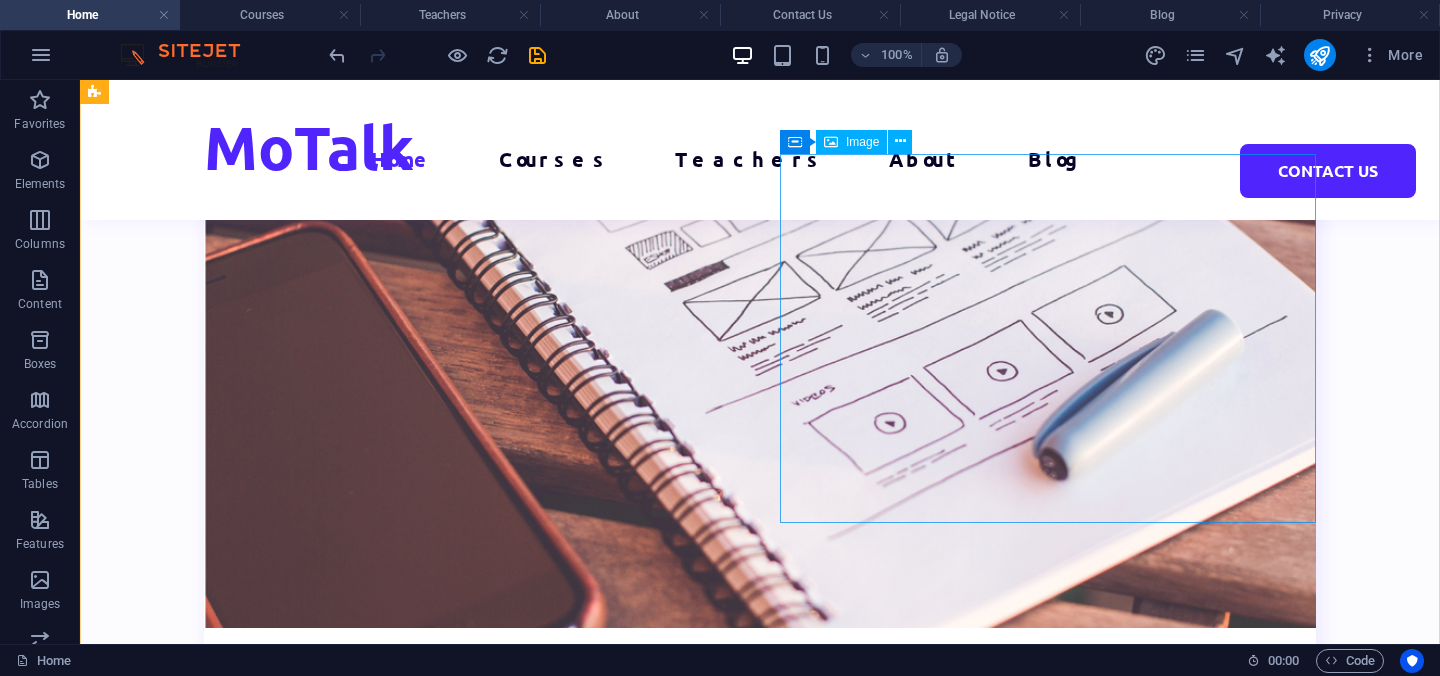 click at bounding box center [372, 4795] 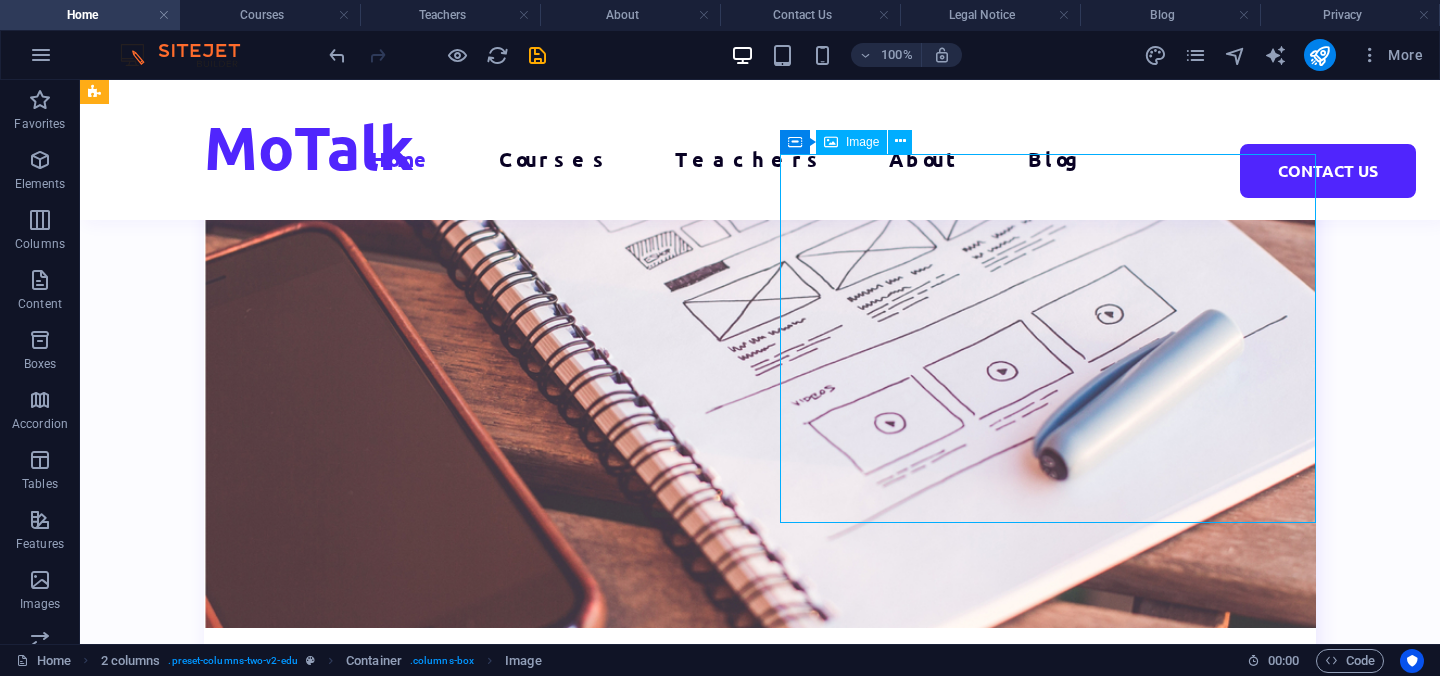 click at bounding box center [372, 4795] 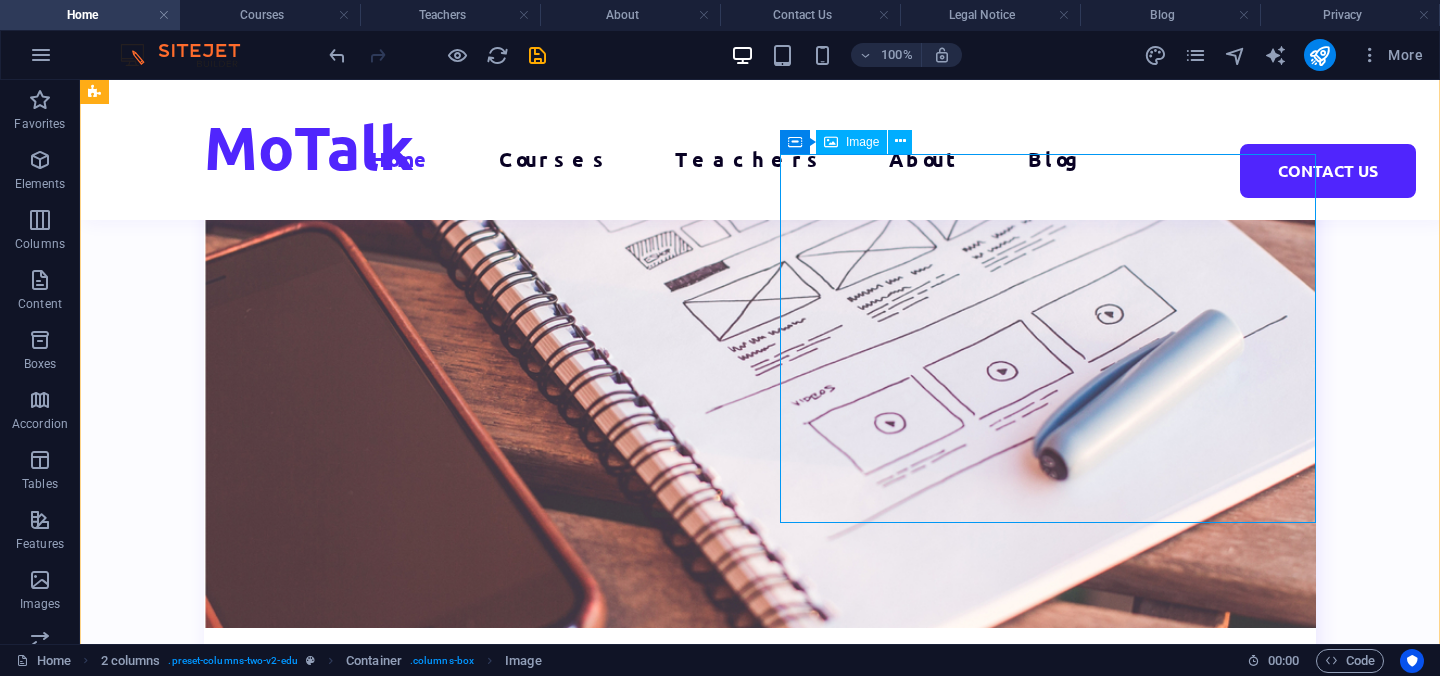 scroll, scrollTop: 6373, scrollLeft: 0, axis: vertical 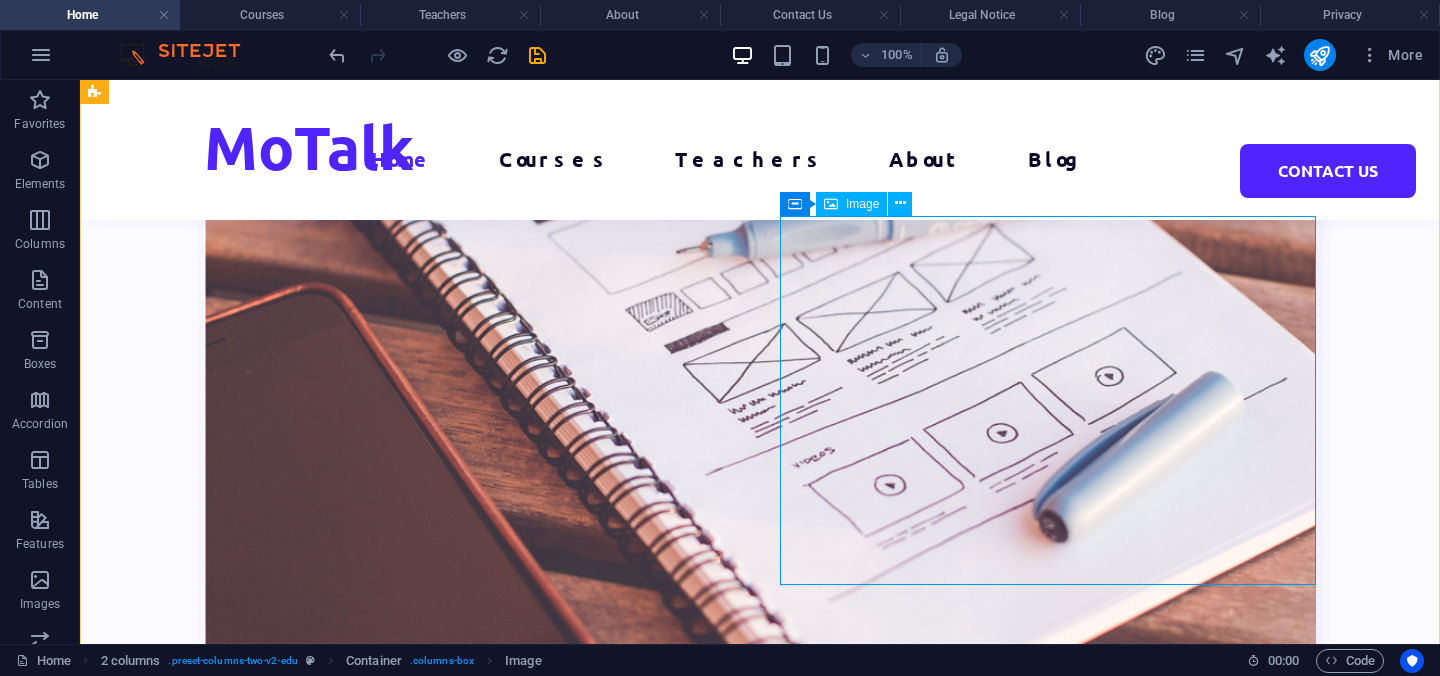 click at bounding box center (372, 4857) 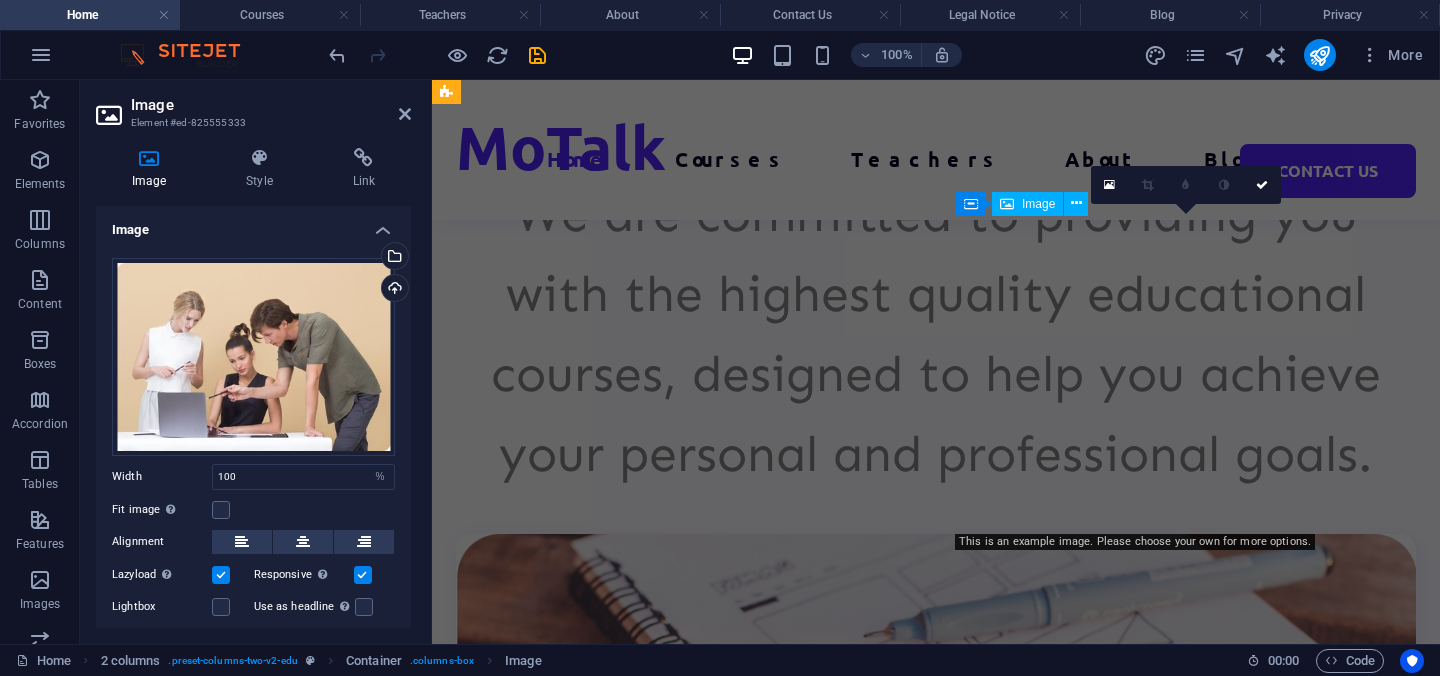 scroll, scrollTop: 8842, scrollLeft: 0, axis: vertical 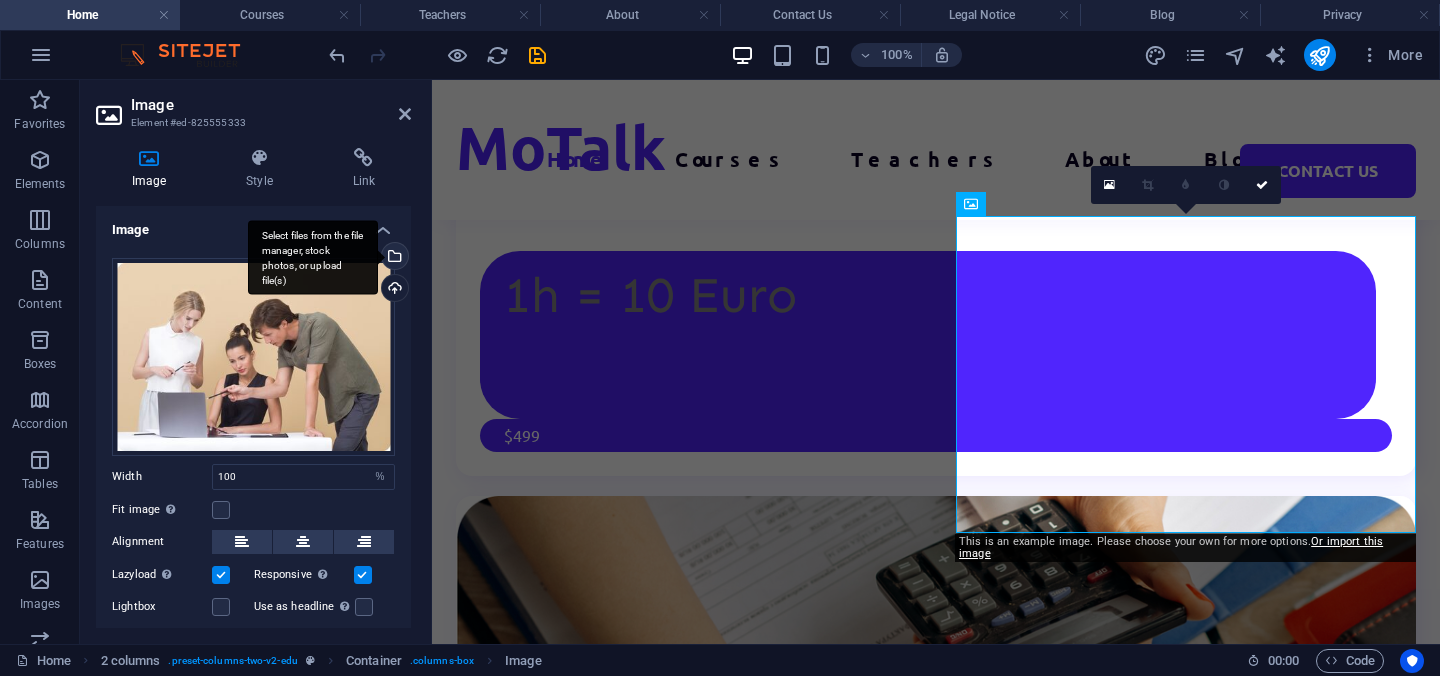 click on "Select files from the file manager, stock photos, or upload file(s)" at bounding box center (393, 258) 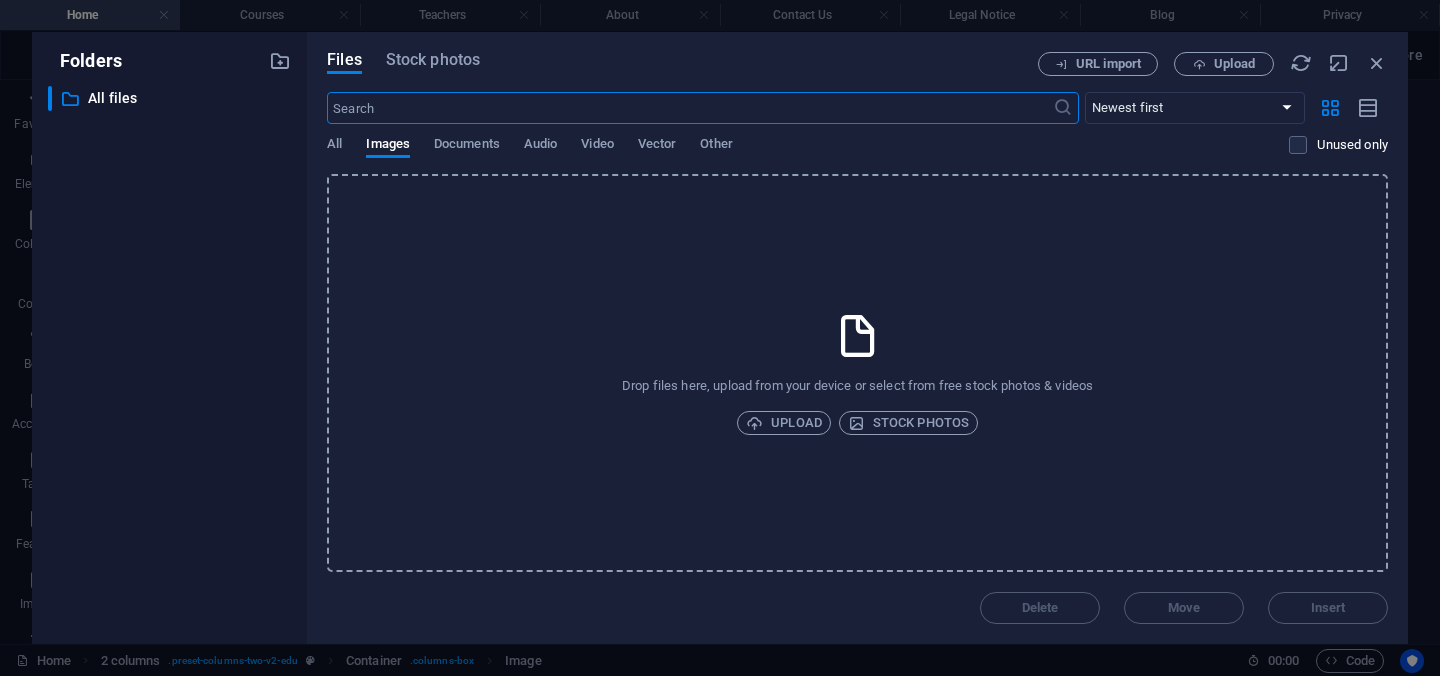 scroll, scrollTop: 8558, scrollLeft: 0, axis: vertical 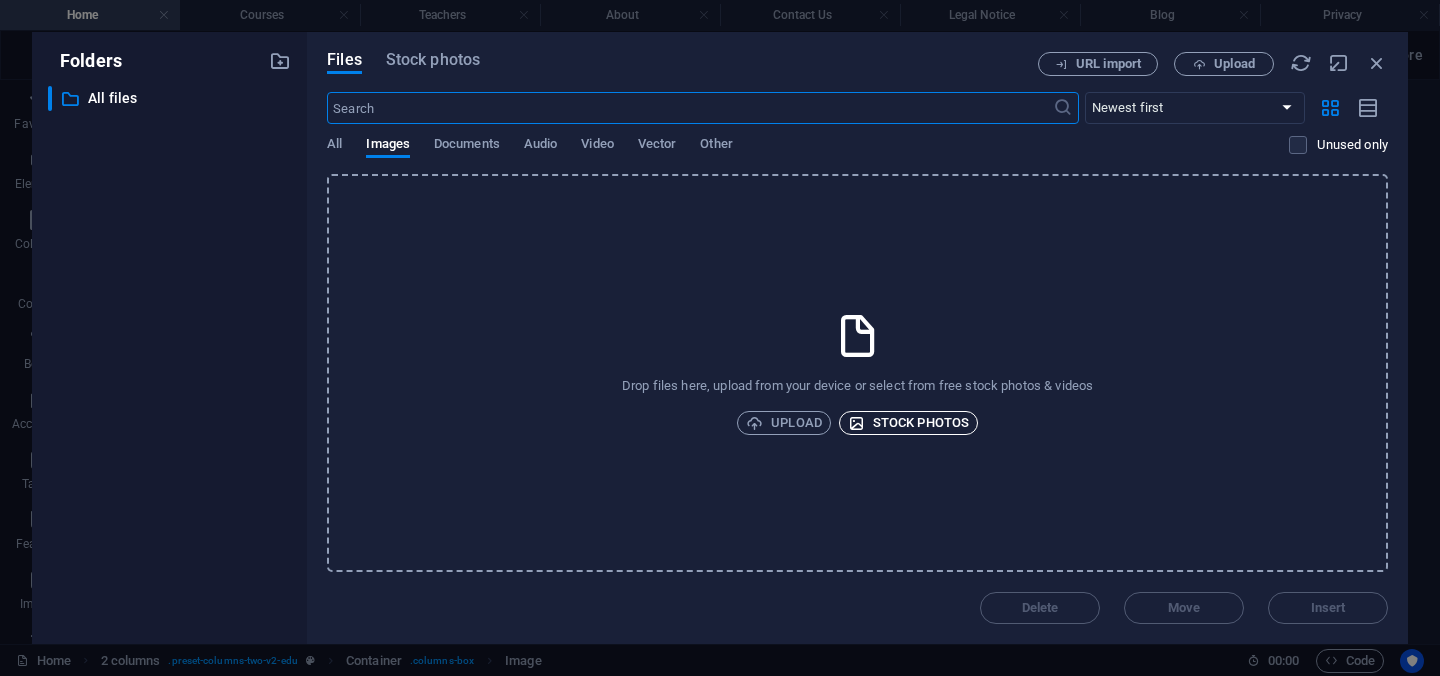 click on "Stock photos" at bounding box center (908, 423) 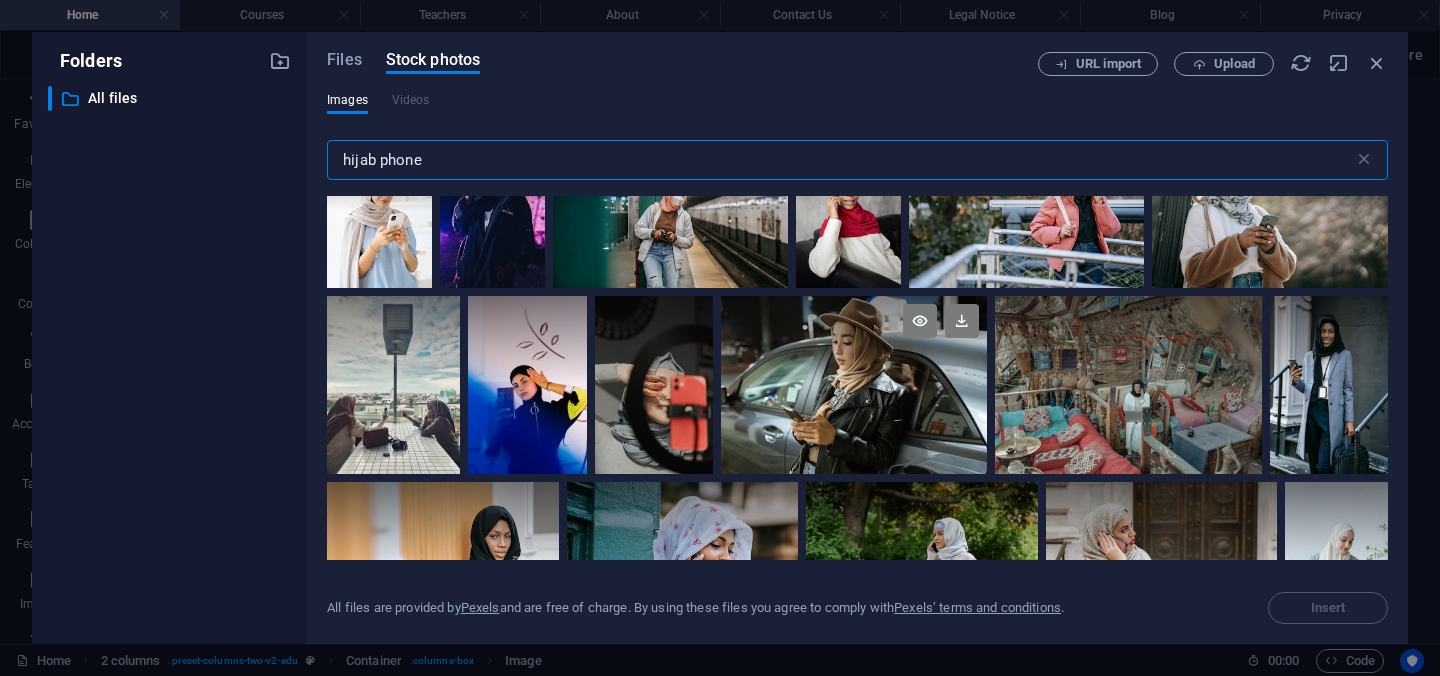 scroll, scrollTop: 2048, scrollLeft: 0, axis: vertical 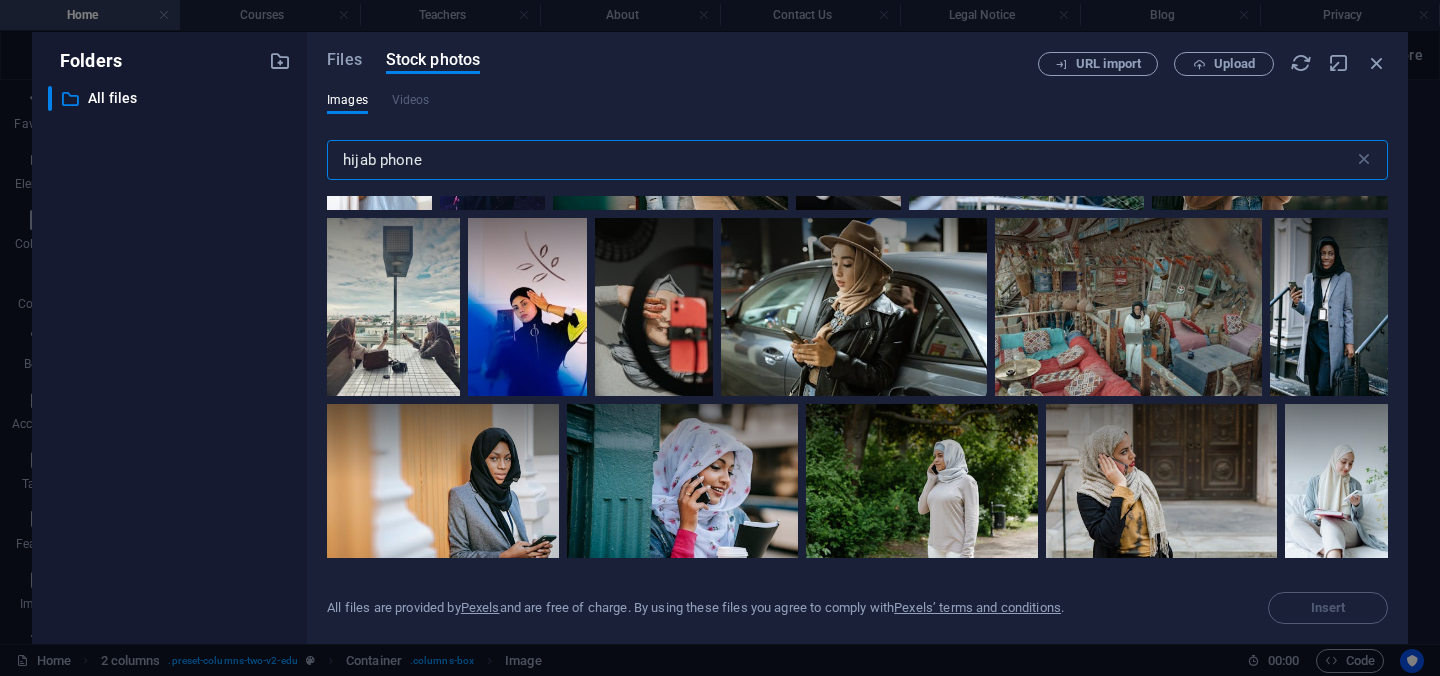 click on "hijab phone" at bounding box center [840, 160] 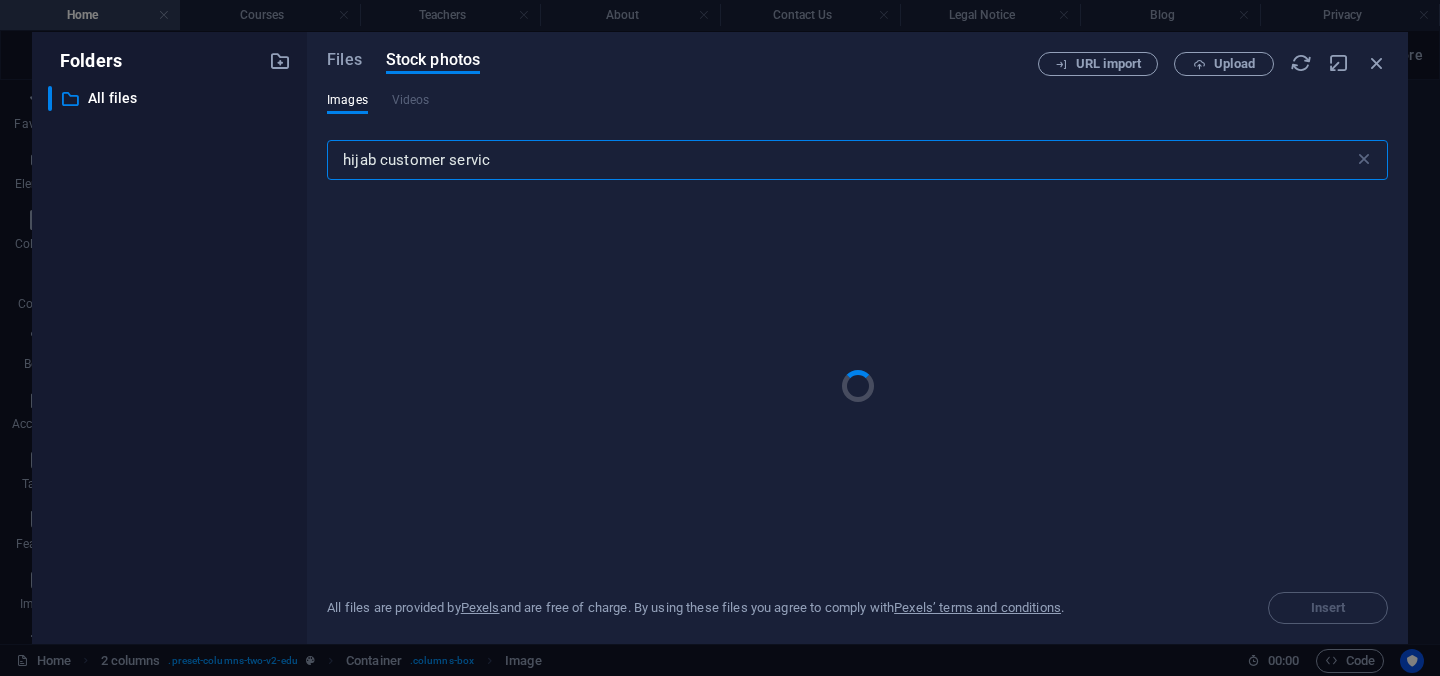 type on "hijab customer service" 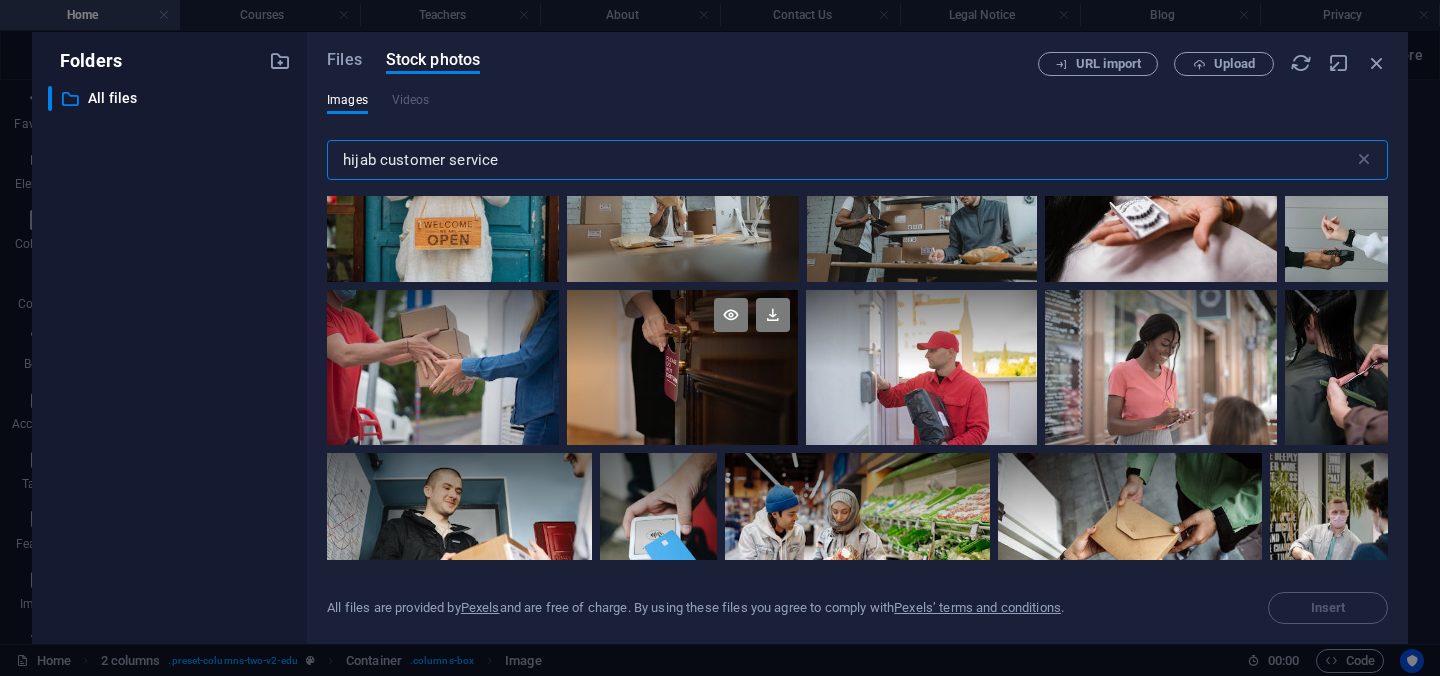 scroll, scrollTop: 2042, scrollLeft: 0, axis: vertical 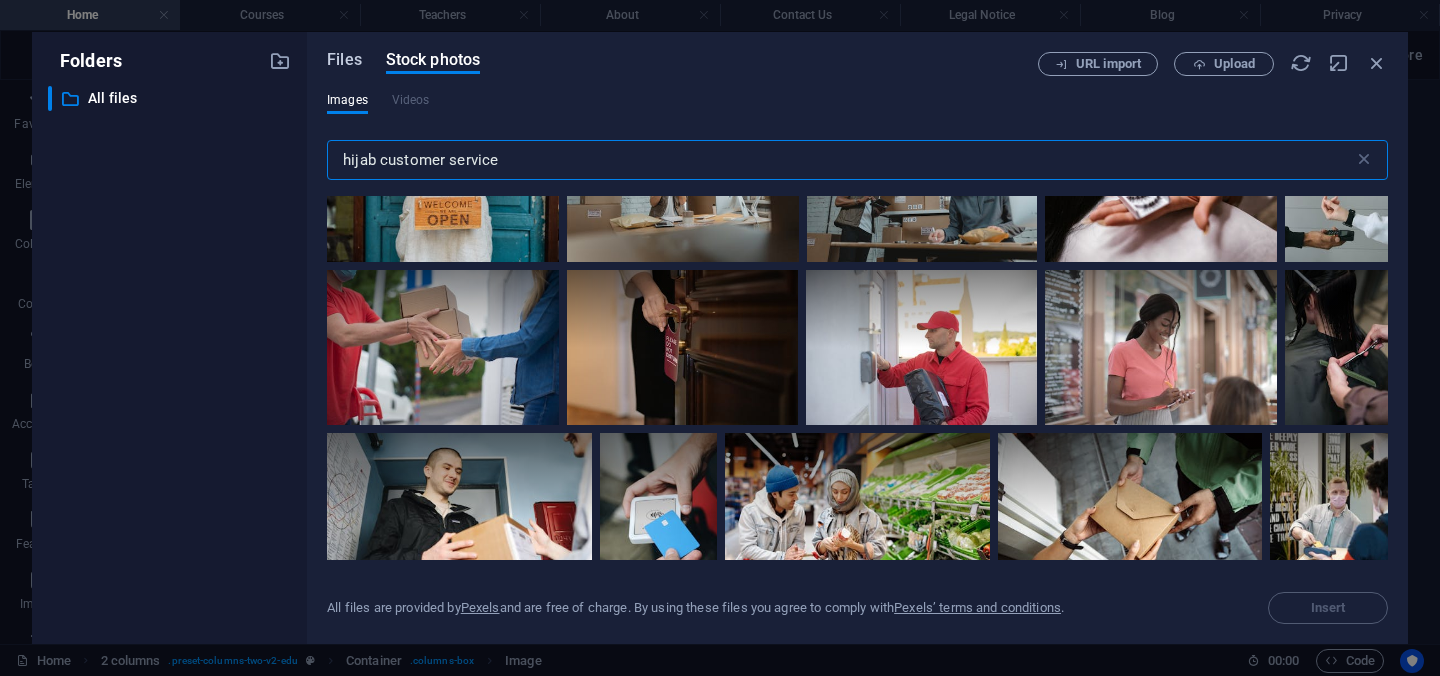 click on "Files" at bounding box center (344, 60) 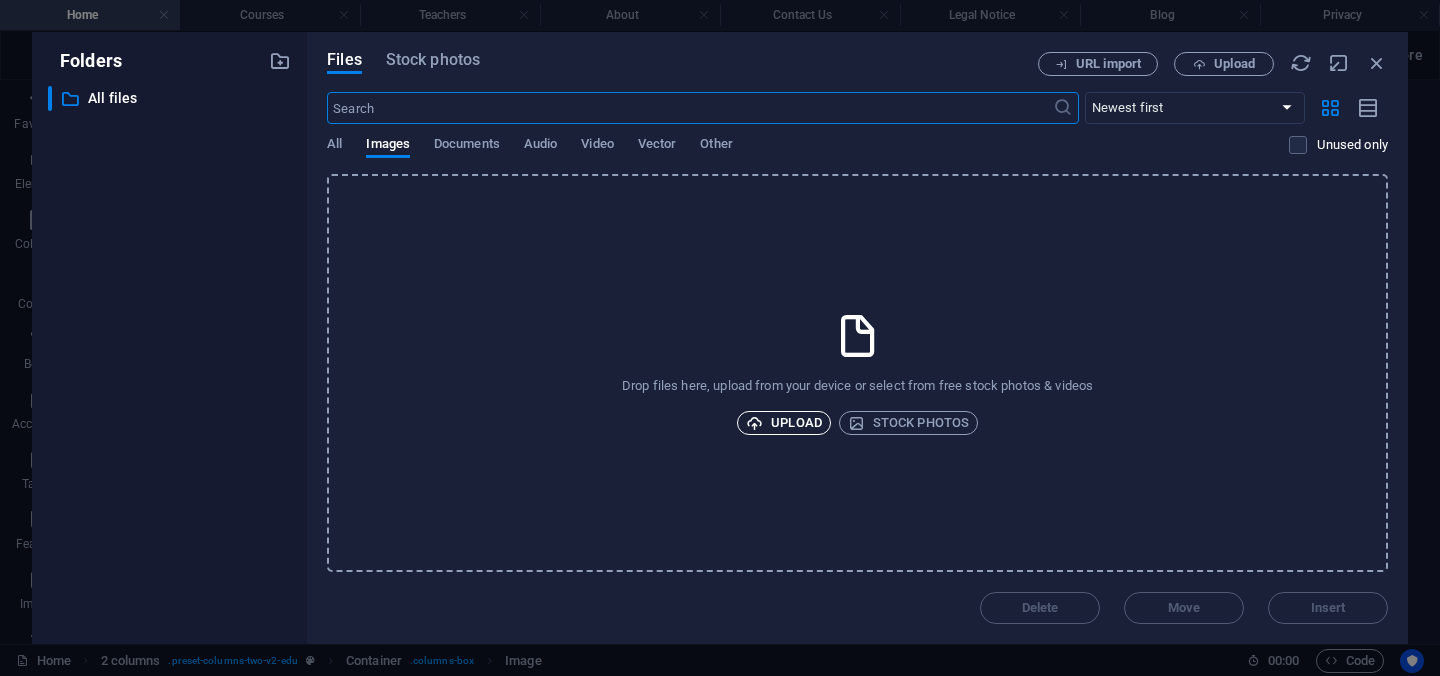 click on "Upload" at bounding box center [784, 423] 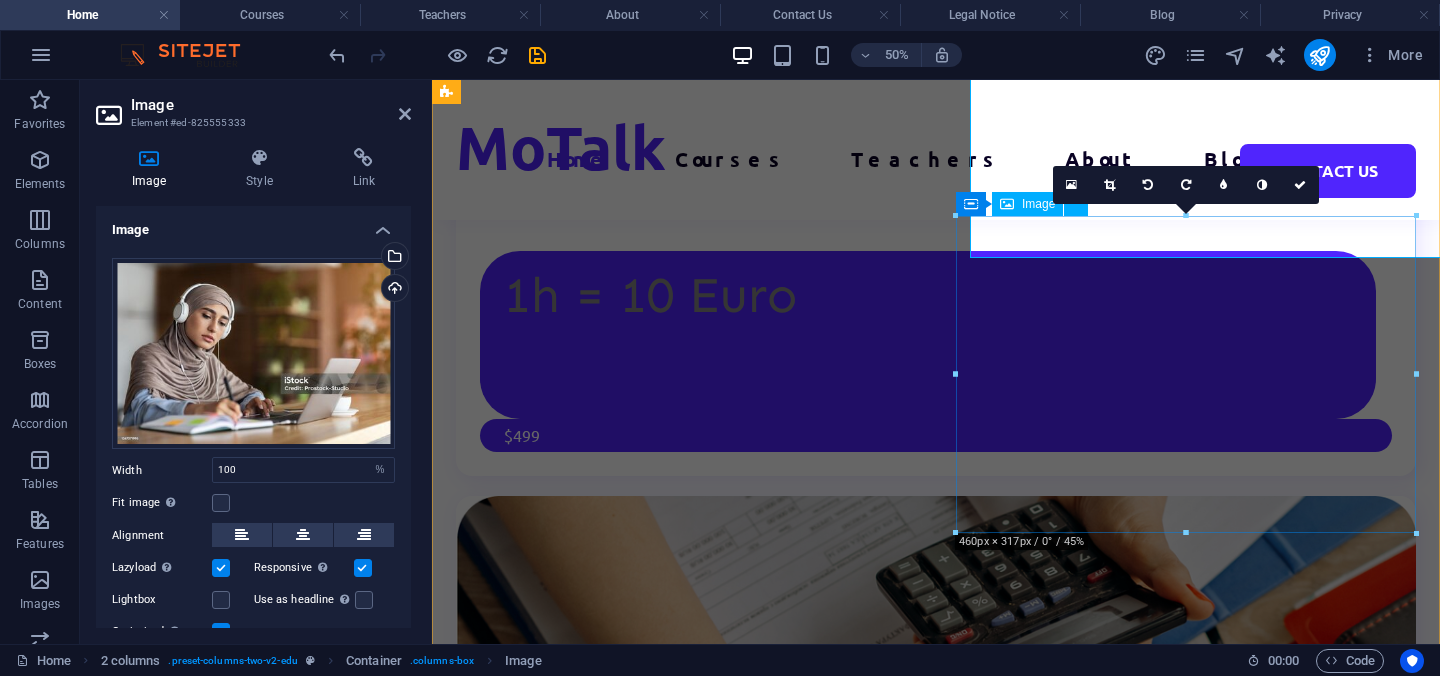 scroll, scrollTop: 8848, scrollLeft: 0, axis: vertical 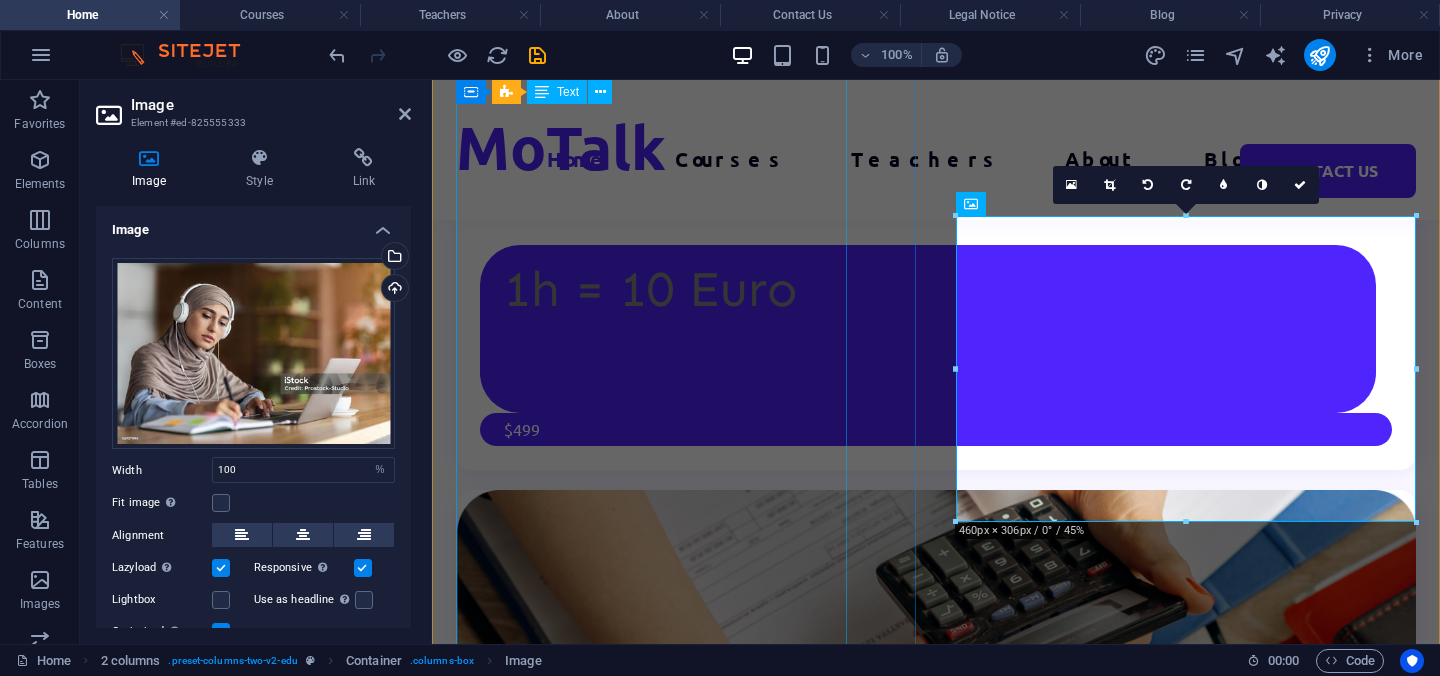 click on "Our comprehensive range of courses, programs and resources are carefully crafted to meet the needs of learners from all backgrounds and skill levels." at bounding box center (686, 3138) 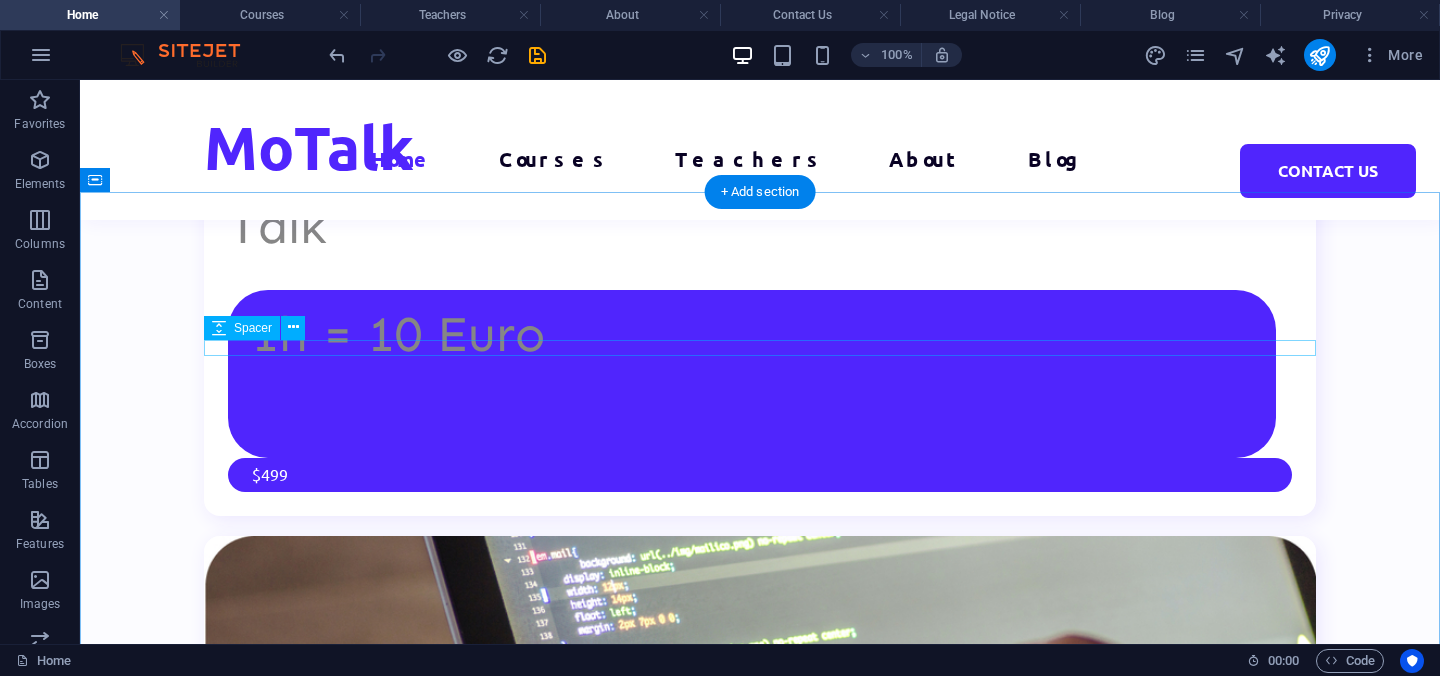 scroll, scrollTop: 7360, scrollLeft: 0, axis: vertical 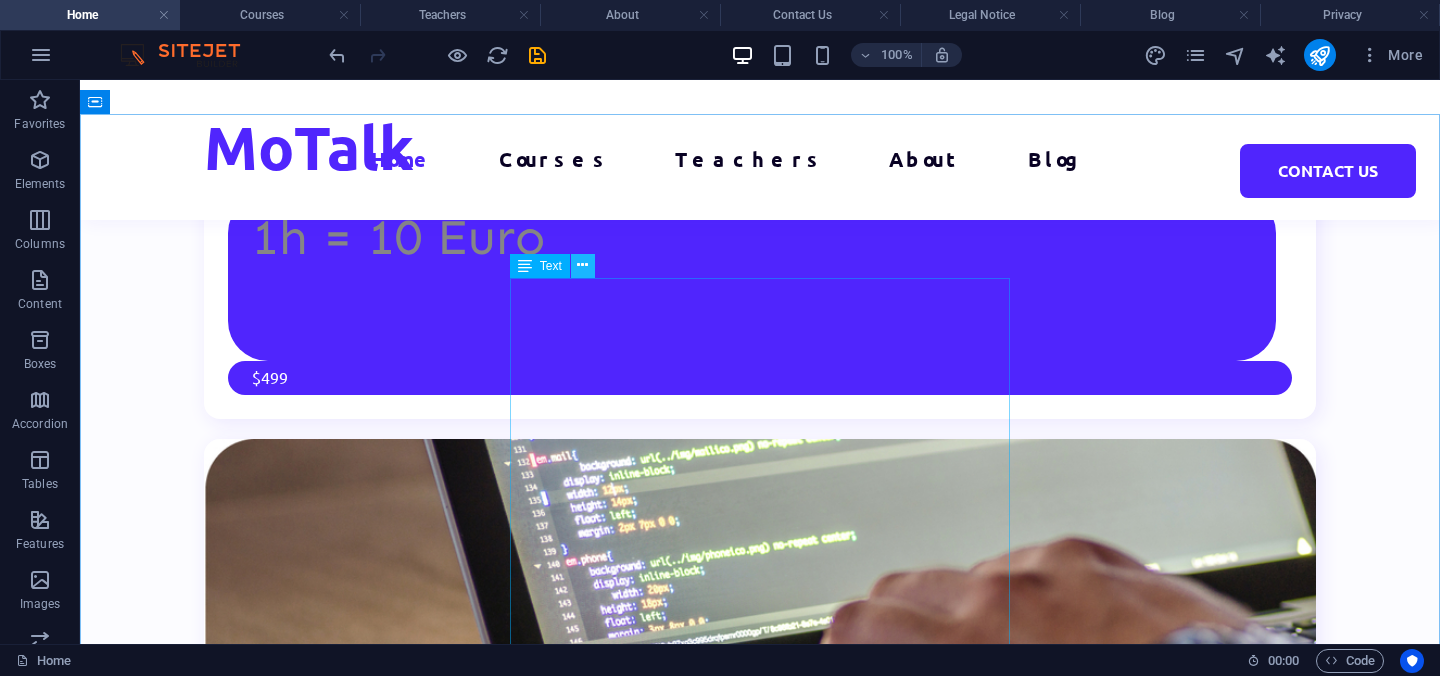 click at bounding box center [582, 265] 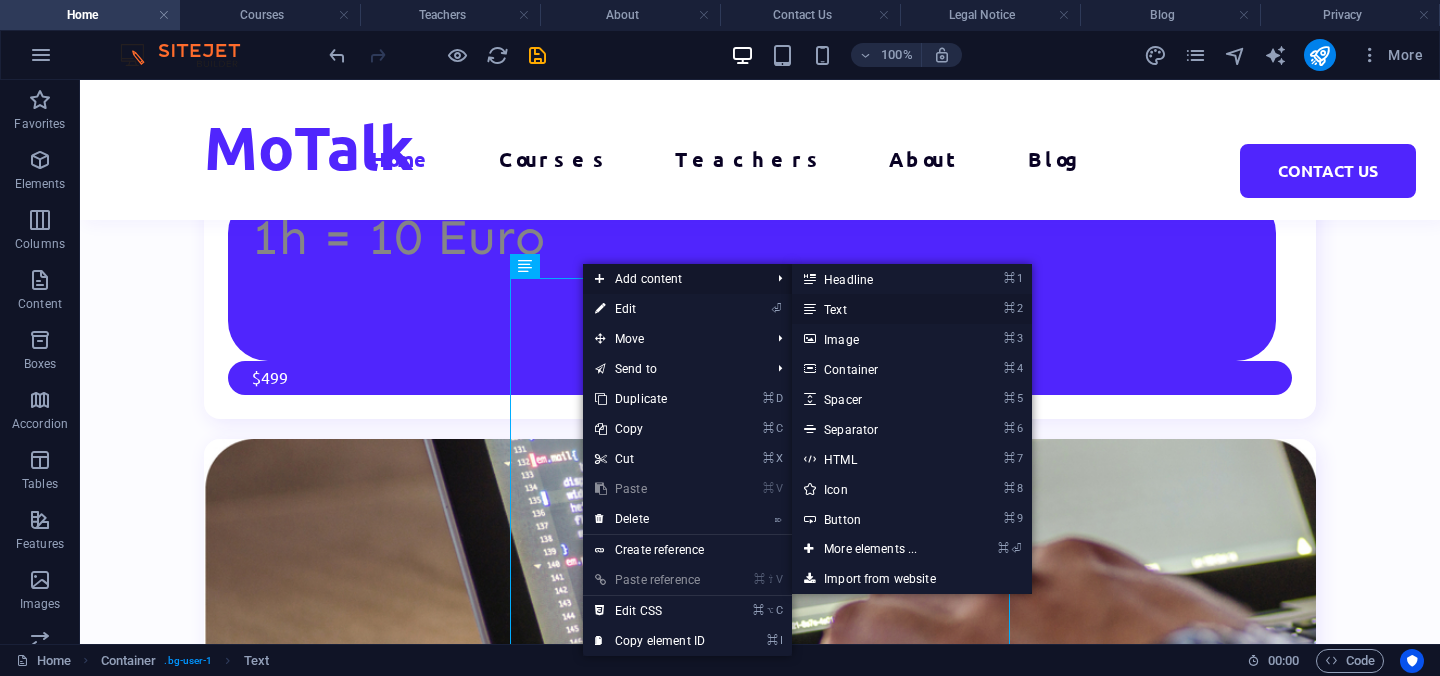 click on "⌘ 2  Text" at bounding box center [874, 309] 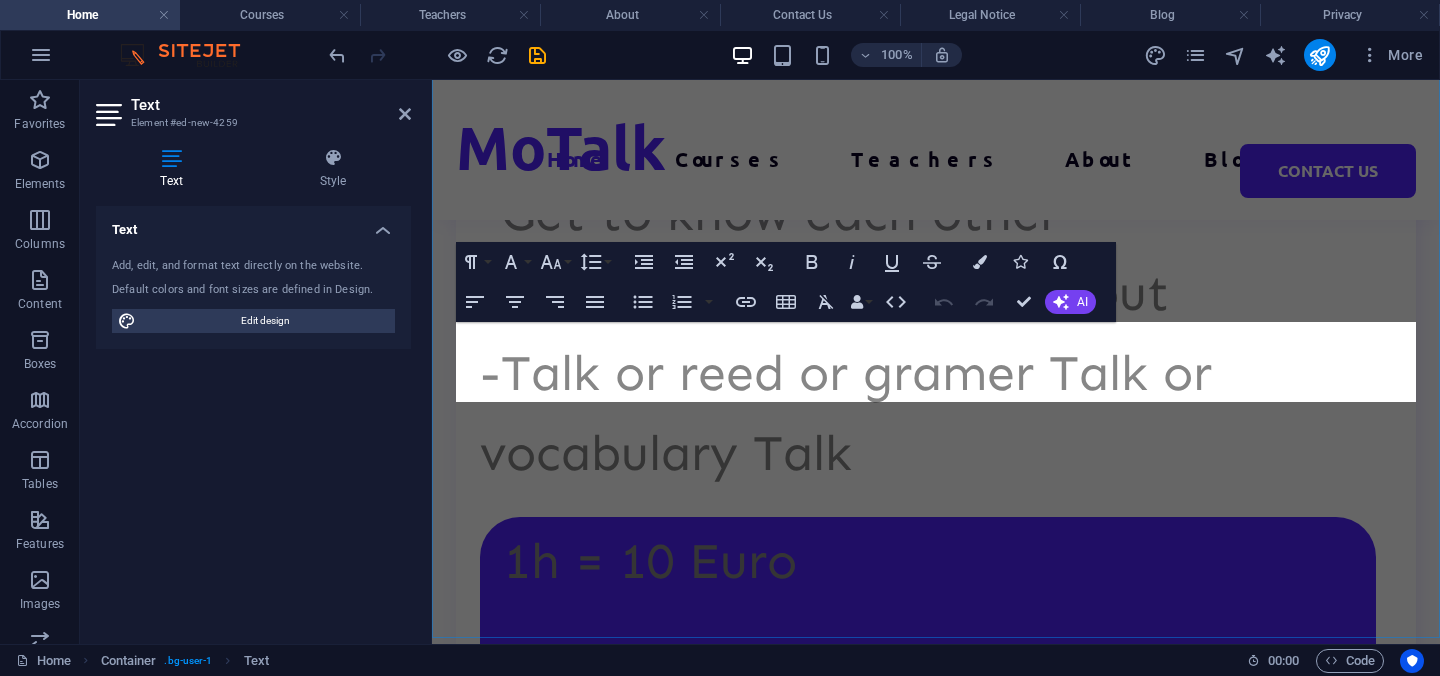 scroll, scrollTop: 10439, scrollLeft: 0, axis: vertical 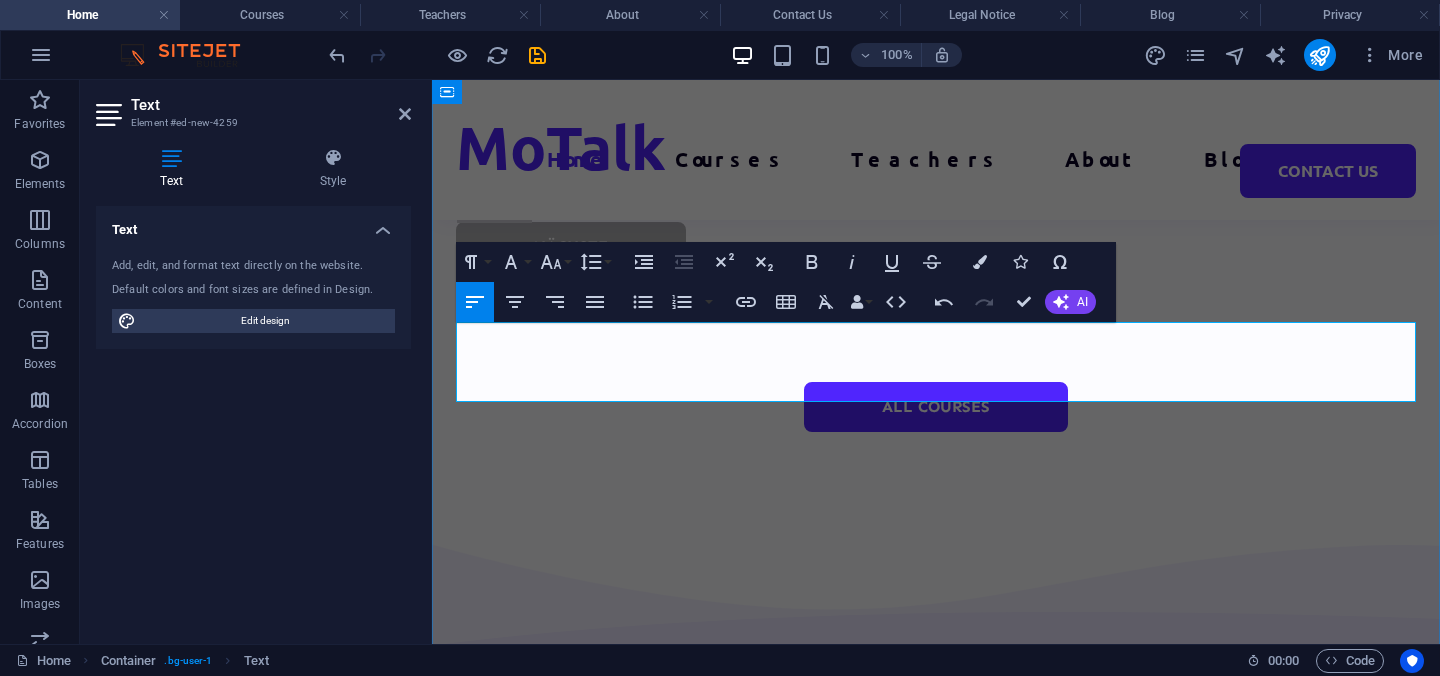 type 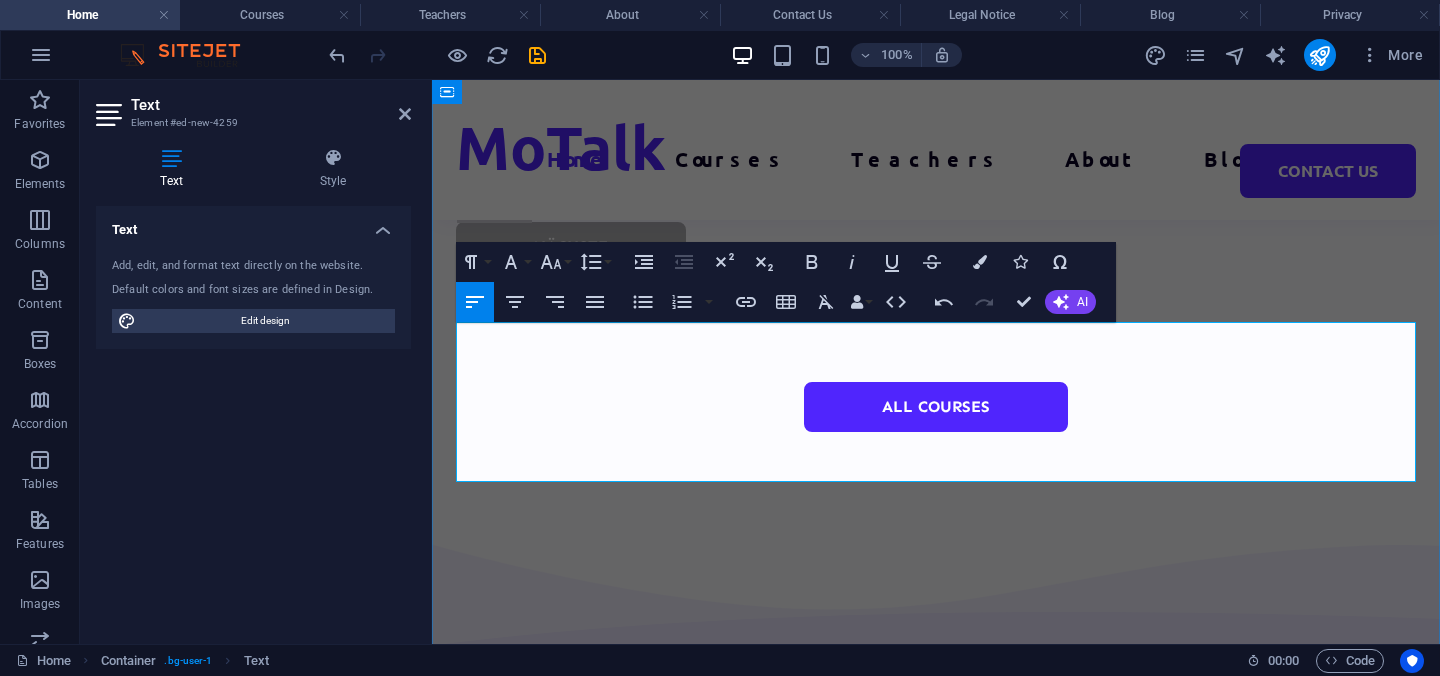 click on "our costemers  lerning skils with fun" at bounding box center (936, 2791) 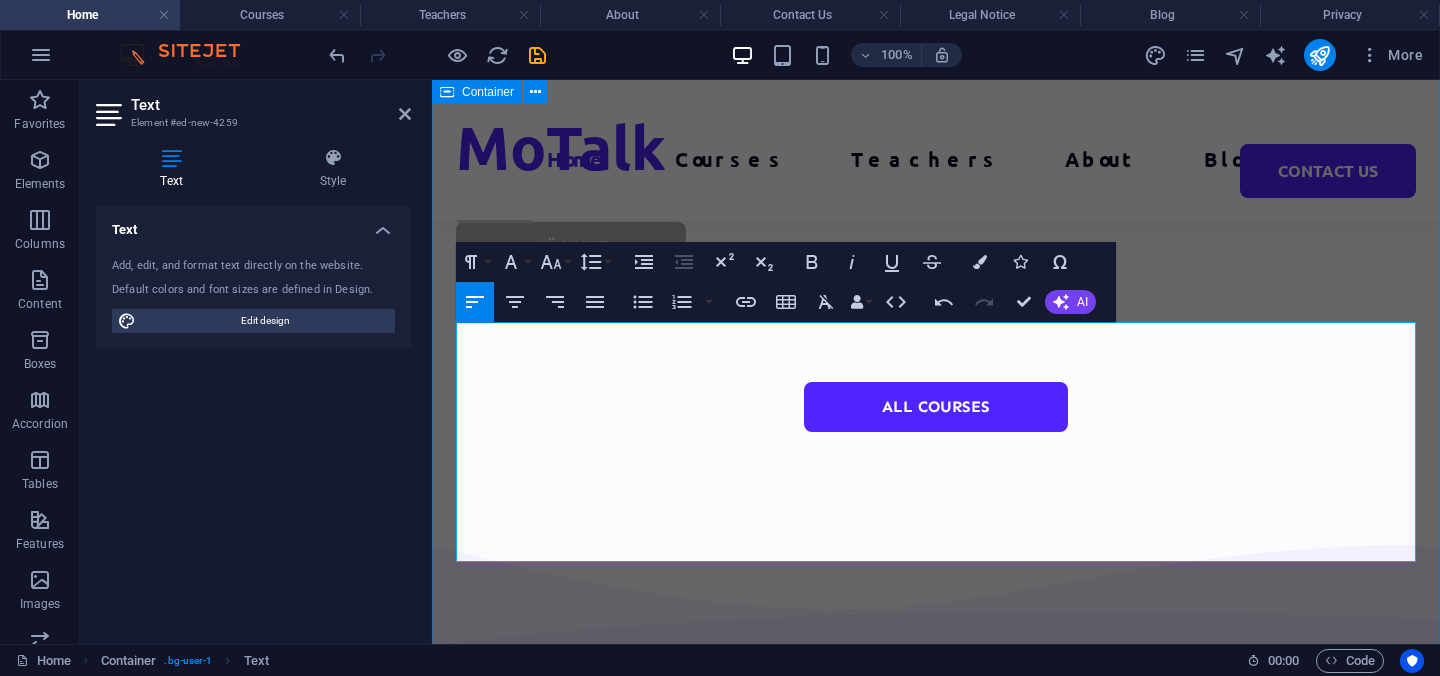click on "What makes us special Lorem ipsum dolor sit amet consectetur. Commodo morbi quisque eget amet netus semper egestas. We are a Team that loves to improve  our costemers  lerning skils with a Fun and creative way Learning community World-class skills Time  efficiency Maximum productivity" at bounding box center (936, 3175) 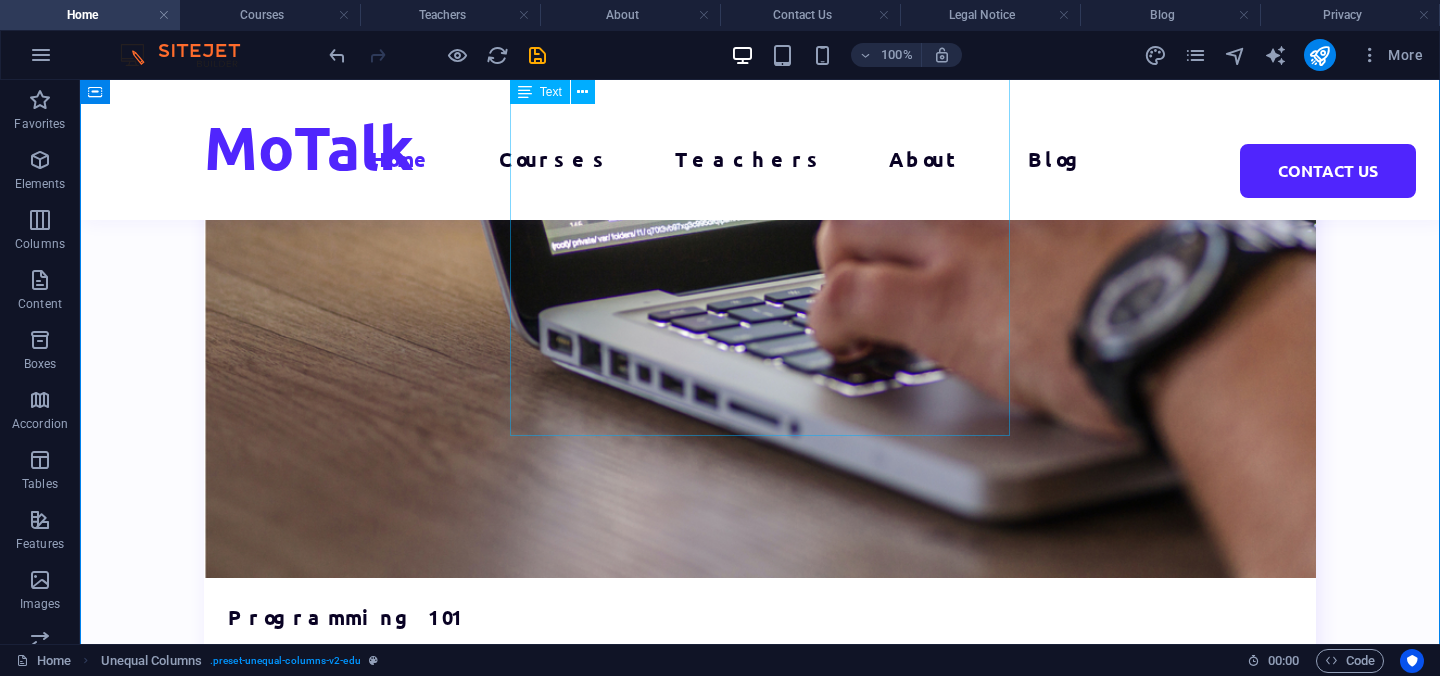 scroll, scrollTop: 7761, scrollLeft: 0, axis: vertical 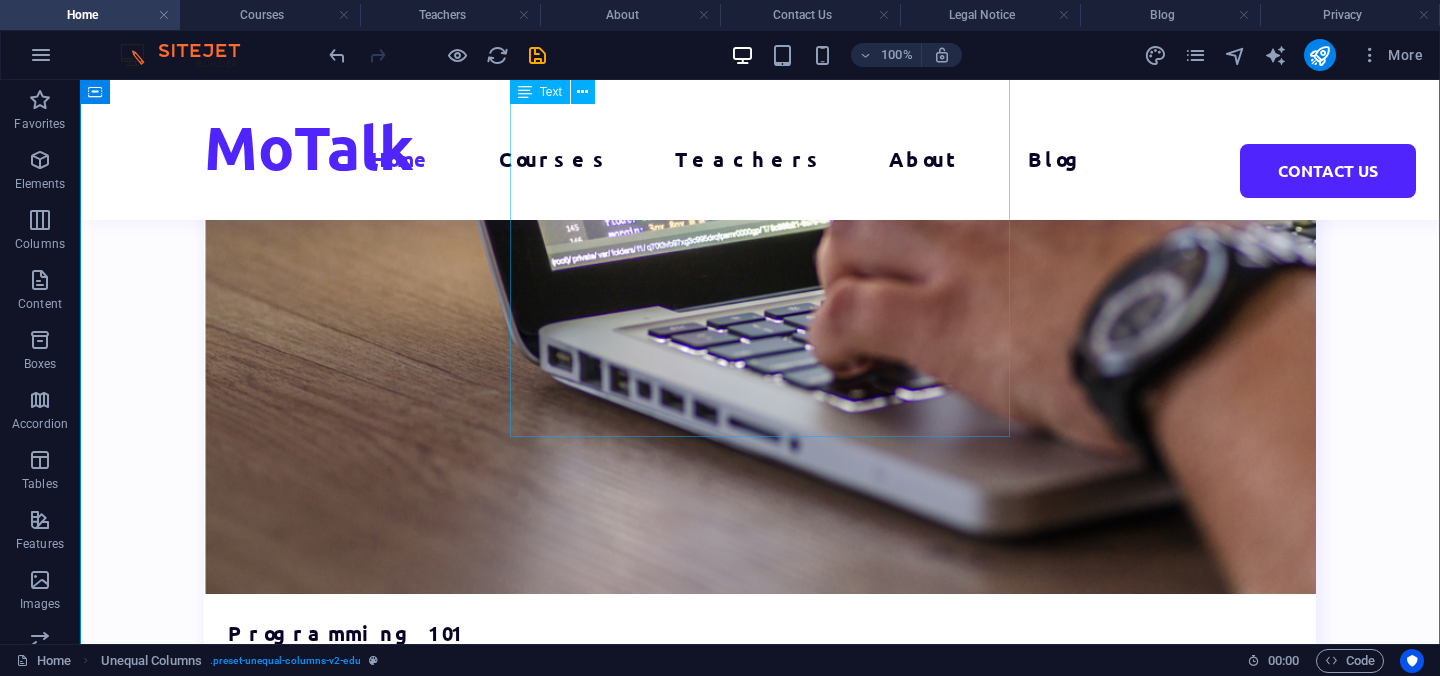 click on "Lorem ipsum dolor sit amet consectetur. Commodo morbi quisque eget amet netus semper egestas." at bounding box center (760, 5027) 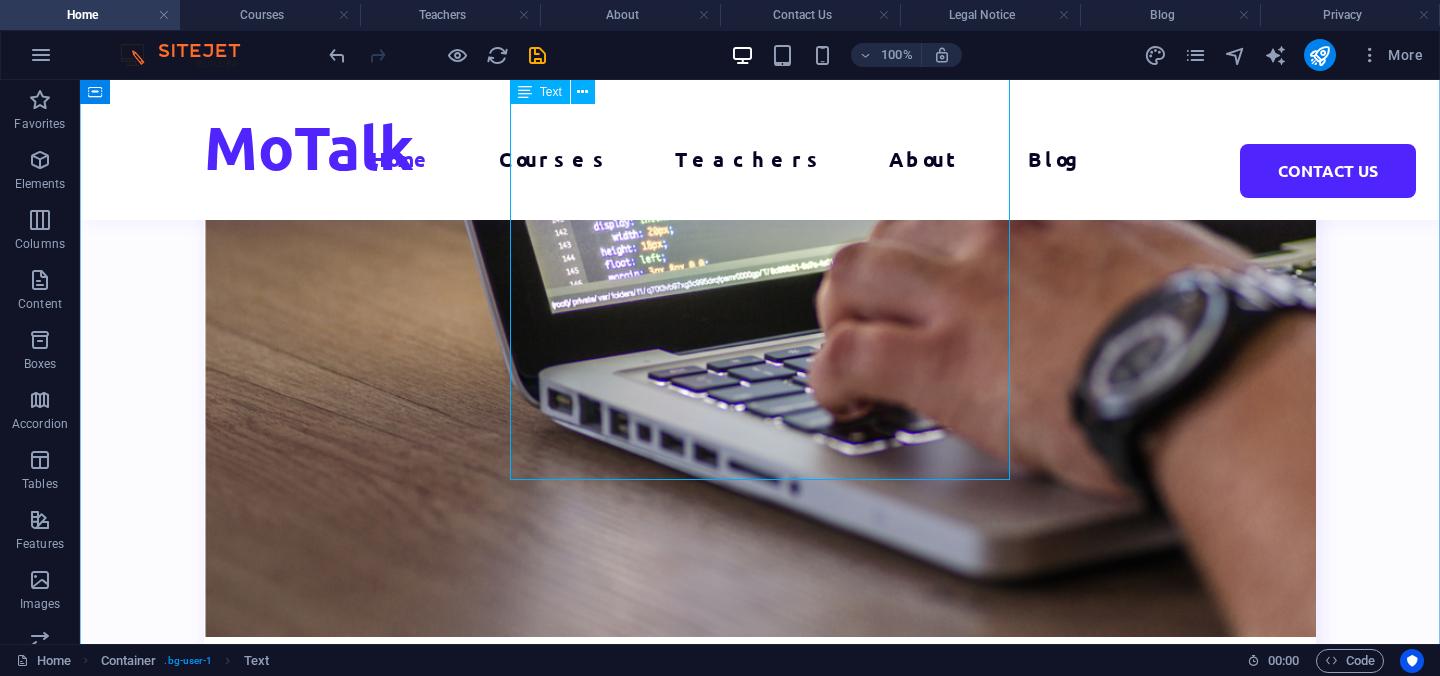scroll, scrollTop: 7652, scrollLeft: 0, axis: vertical 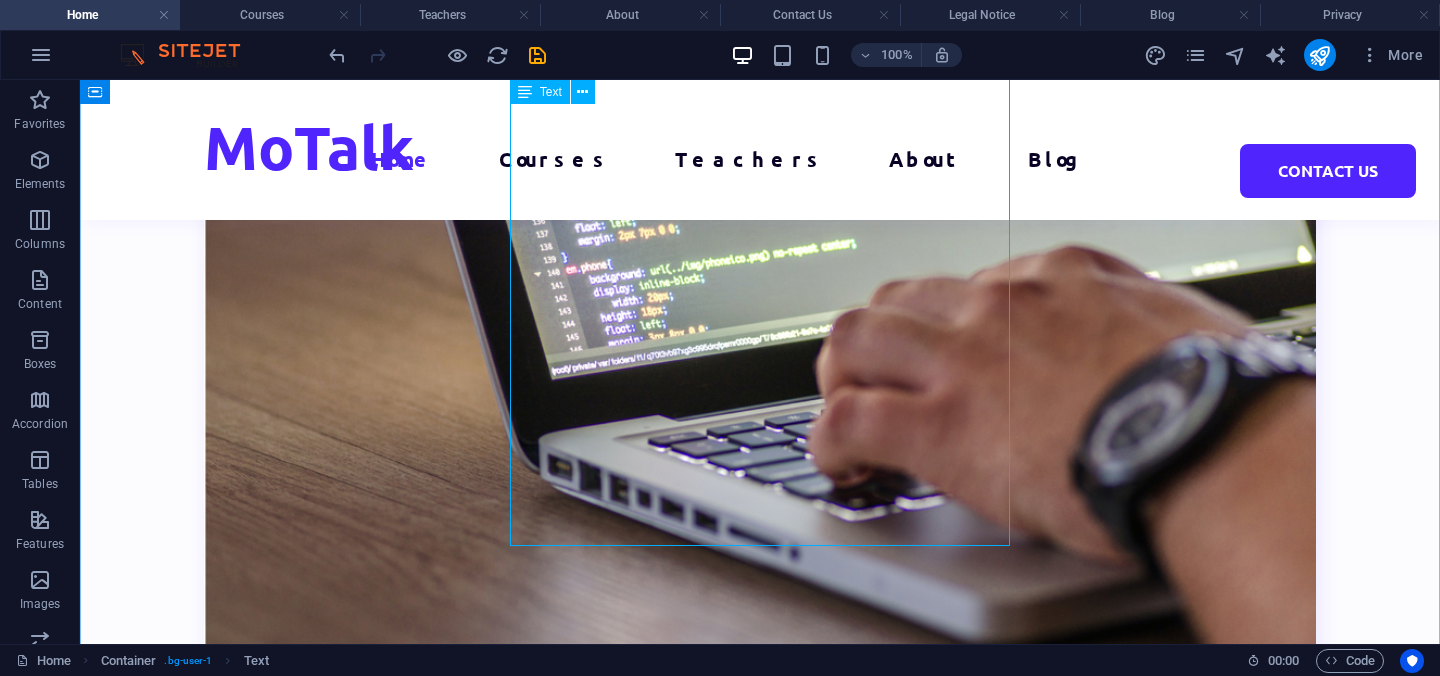 click on "Lorem ipsum dolor sit amet consectetur. Commodo morbi quisque eget amet netus semper egestas." at bounding box center [760, 5136] 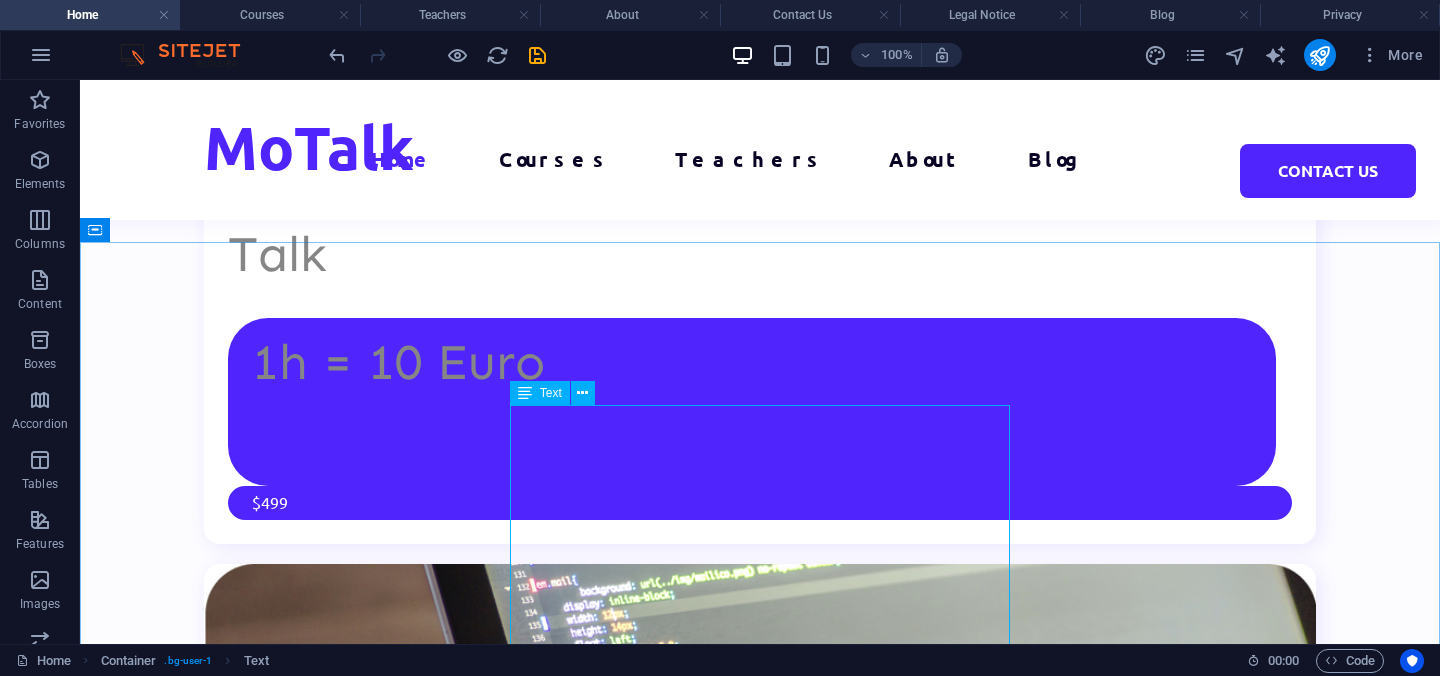 scroll, scrollTop: 7227, scrollLeft: 0, axis: vertical 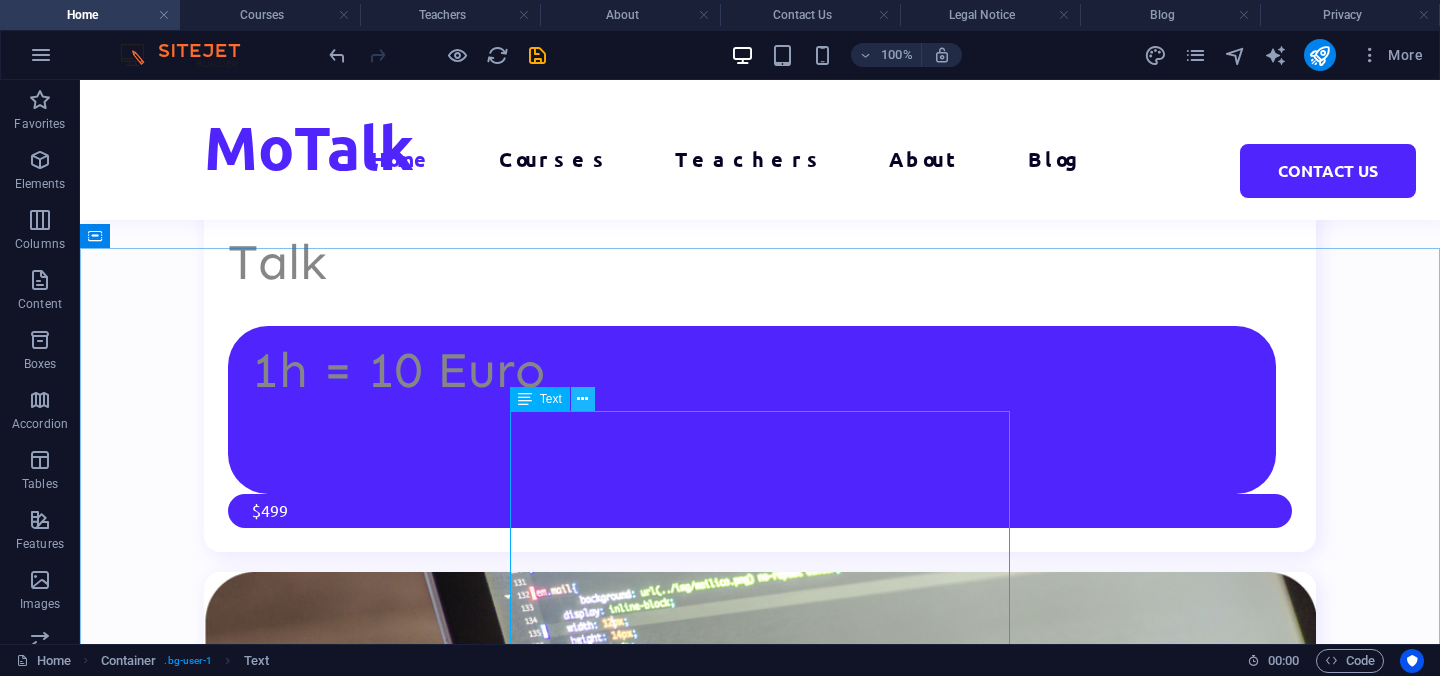 click at bounding box center [582, 399] 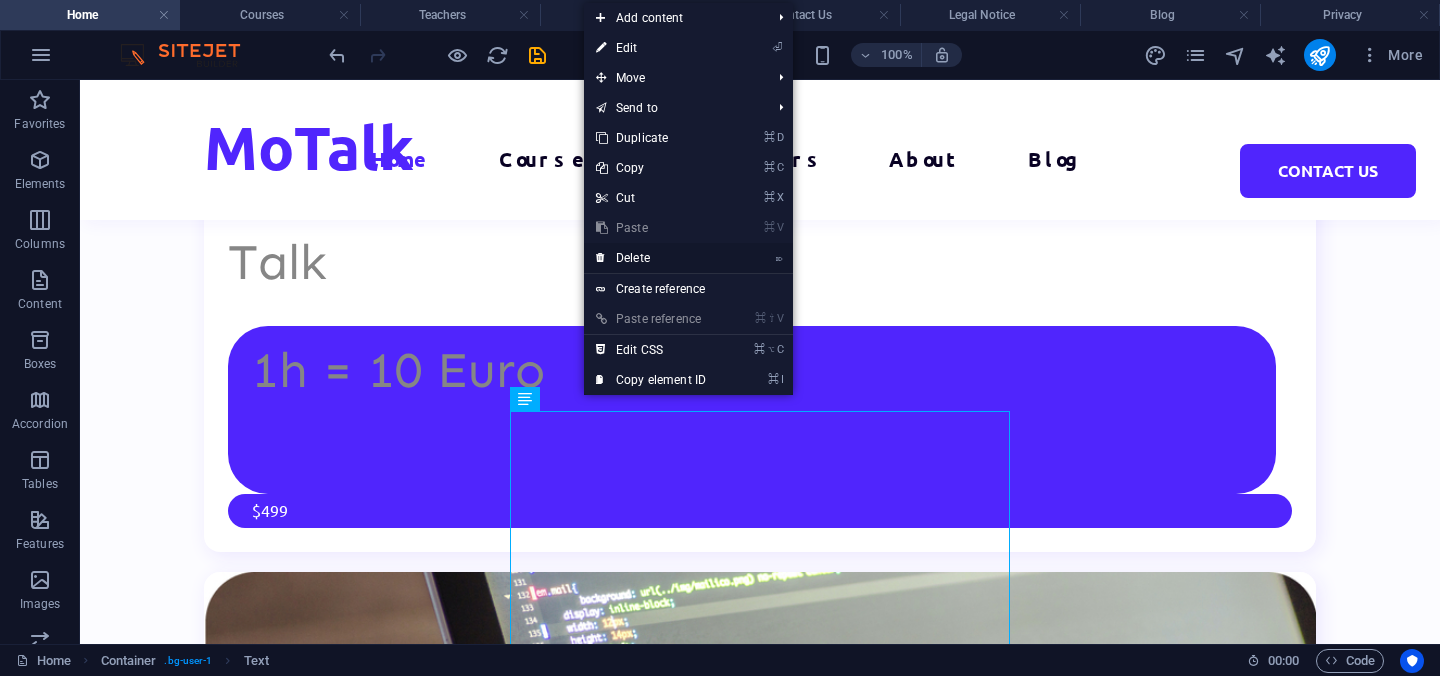click on "⌦  Delete" at bounding box center [651, 258] 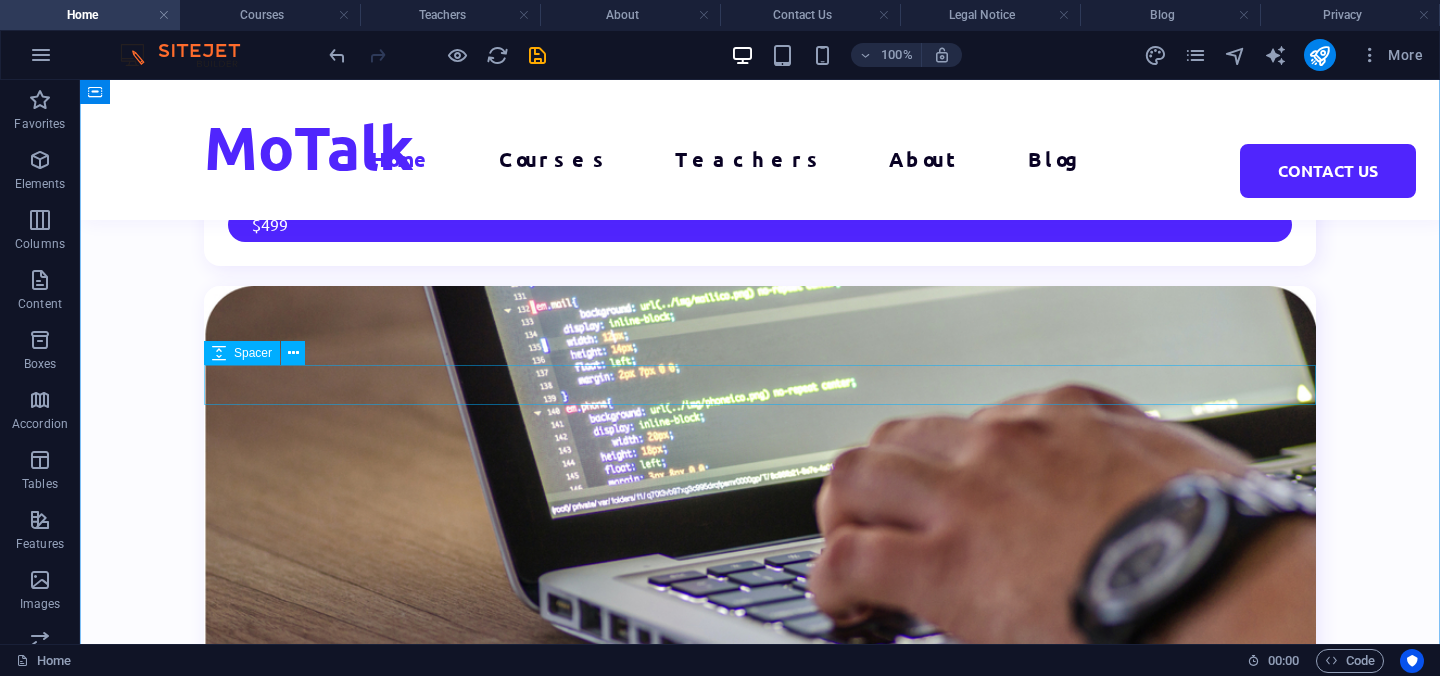 scroll, scrollTop: 7542, scrollLeft: 0, axis: vertical 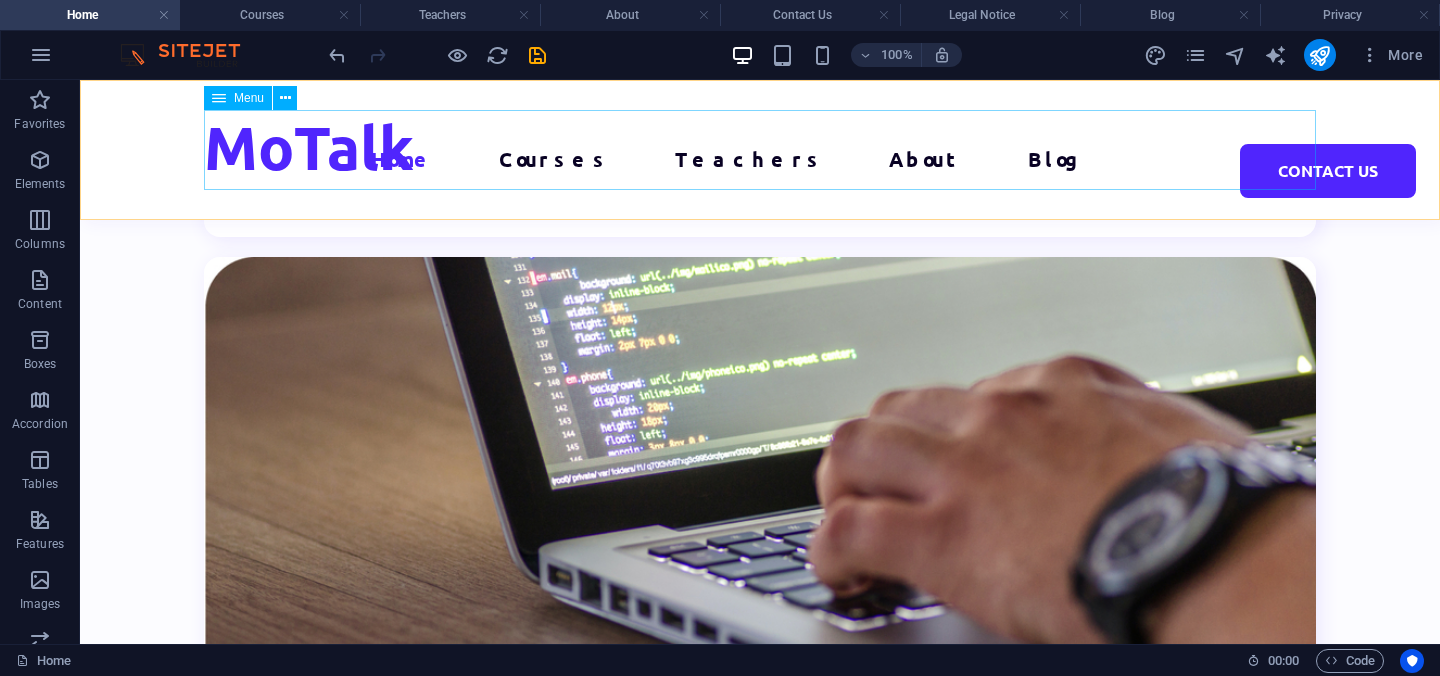 click on "Home Courses Teachers About Blog Contact Us" at bounding box center (760, 150) 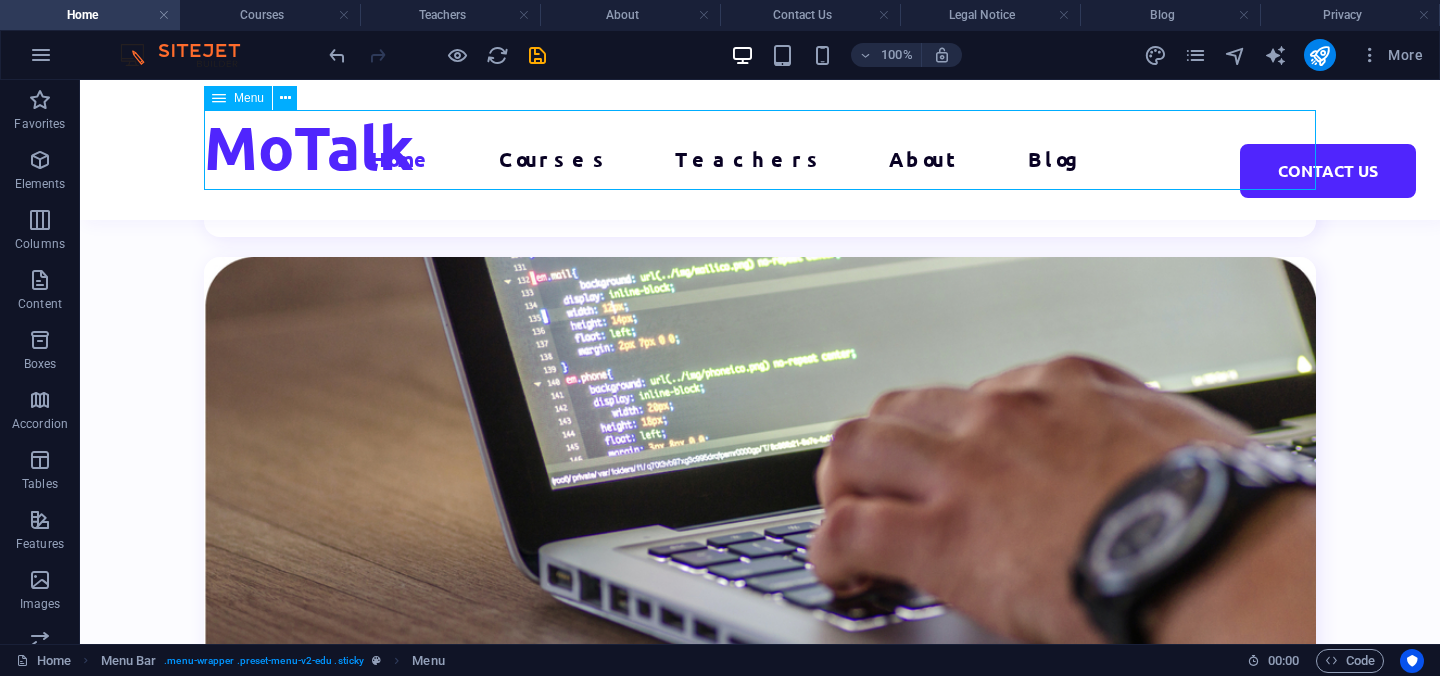 click on "Home Courses Teachers About Blog Contact Us" at bounding box center [760, 150] 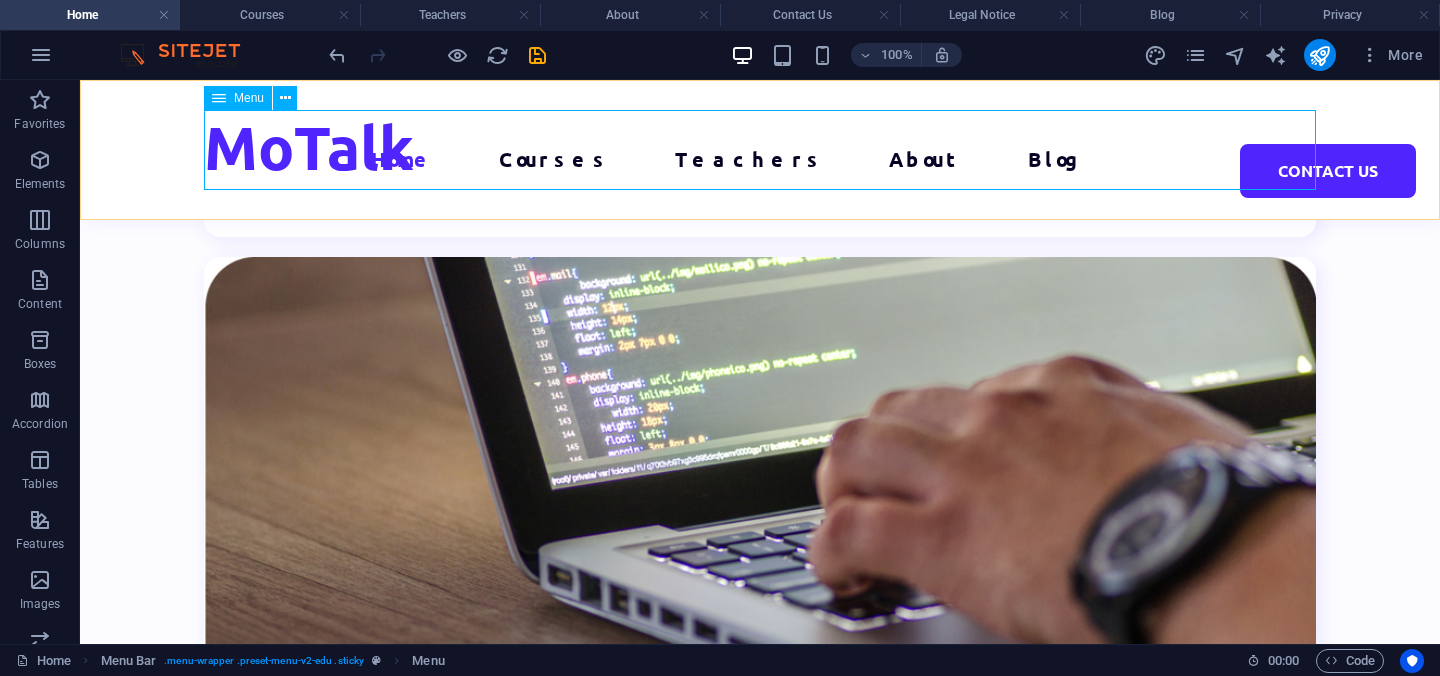 click on "Home Courses Teachers About Blog Contact Us" at bounding box center (760, 150) 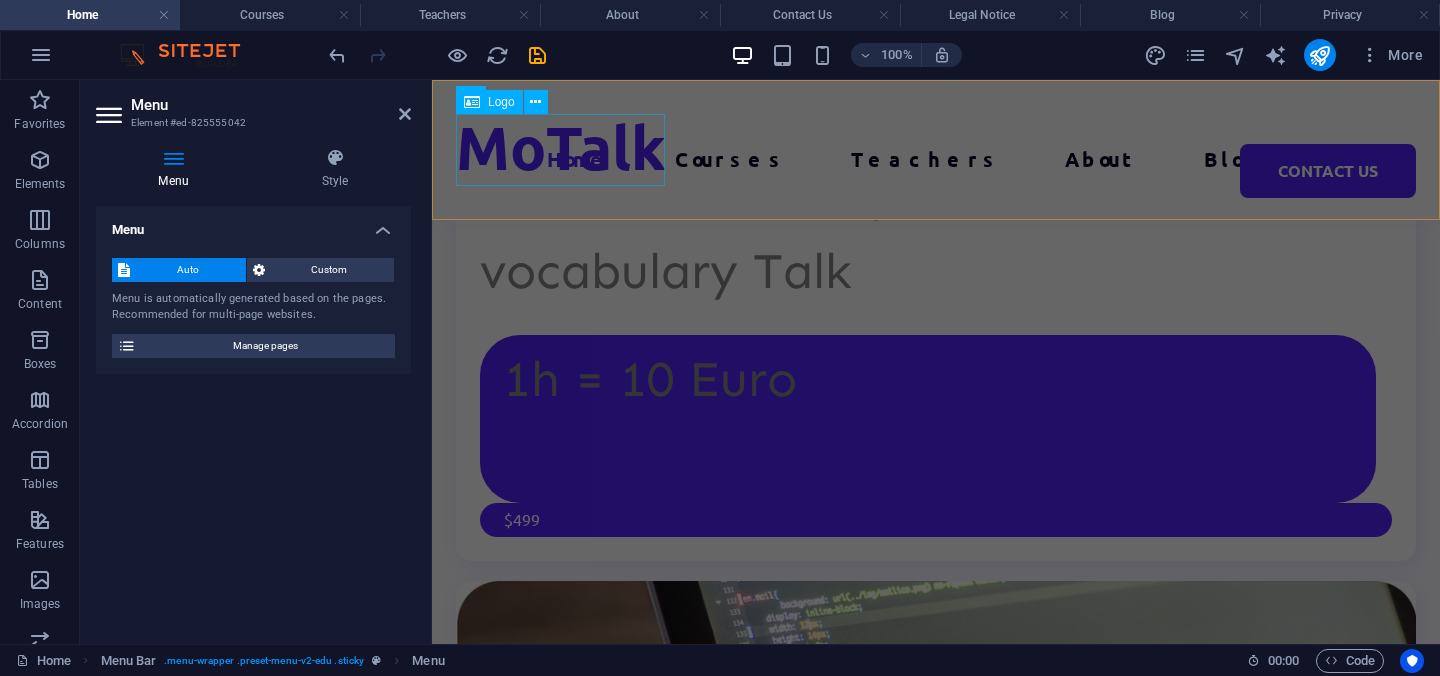 scroll, scrollTop: 10105, scrollLeft: 0, axis: vertical 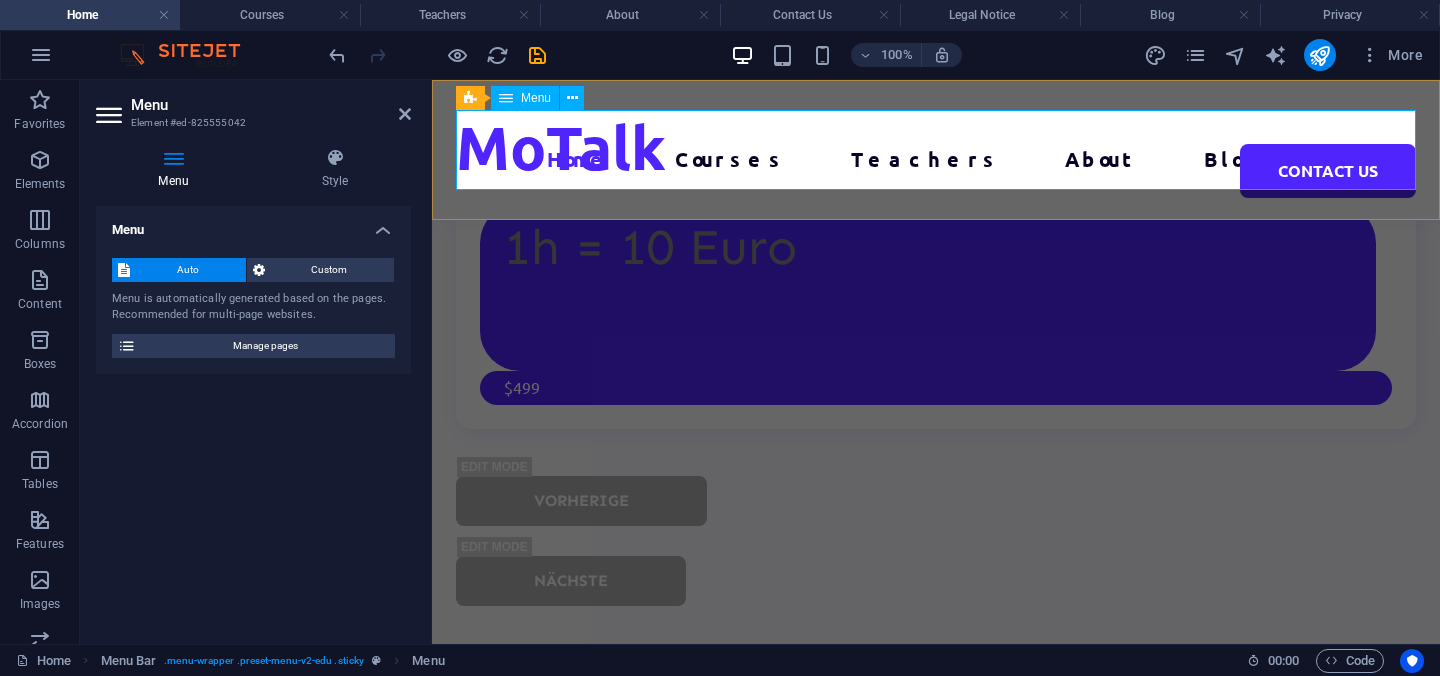click on "Home Courses Teachers About Blog Contact Us" at bounding box center [936, 150] 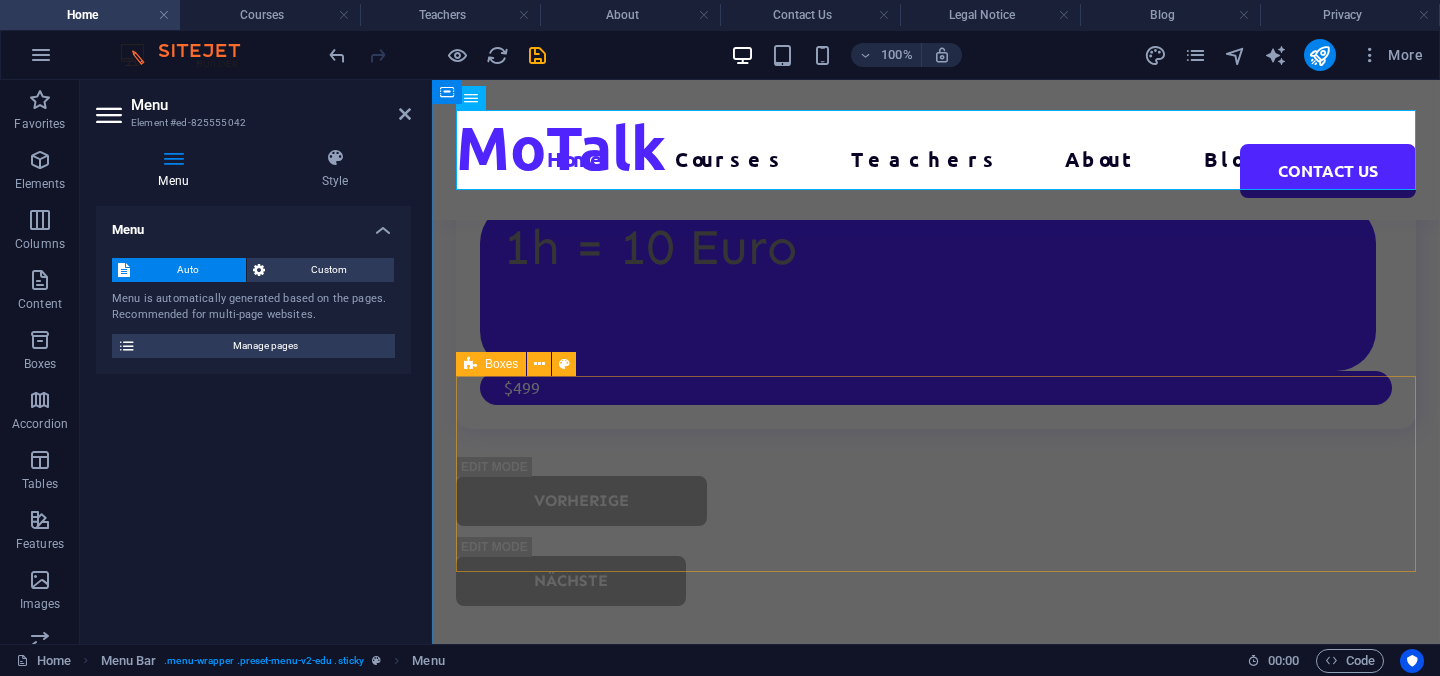 click on "Learning community World-class skills Time  efficiency Maximum productivity" at bounding box center [936, 3572] 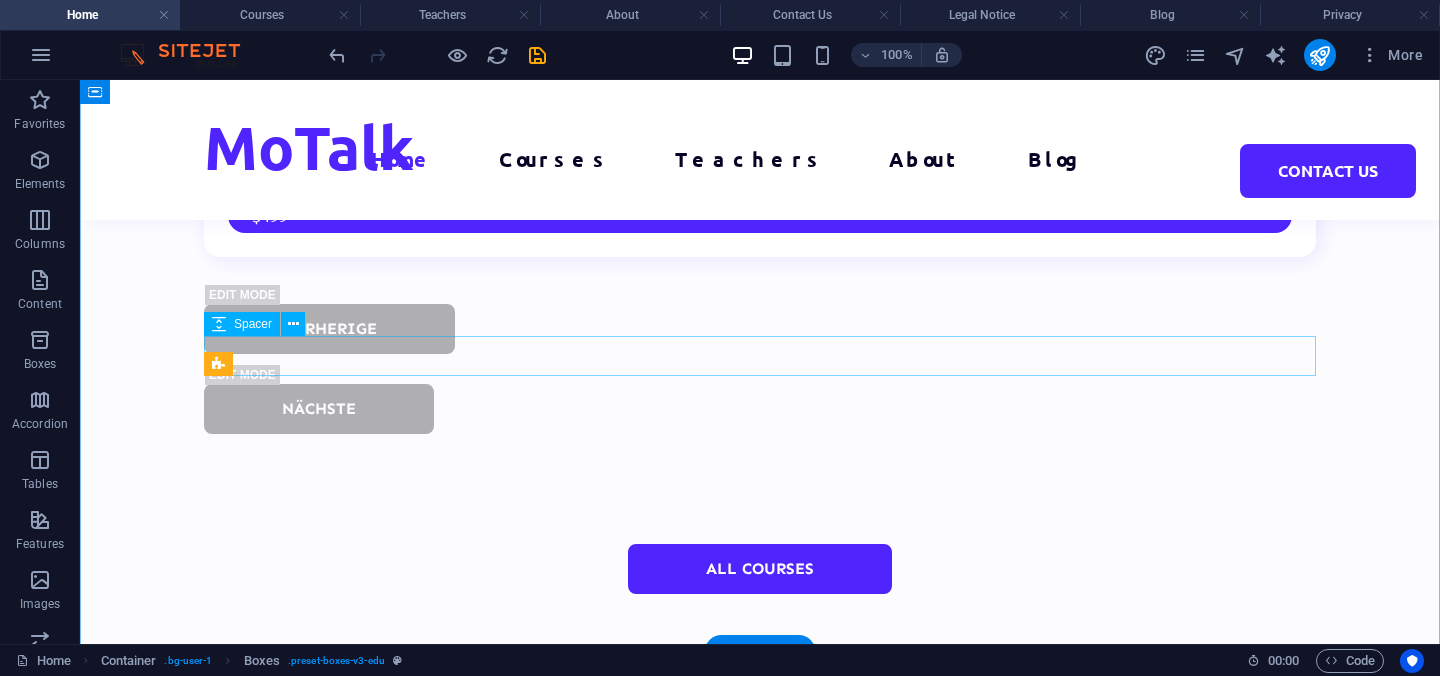 scroll, scrollTop: 7542, scrollLeft: 0, axis: vertical 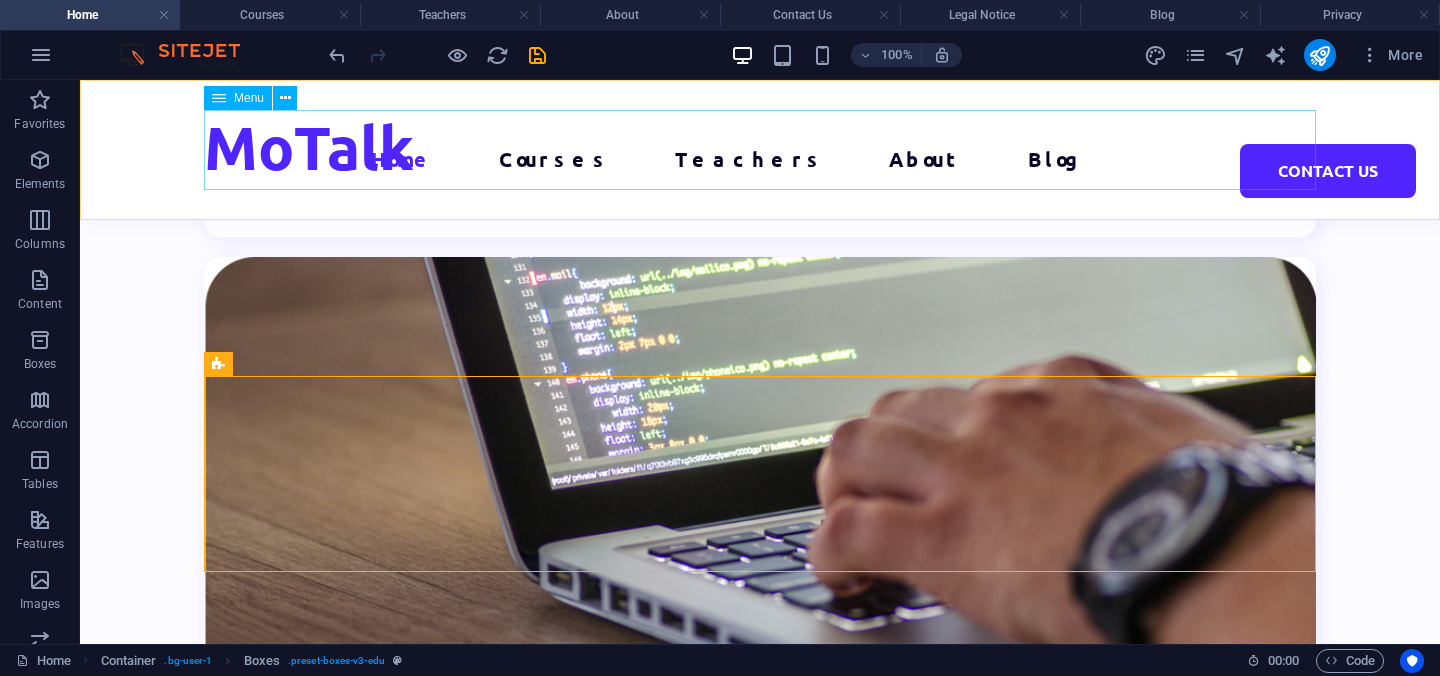 click on "Home Courses Teachers About Blog Contact Us" at bounding box center (760, 150) 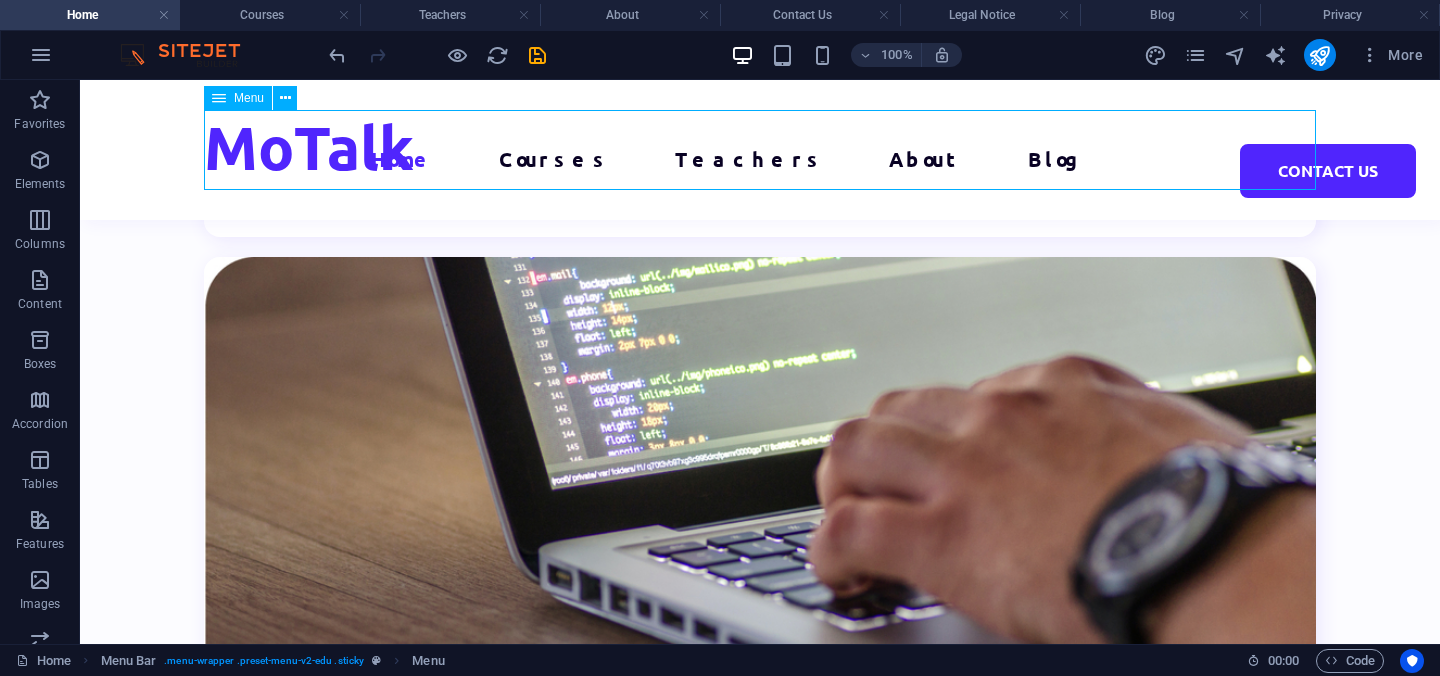 click on "Home Courses Teachers About Blog Contact Us" at bounding box center [760, 150] 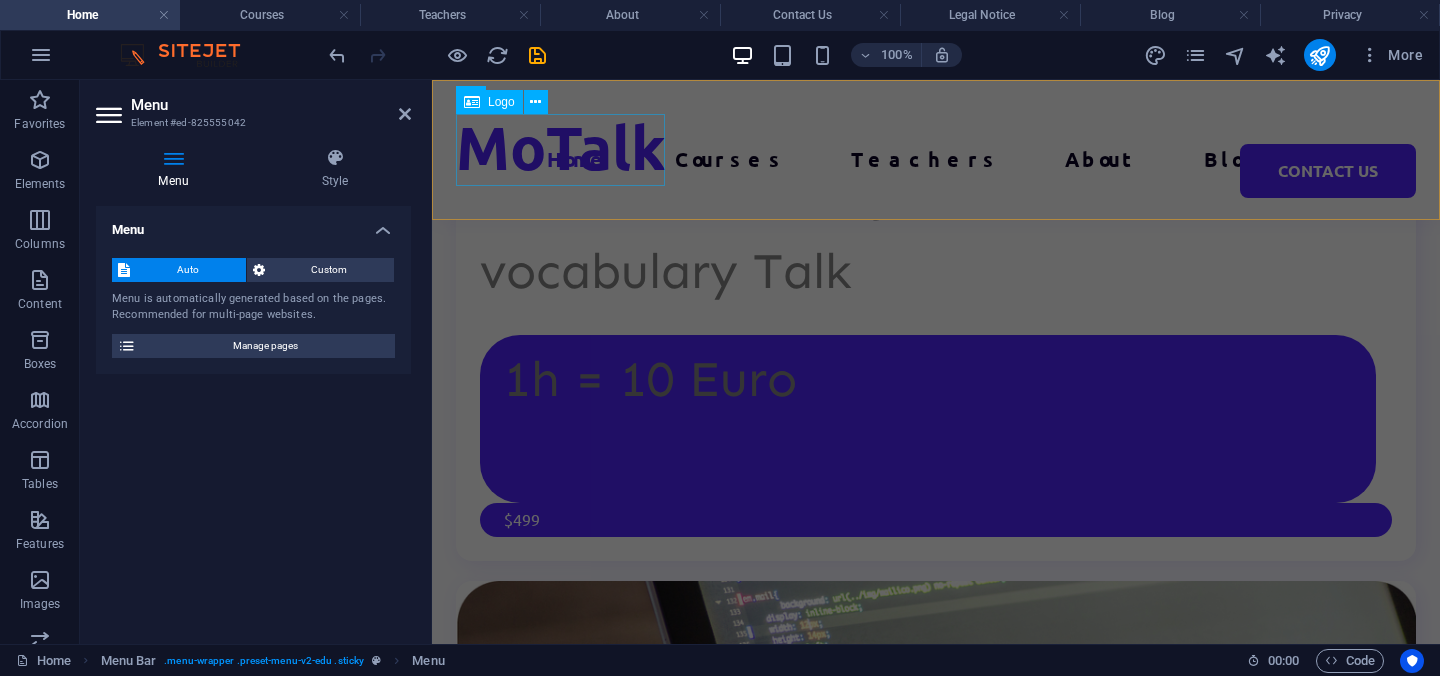 click on "MoTalk" at bounding box center [561, 146] 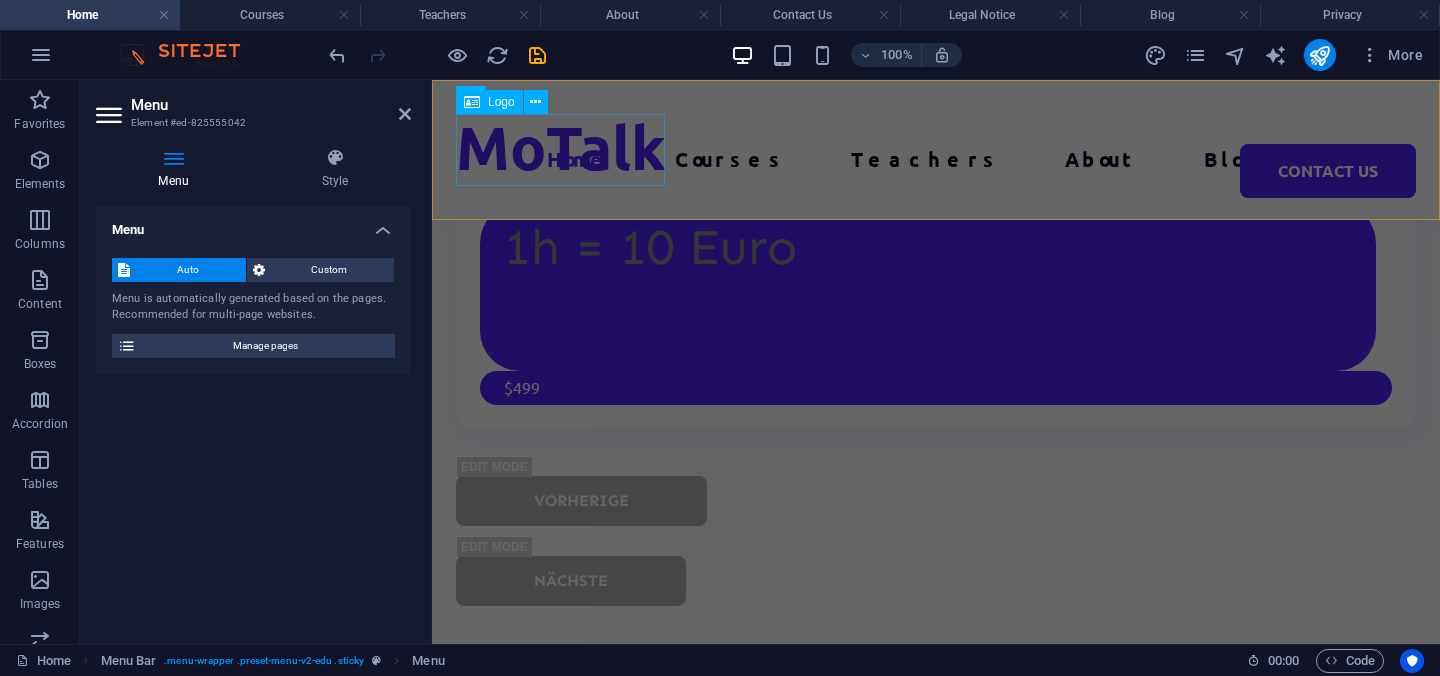 click on "MoTalk" at bounding box center [561, 146] 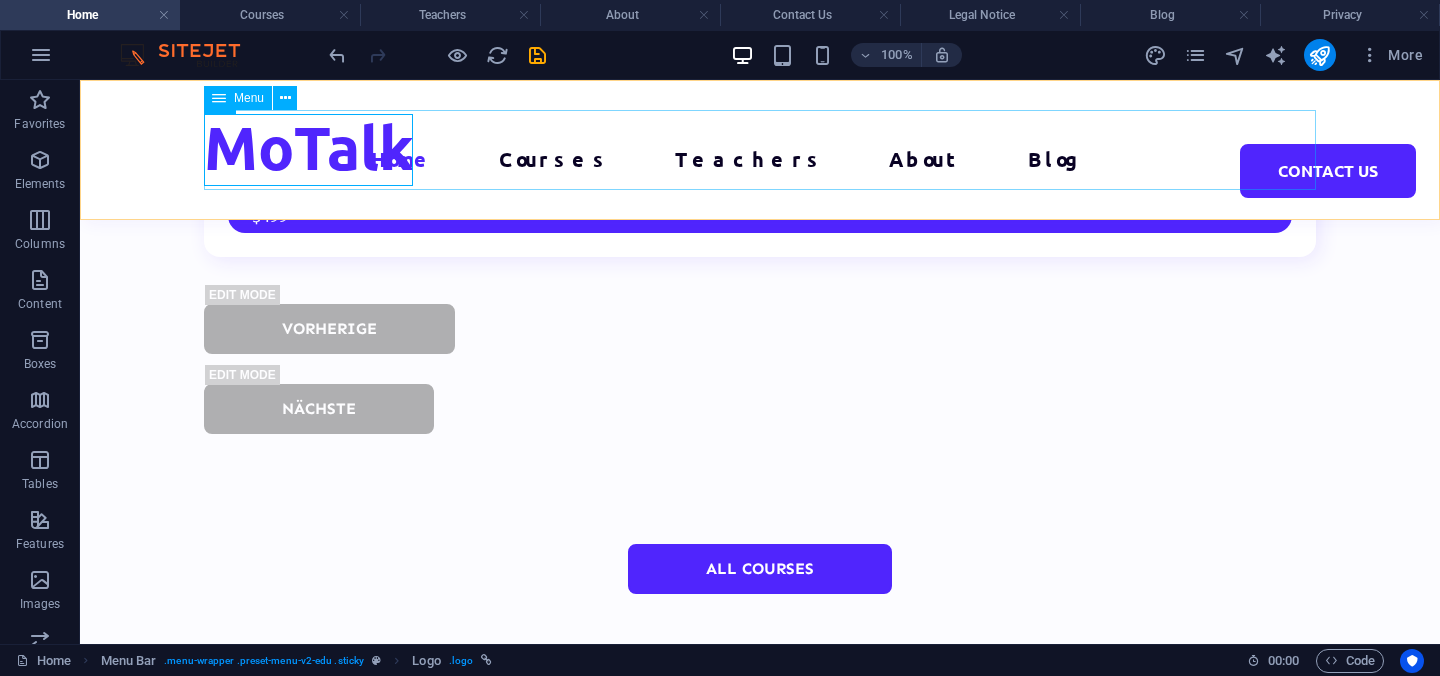 scroll, scrollTop: 7542, scrollLeft: 0, axis: vertical 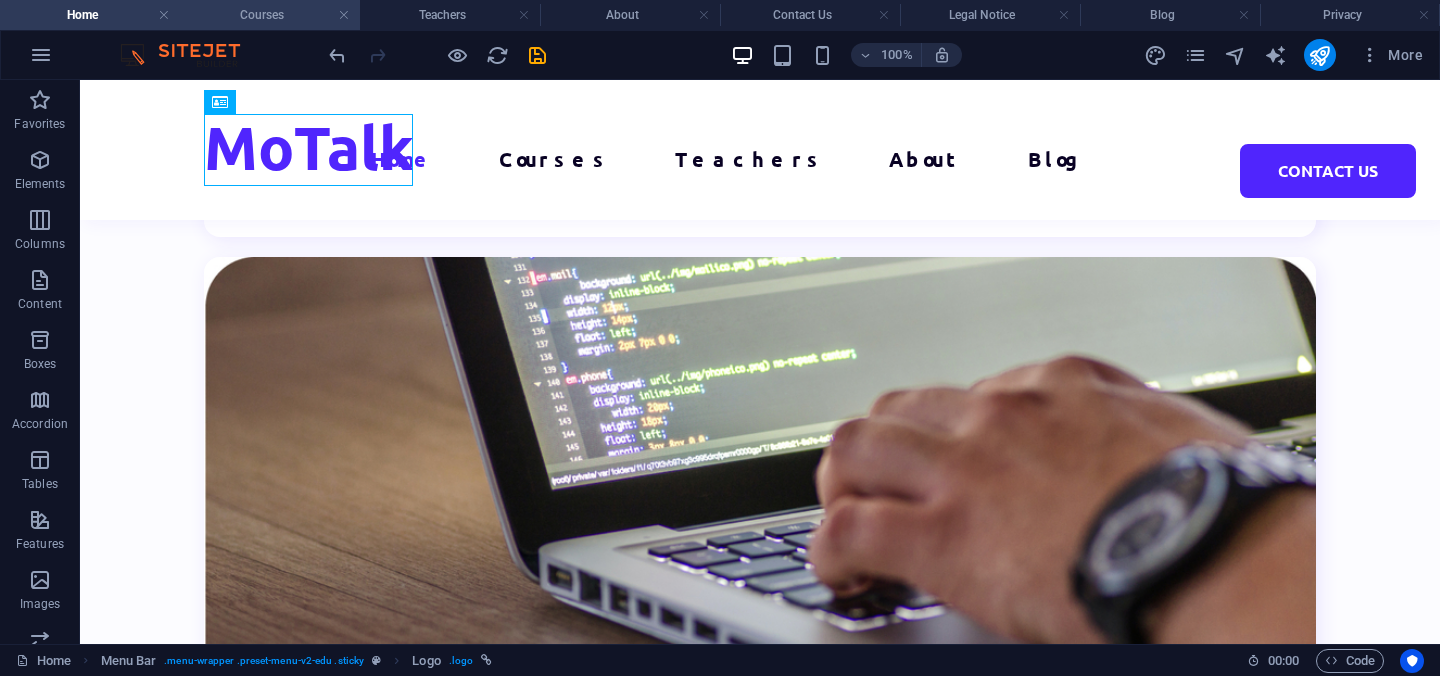 click on "Courses" at bounding box center (270, 15) 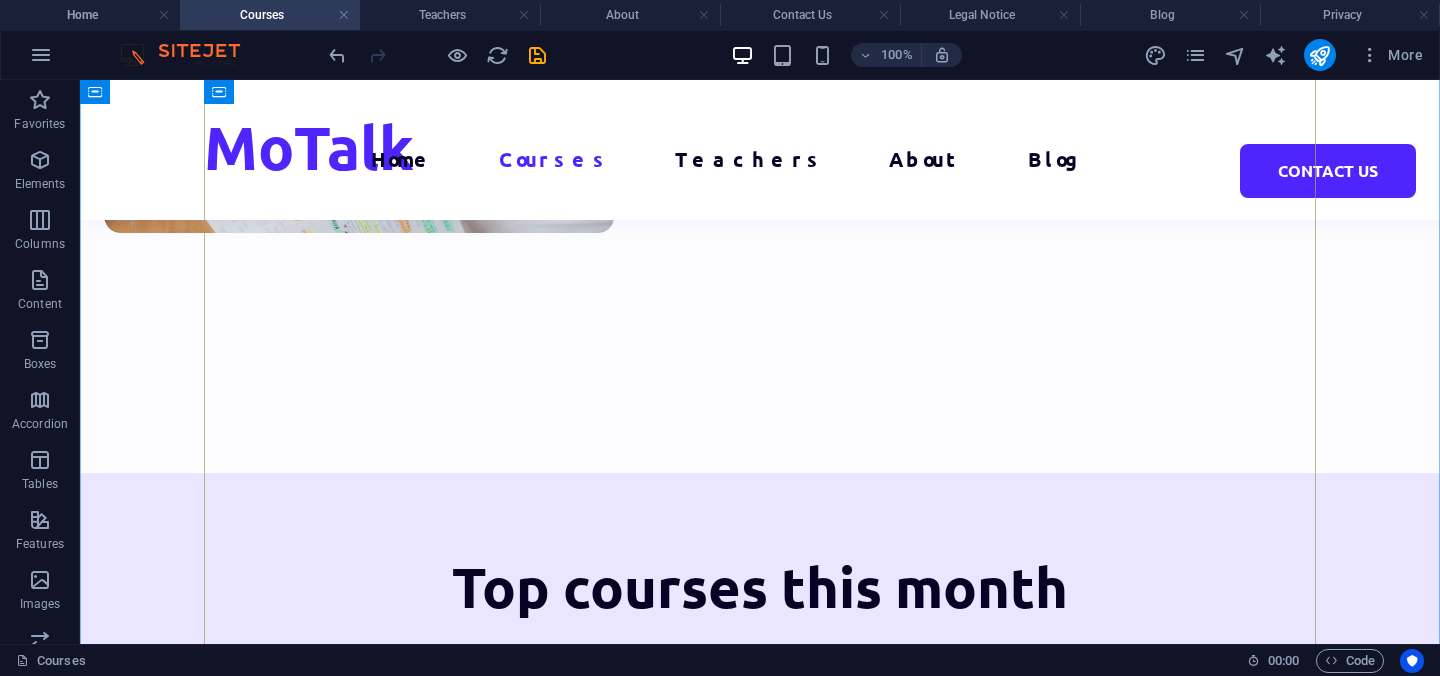 scroll, scrollTop: 1656, scrollLeft: 0, axis: vertical 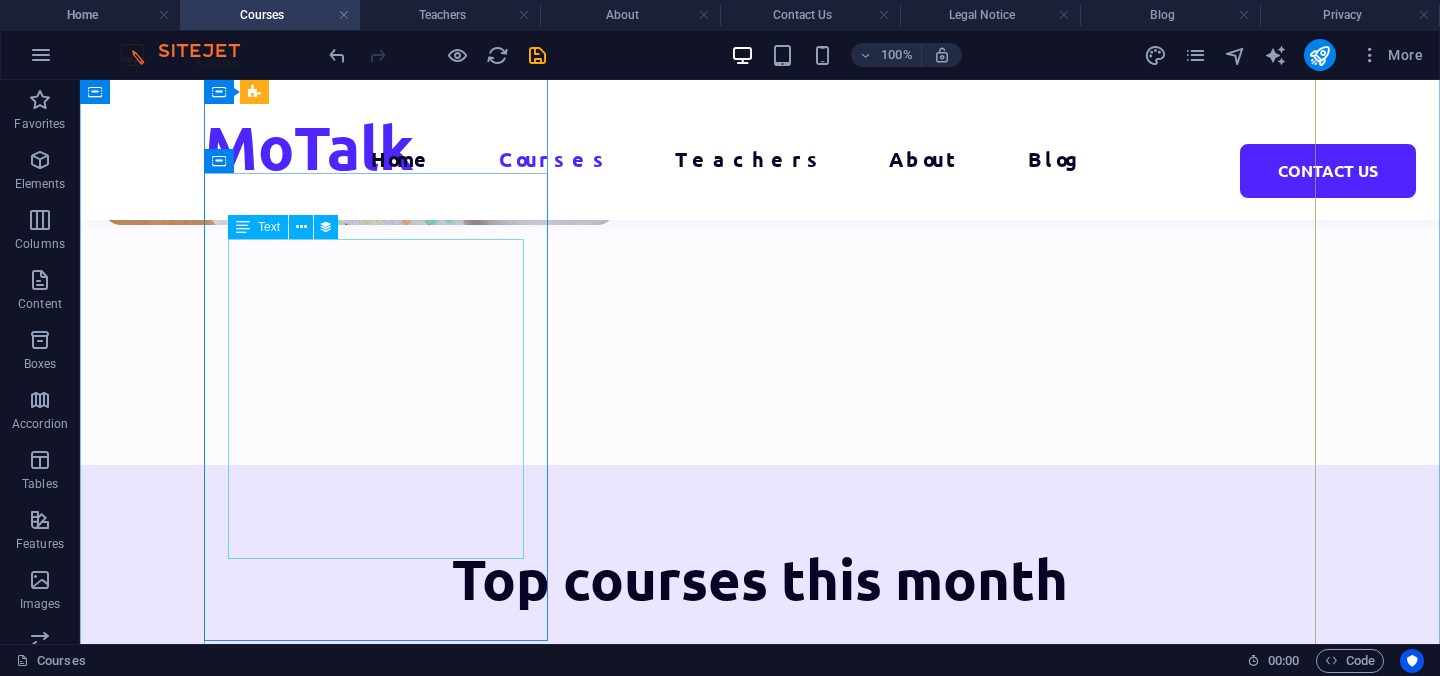 click on "Lorem ipsum dolor sit amet consectetur." at bounding box center [760, 1314] 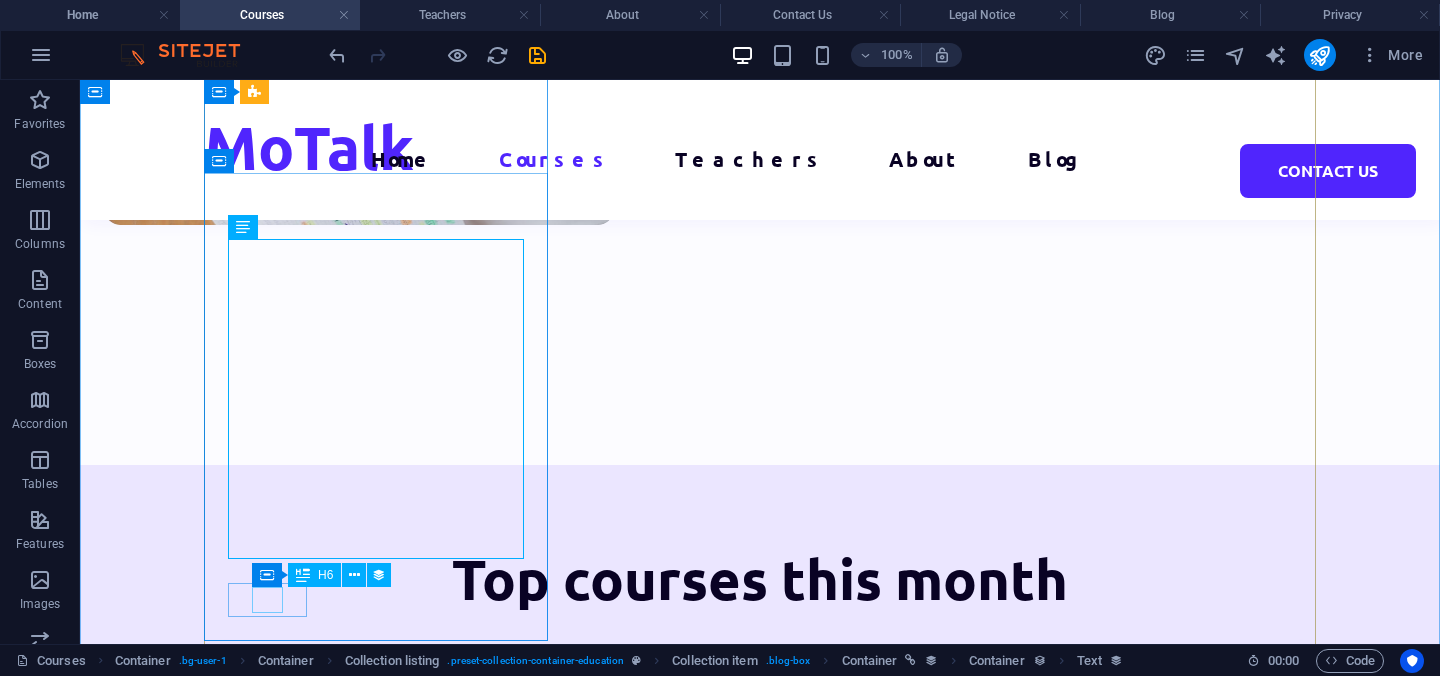 click on "8hrs" at bounding box center [752, 1395] 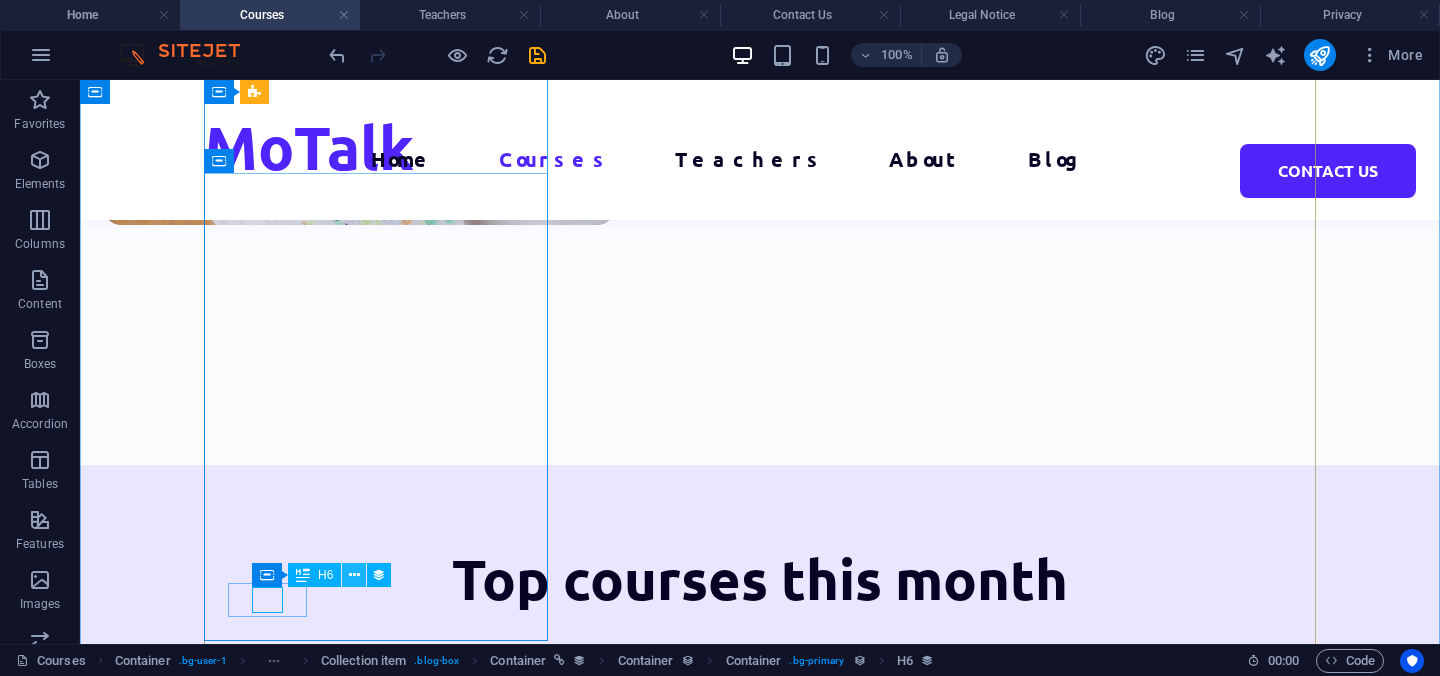 click at bounding box center [354, 575] 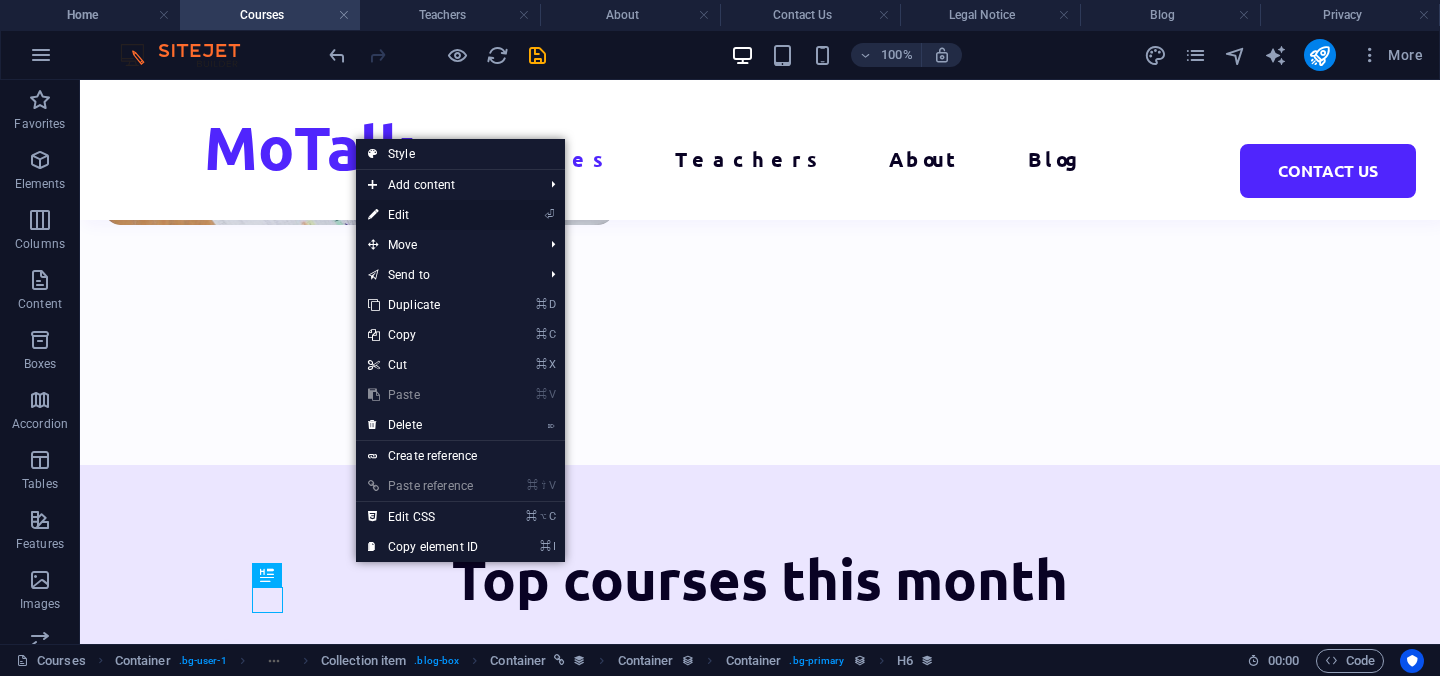 click on "⏎  Edit" at bounding box center [423, 215] 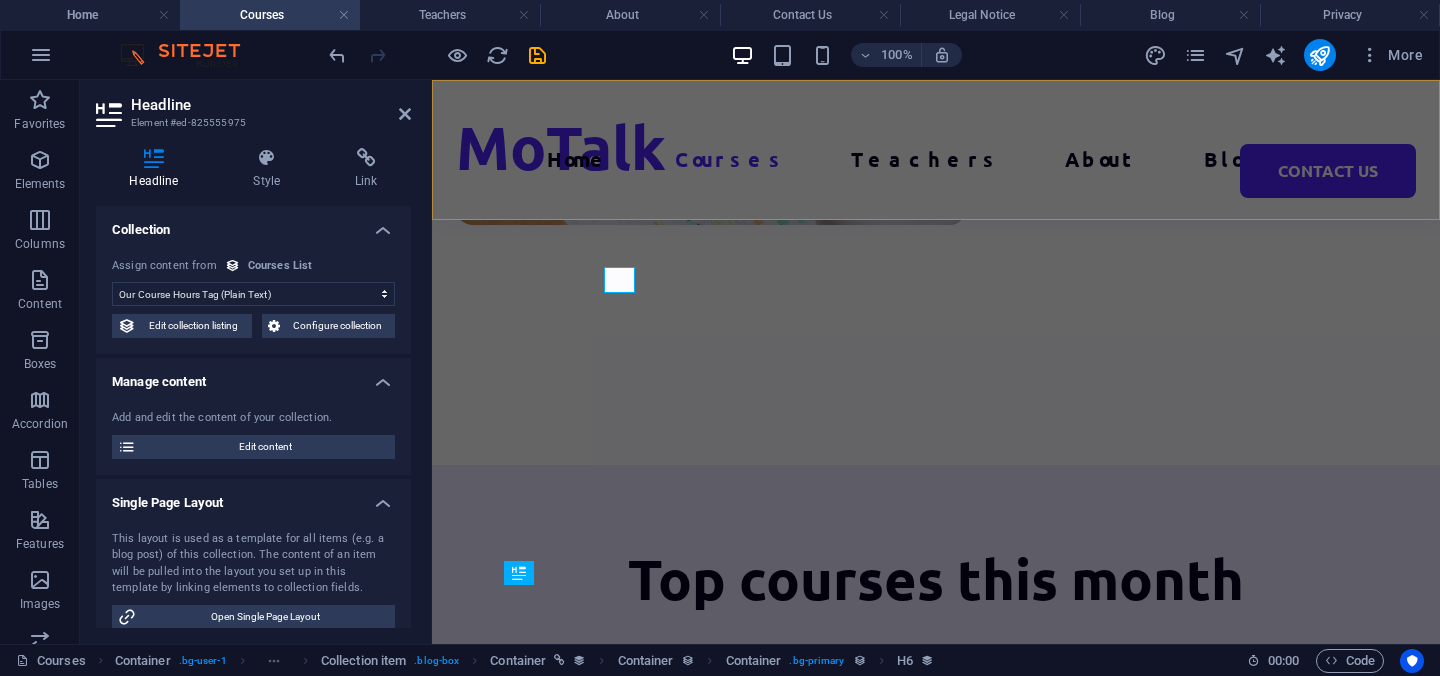 scroll, scrollTop: 1976, scrollLeft: 0, axis: vertical 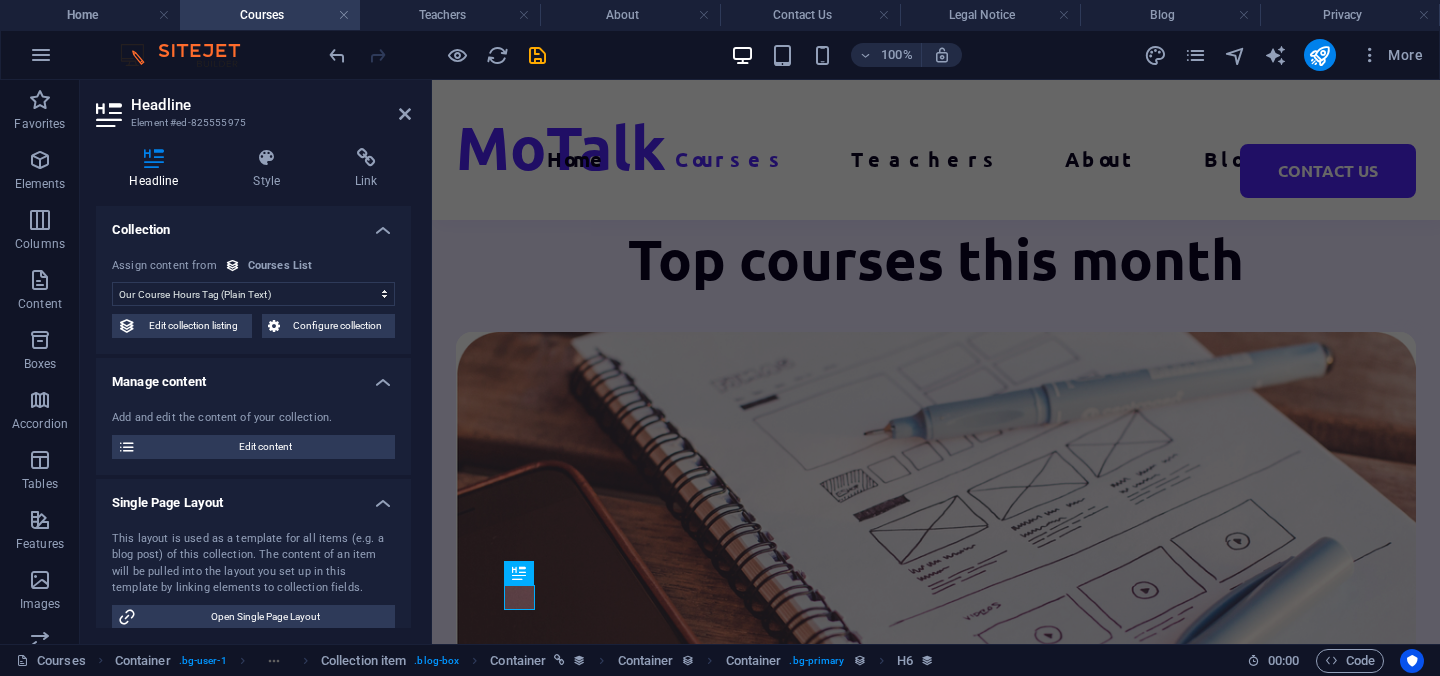 click on "No assignment, content remains static Created at (Date) Updated at (Date) Our Course Title (Plain Text) Our Course Slug (Plain Text) Our Course Type (Choice) Our Course Image (File) Our Course Introduction (Rich Text) Our Course Hours Tag (Plain Text) Our Course Price Tag (Plain Text) Our Top Course (Checkbox) Our Course Detailed Description (CMS)" at bounding box center (253, 294) 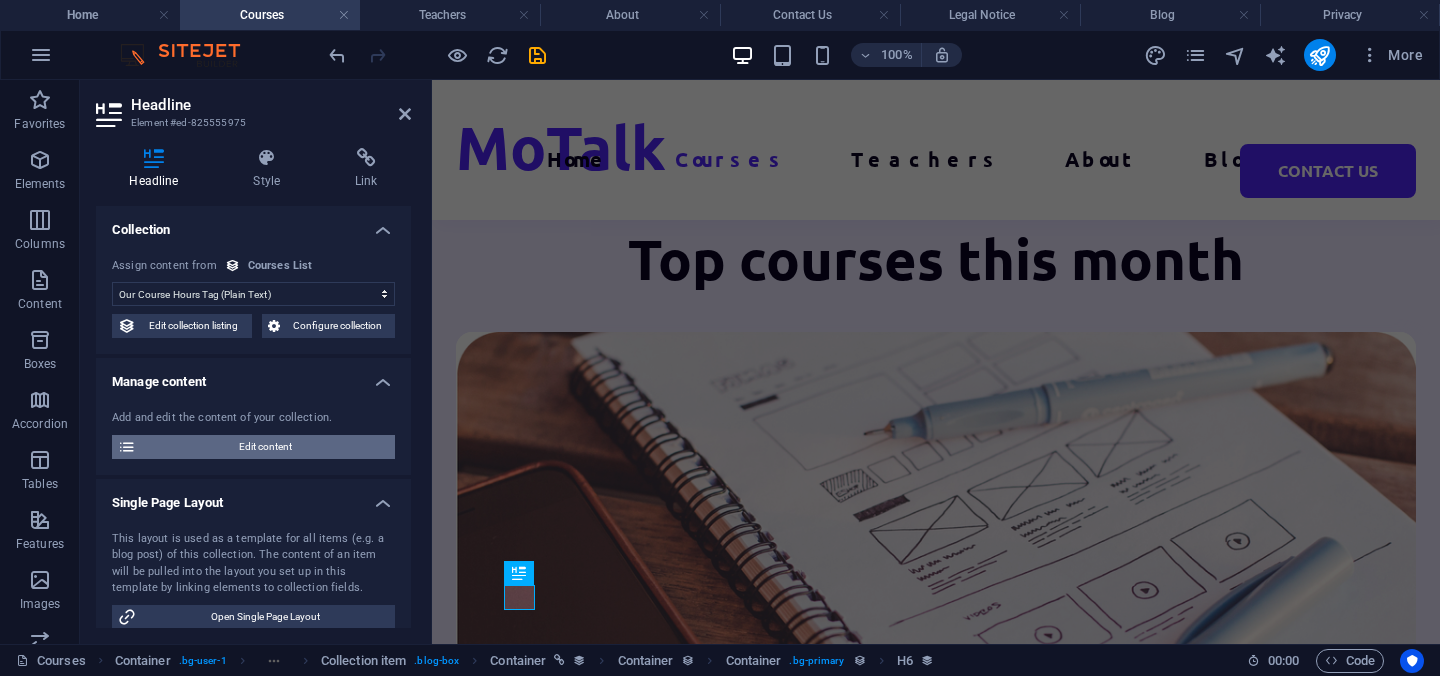 click on "Edit content" at bounding box center [265, 447] 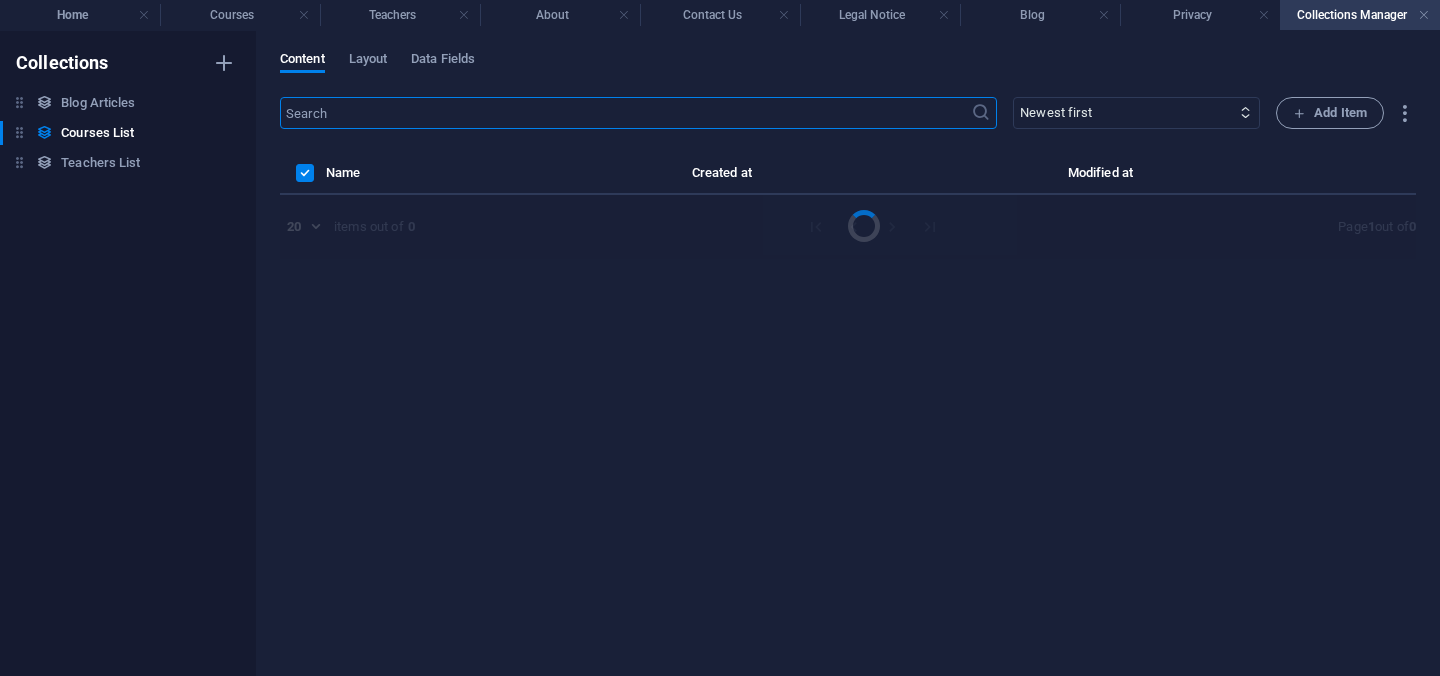 scroll, scrollTop: 0, scrollLeft: 0, axis: both 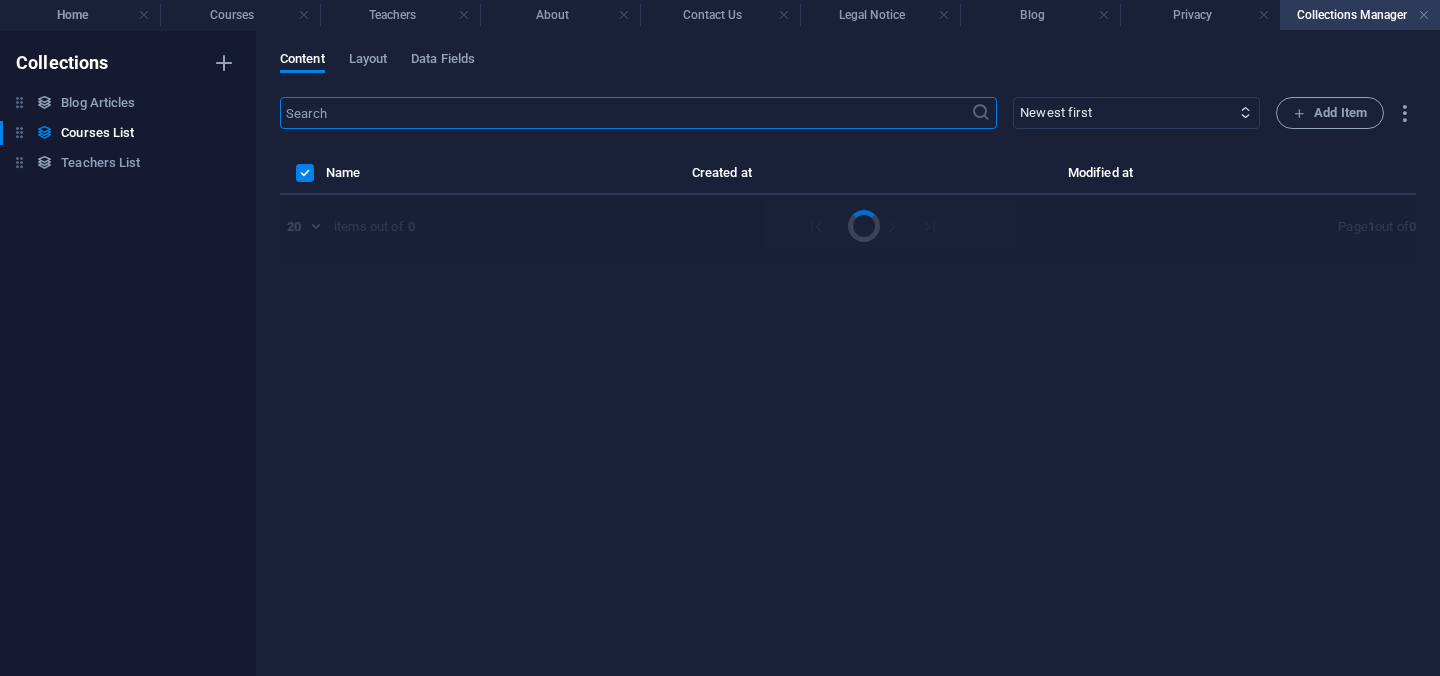 click on "hijab cu" at bounding box center [848, 376] 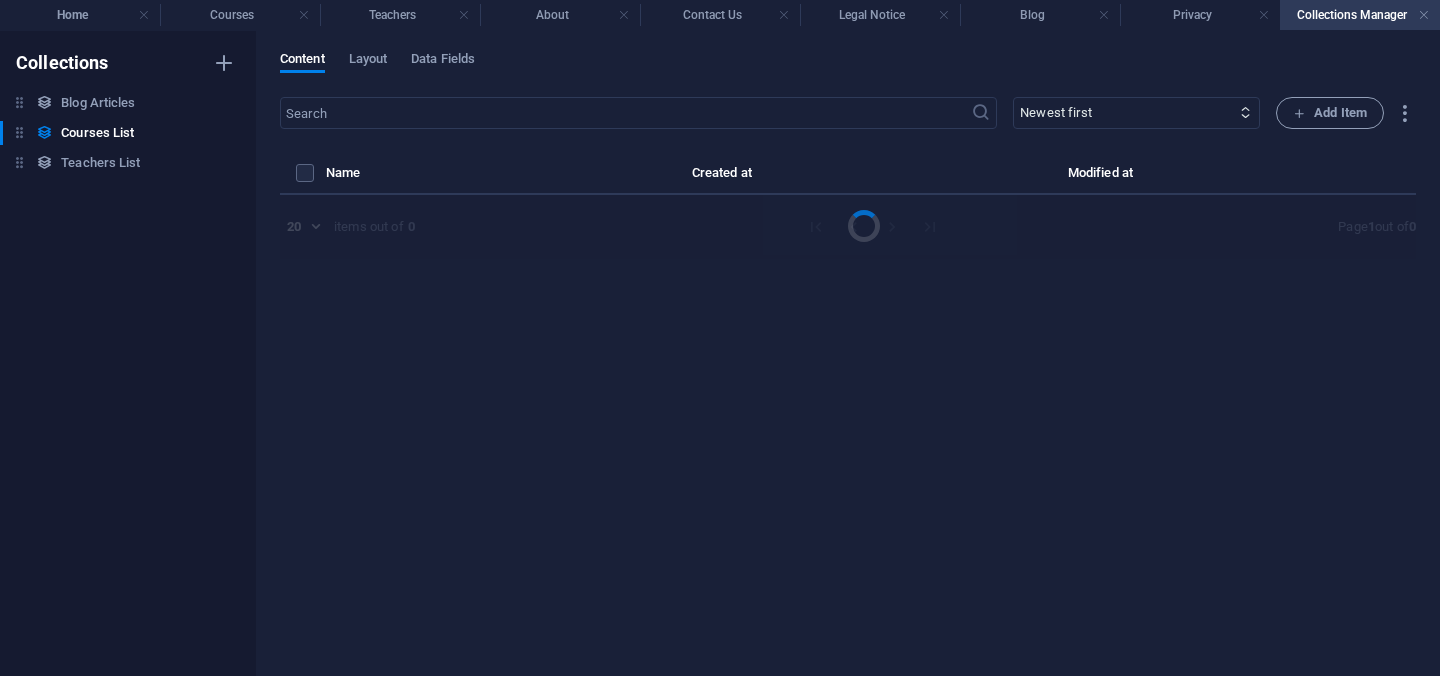 select on "Design" 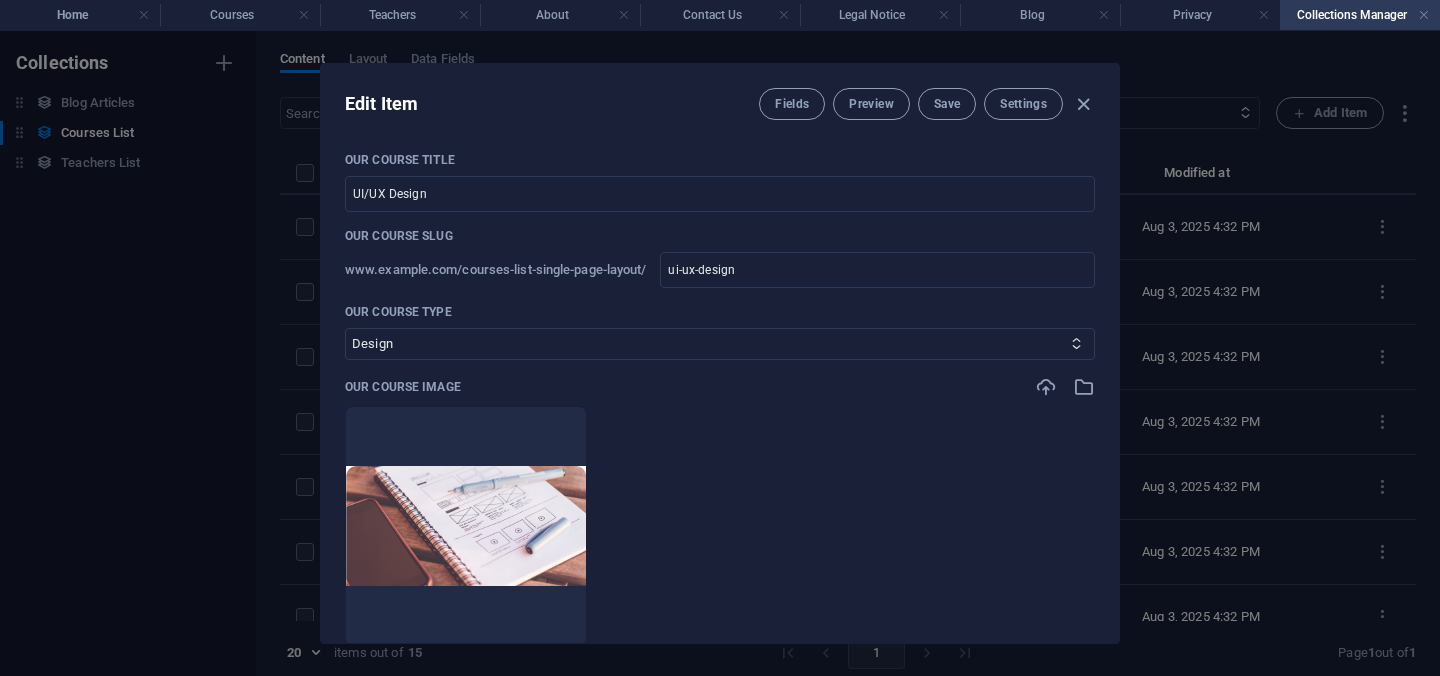 click on "Edit Item Fields Preview Save Settings Our Course Title UI/UX Design ​ Our Course Slug www.example.com/courses-list-single-page-layout/ ui-ux-design ​ Our Course Type Business/Finances Creativity Programming Psychology Science Speaking Management Marketing Design Our Course Image Drop files here to upload them instantly Our Course Introduction Paragraph Format Normal Heading 1 Heading 2 Heading 3 Heading 4 Heading 5 Heading 6 Code Font Family Arial Georgia Impact Tahoma Times New Roman Verdana Sen Ubuntu Font Size 8 9 10 11 12 14 18 24 30 36 48 60 72 96 Bold Italic Underline Strikethrough Colors Icons Align Left Align Center Align Right Align Justify Unordered List Ordered List Insert Link Insert Table Clear Formatting Lorem ipsum dolor sit amet consectetur. <p>Lorem ipsum dolor sit amet consectetur.</p> Our Course Hours Tag 8hrs ​ Our Course Price Tag $499 ​ Our Top Course Our Top Course Our Course Detailed Description Edit in CMS UI/UX Design Online videos Active community Downloadable resources 67" at bounding box center (720, 353) 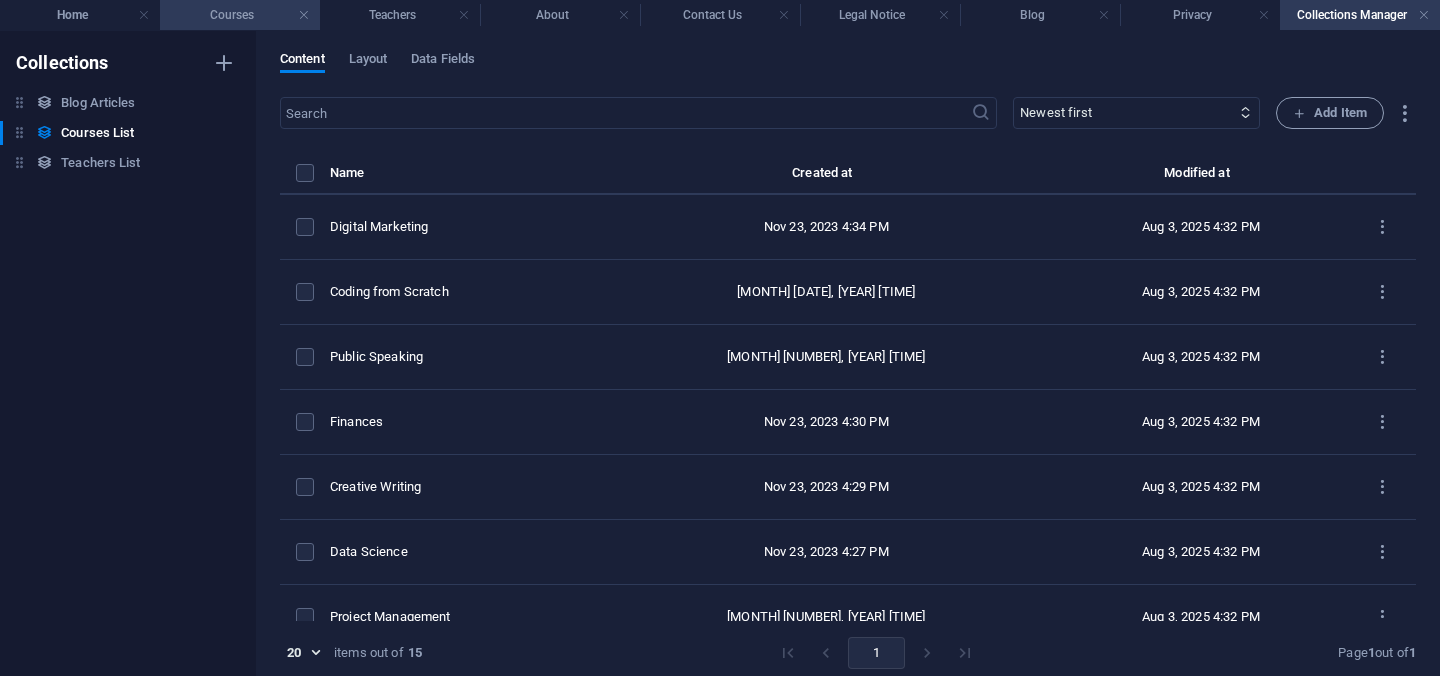 click on "Courses" at bounding box center [240, 15] 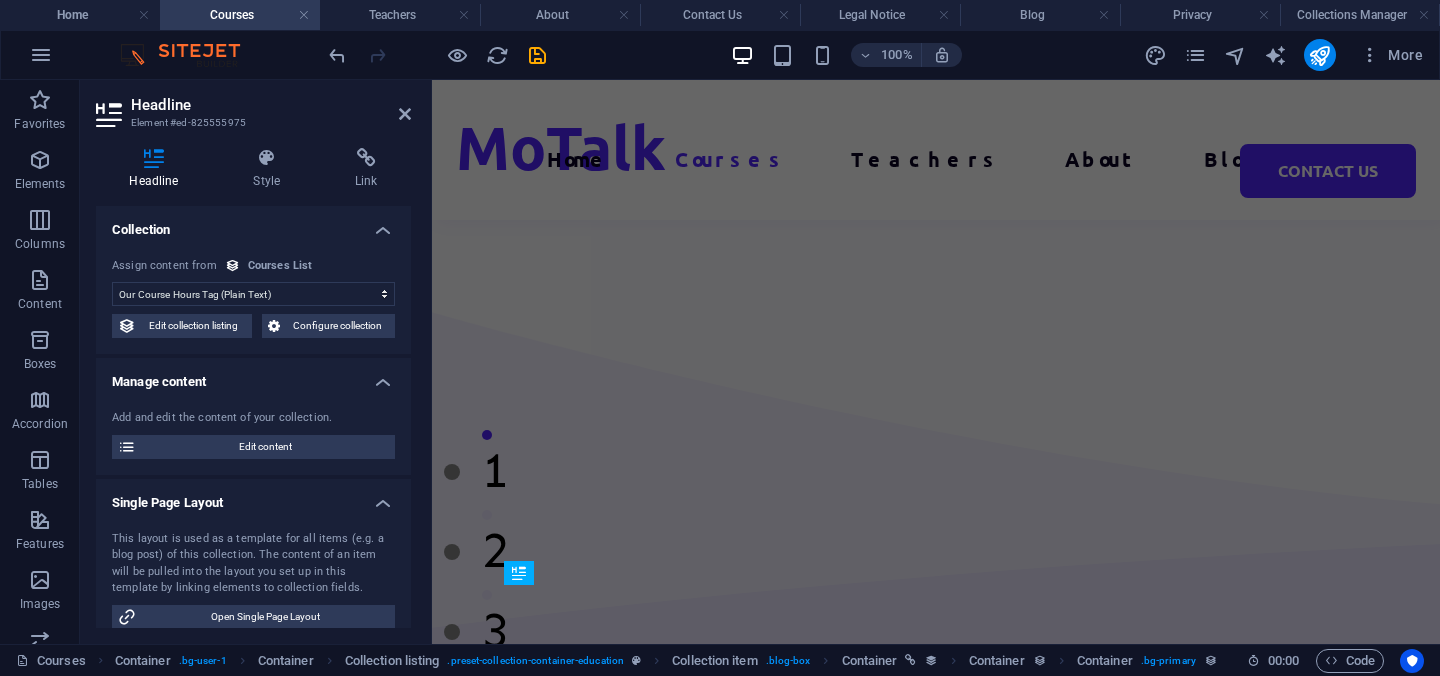 scroll, scrollTop: 1976, scrollLeft: 0, axis: vertical 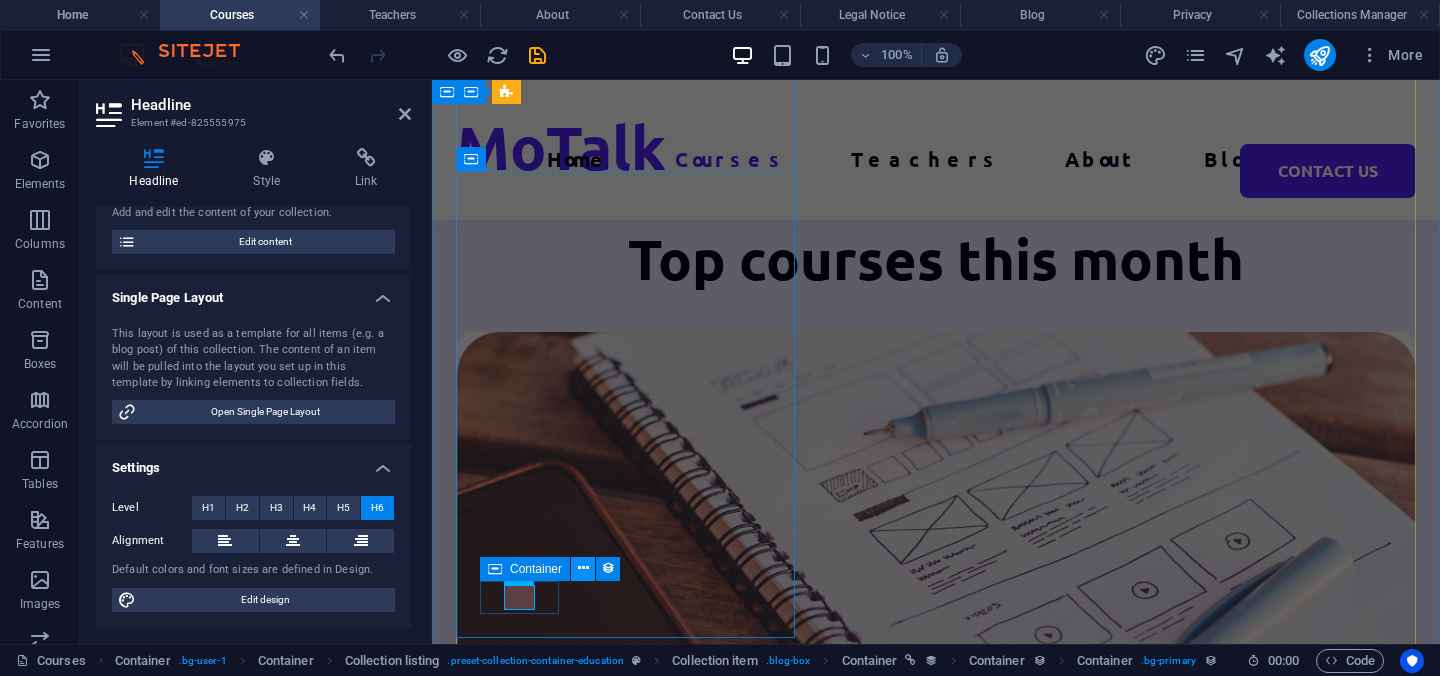 click at bounding box center (583, 568) 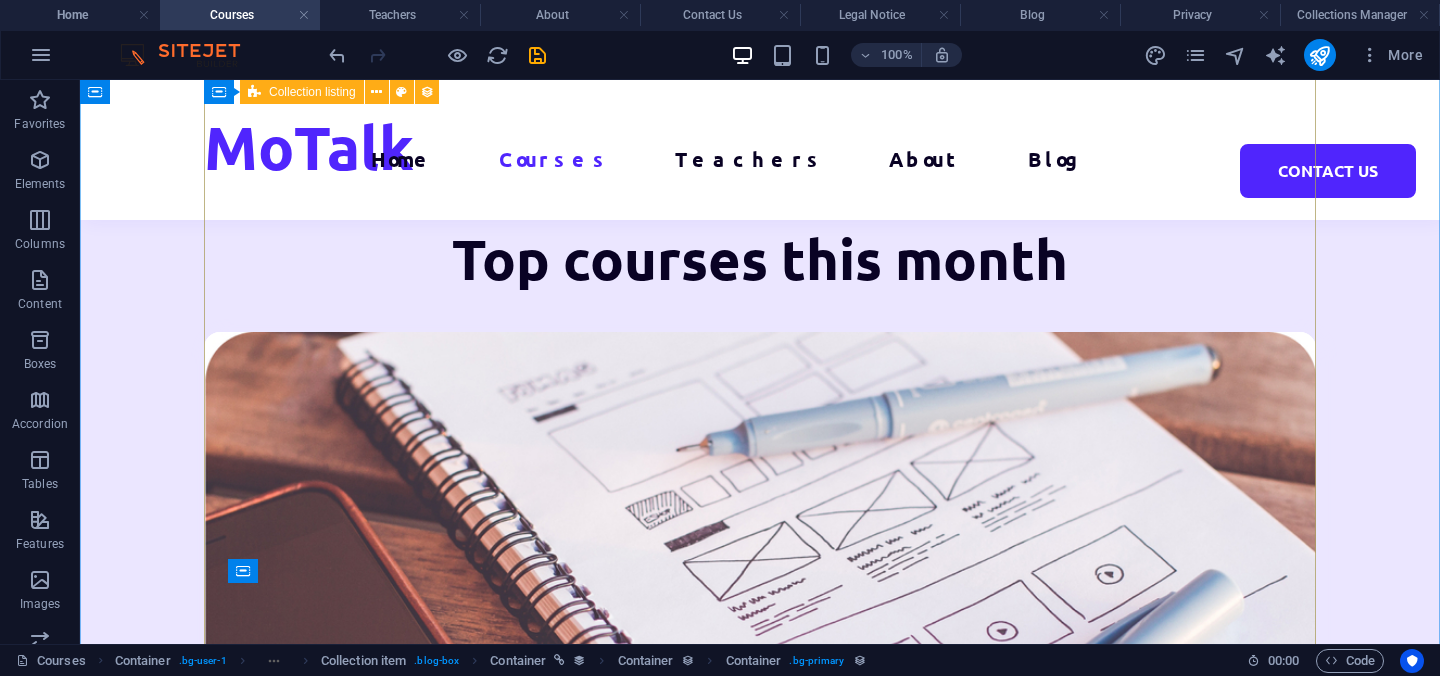 scroll, scrollTop: 1656, scrollLeft: 0, axis: vertical 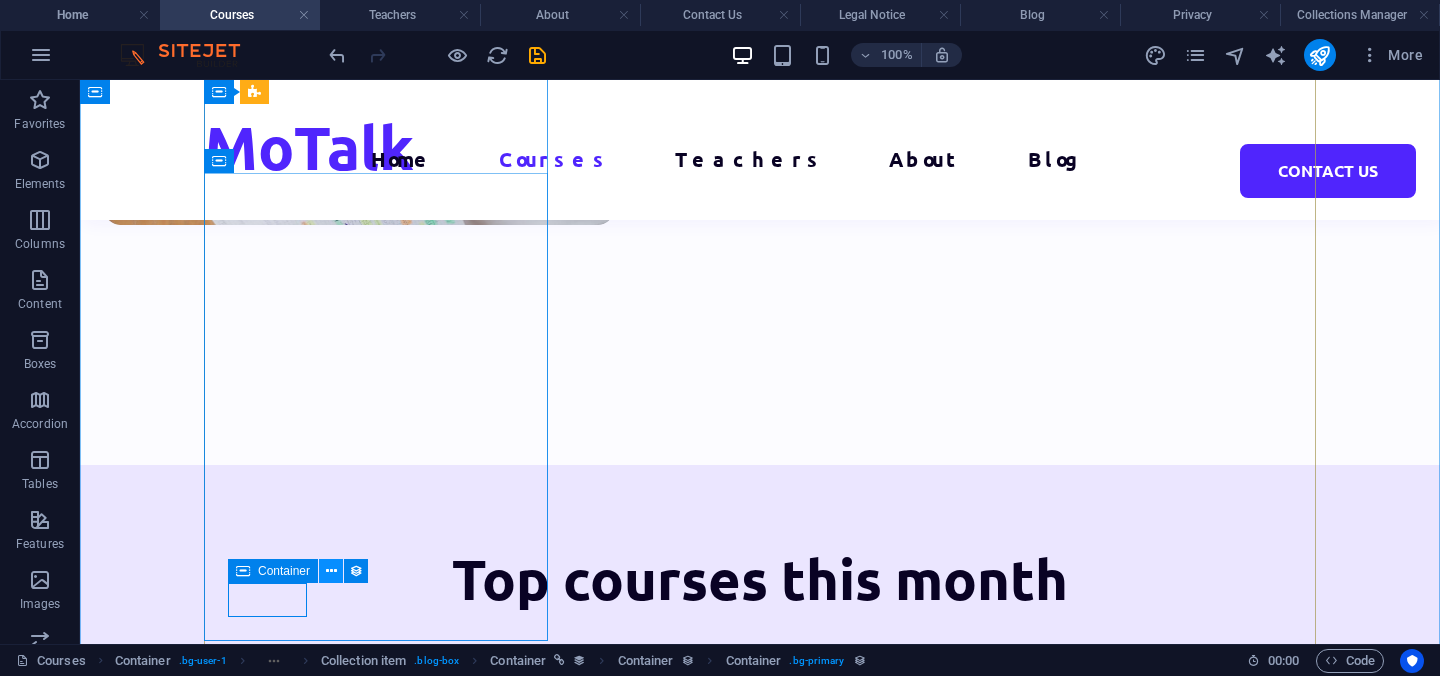 click at bounding box center [331, 571] 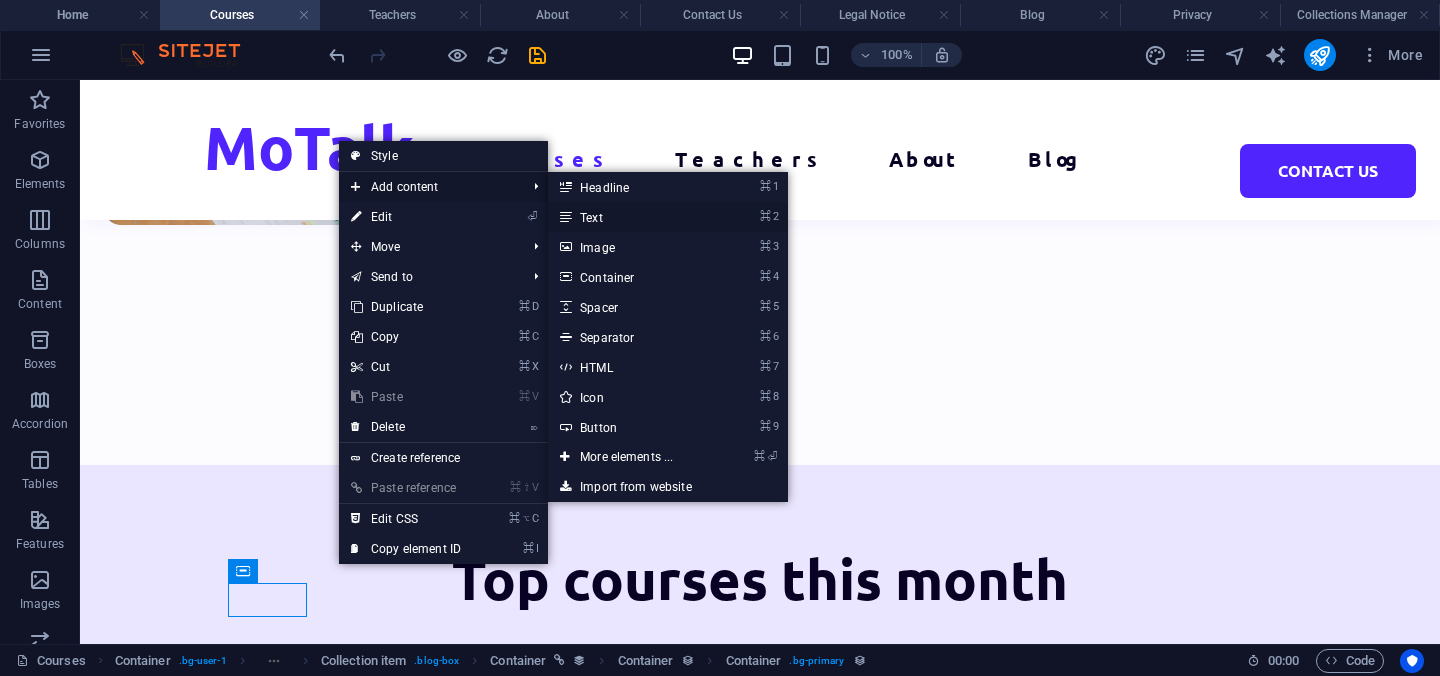 click on "⌘ 2  Text" at bounding box center (630, 217) 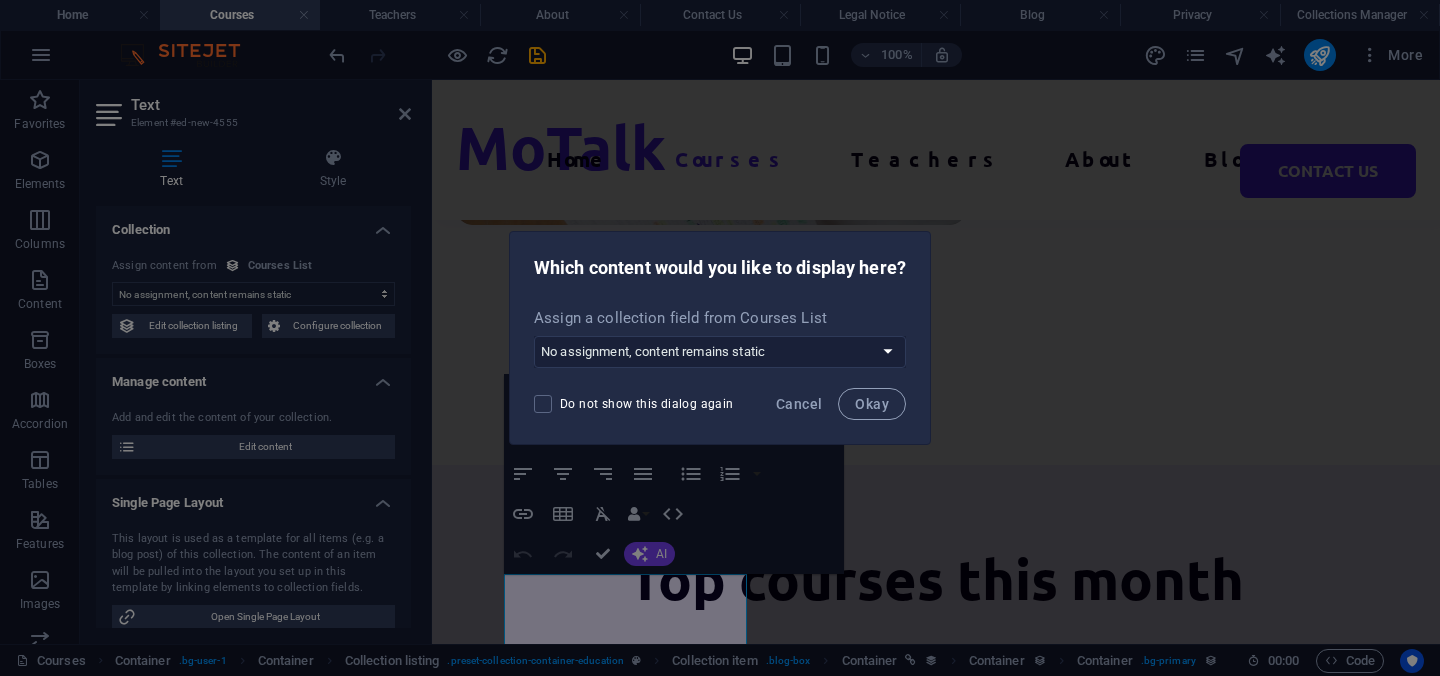 scroll, scrollTop: 1987, scrollLeft: 0, axis: vertical 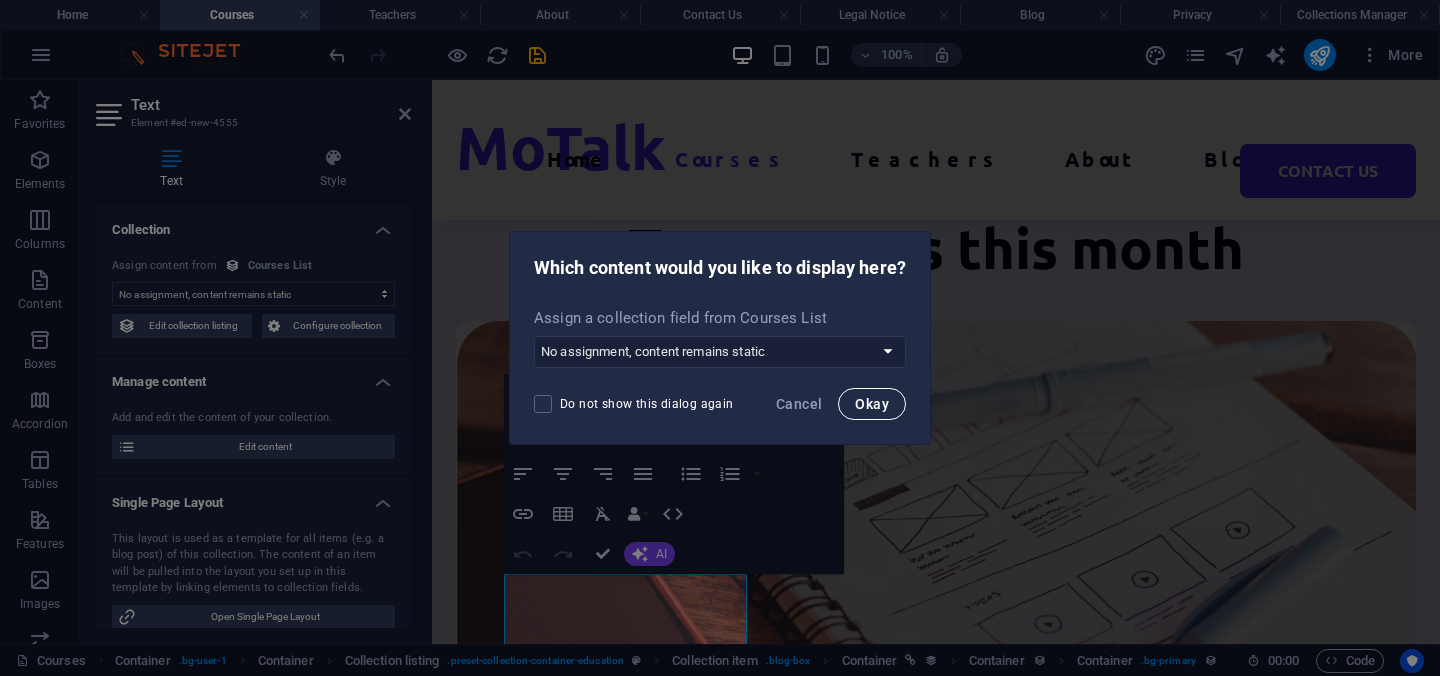 click on "Okay" at bounding box center (872, 404) 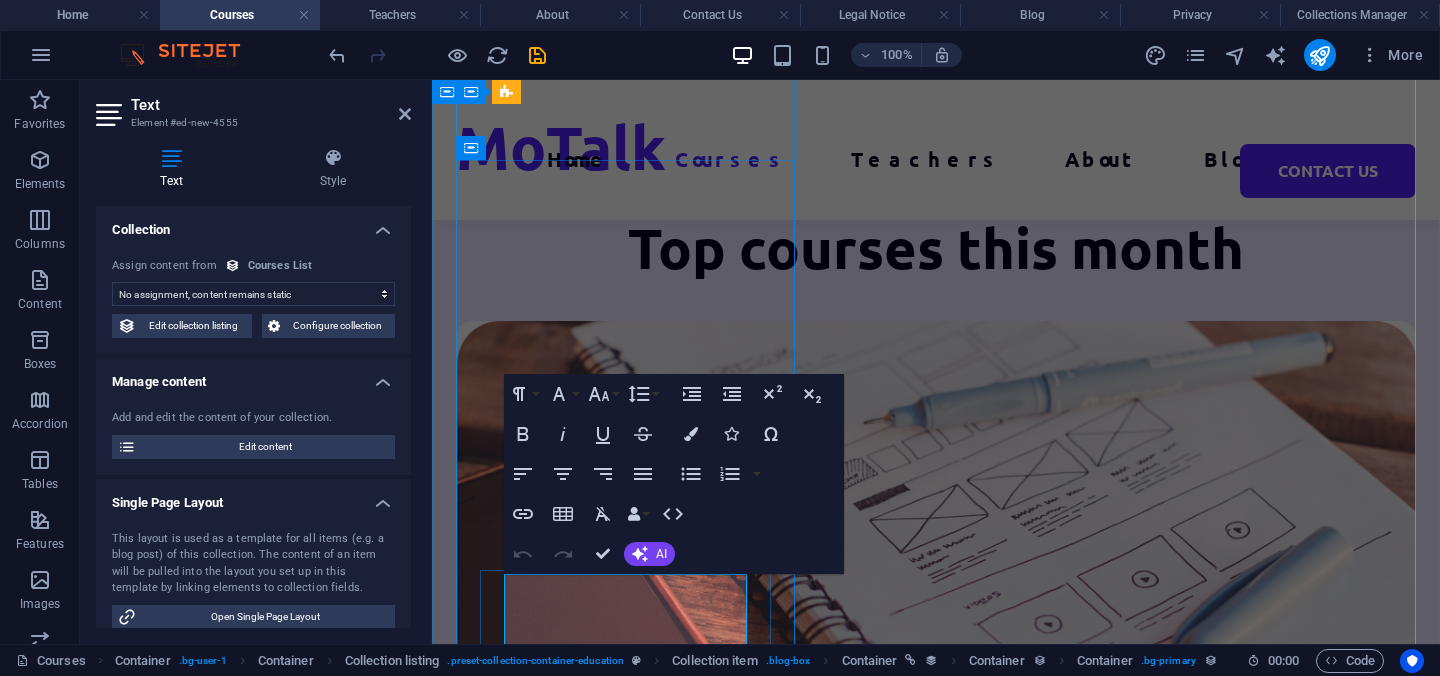 click on "New text element" at bounding box center (928, 1095) 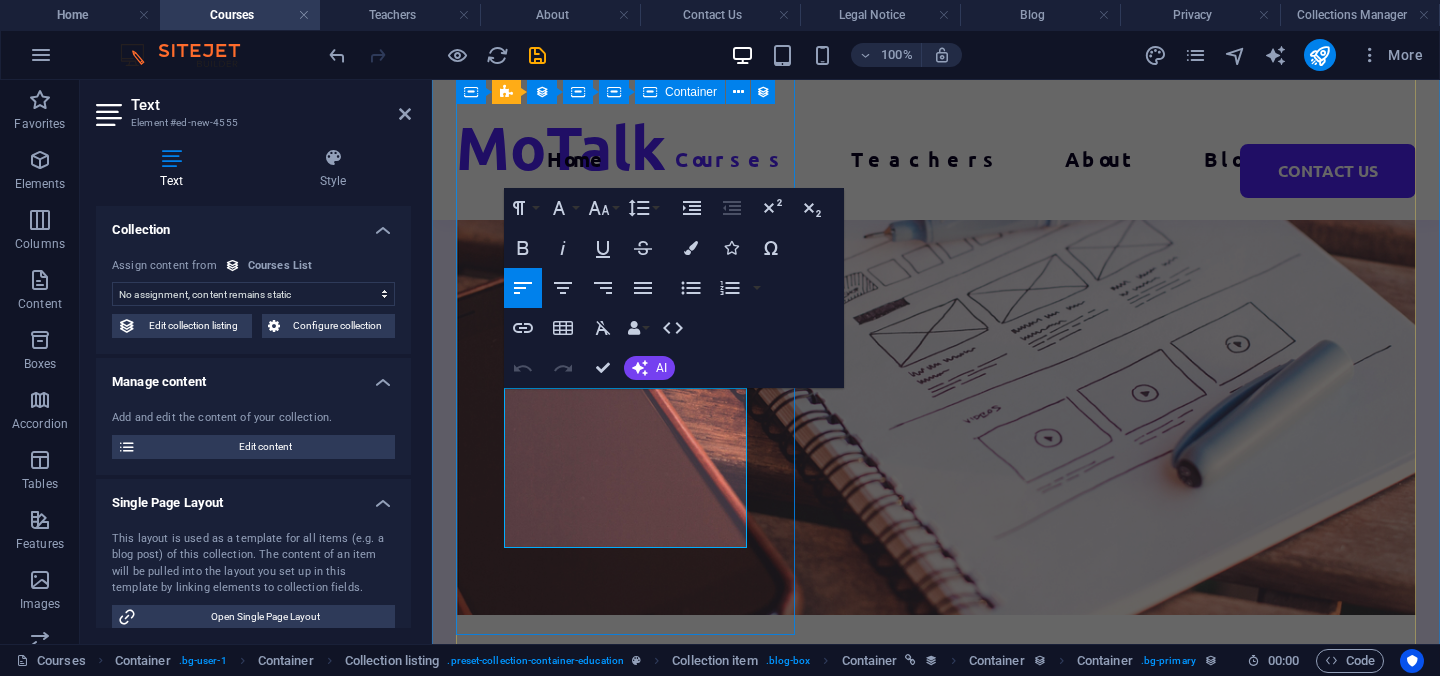 scroll, scrollTop: 2180, scrollLeft: 0, axis: vertical 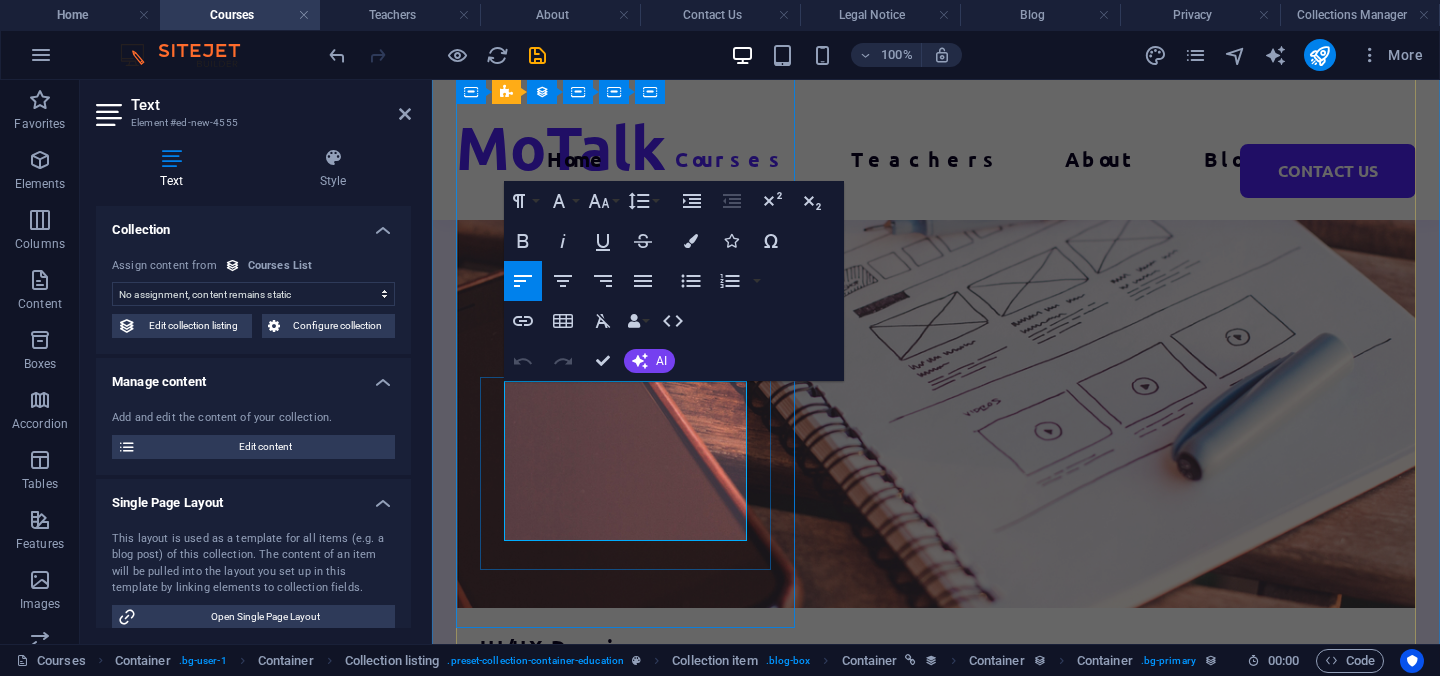 click on "New text element" at bounding box center [928, 902] 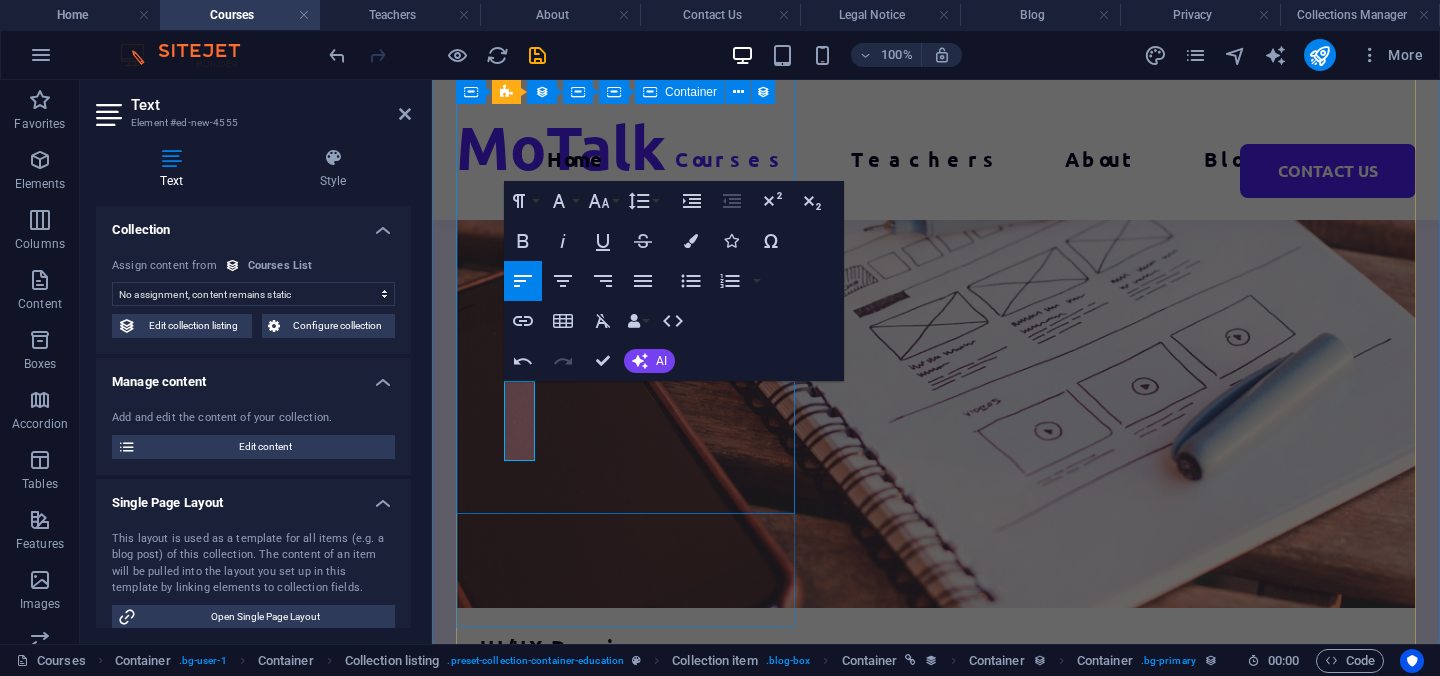 type 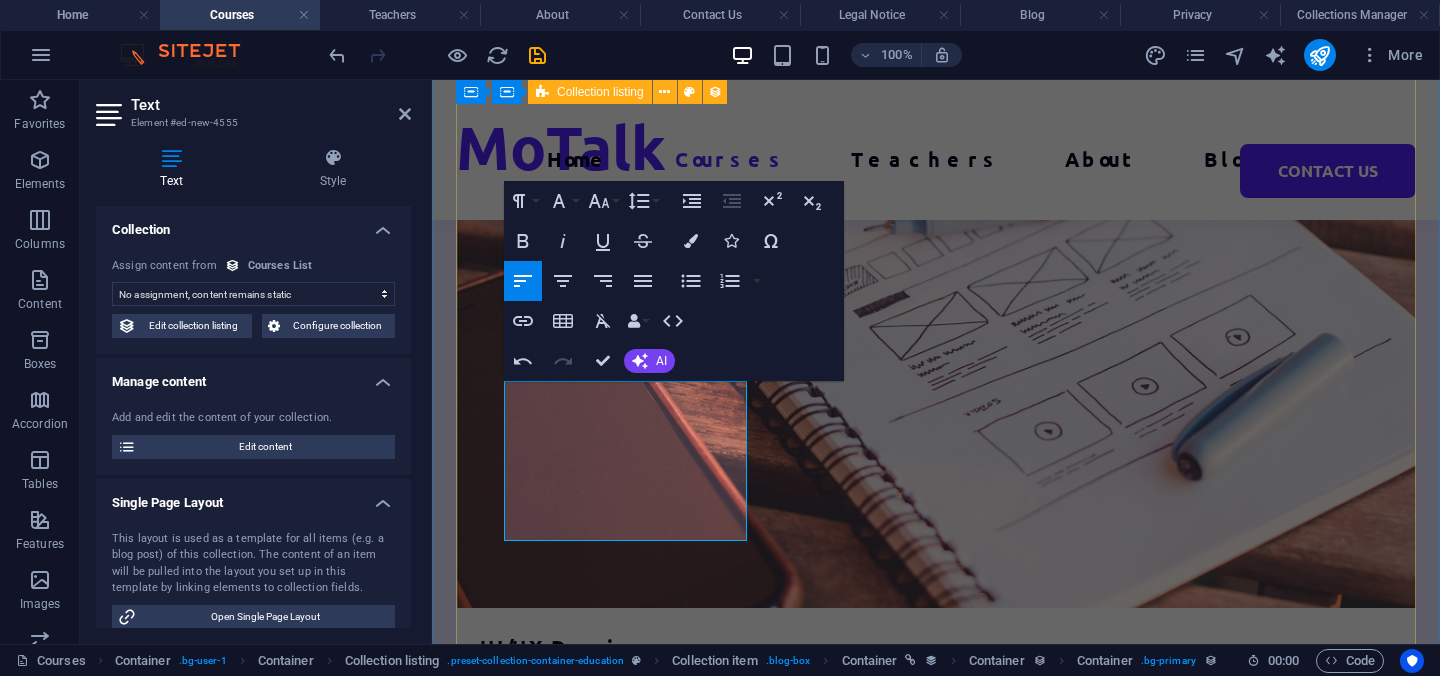 click on "UI/UX Design Lorem ipsum dolor sit amet consectetur. 1h = 10 Euro 8hrs $499 Programming 101 Lorem ipsum dolor sit amet consectetur. New text element 8hrs $499 Management Lorem ipsum dolor sit amet consectetur. New text element 8hrs $499  Vorherige Nächste" at bounding box center (936, 1590) 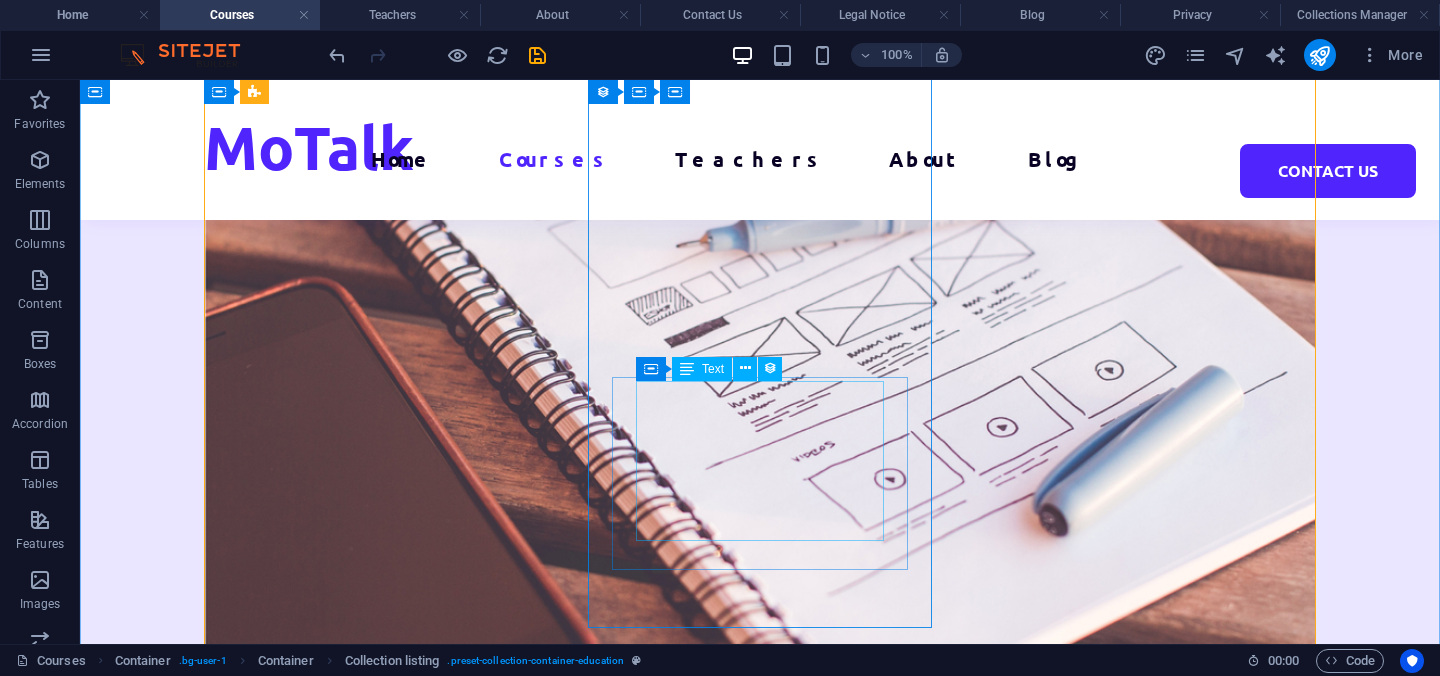 scroll, scrollTop: 1862, scrollLeft: 0, axis: vertical 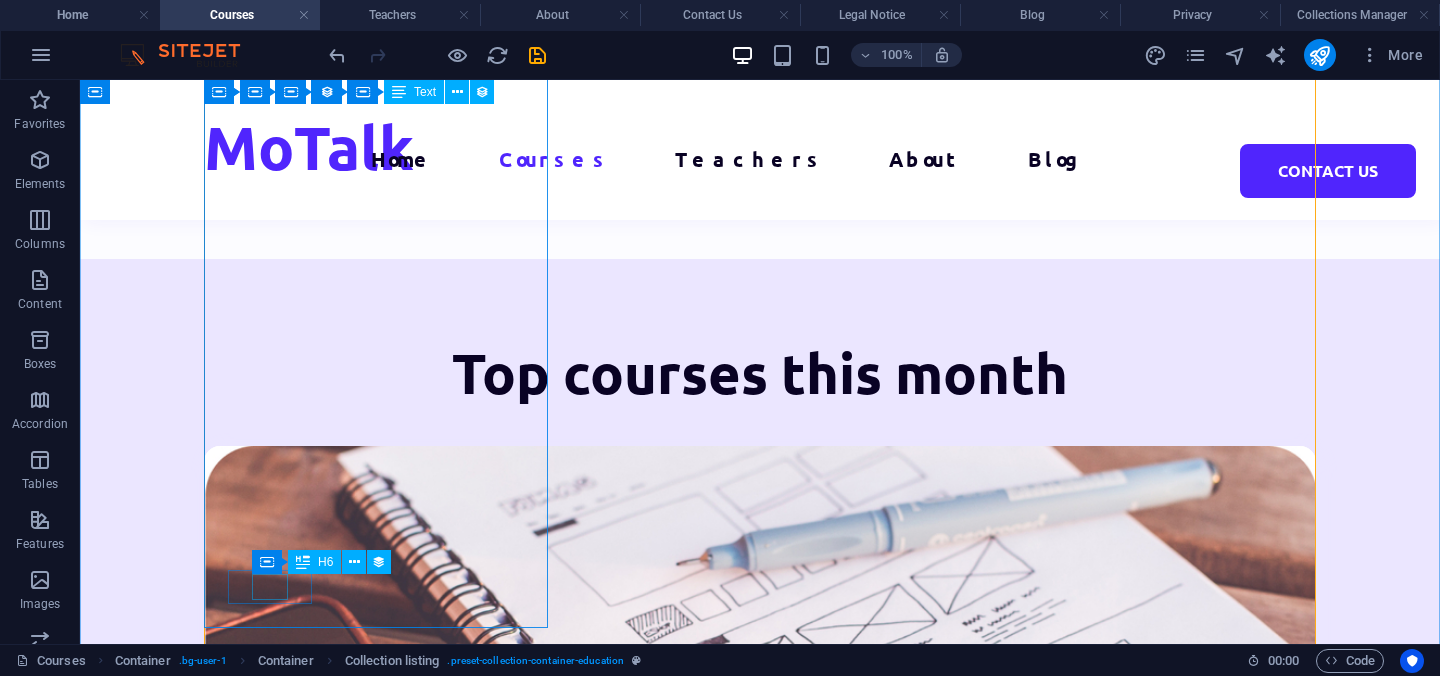 click on "$499" at bounding box center [760, 1303] 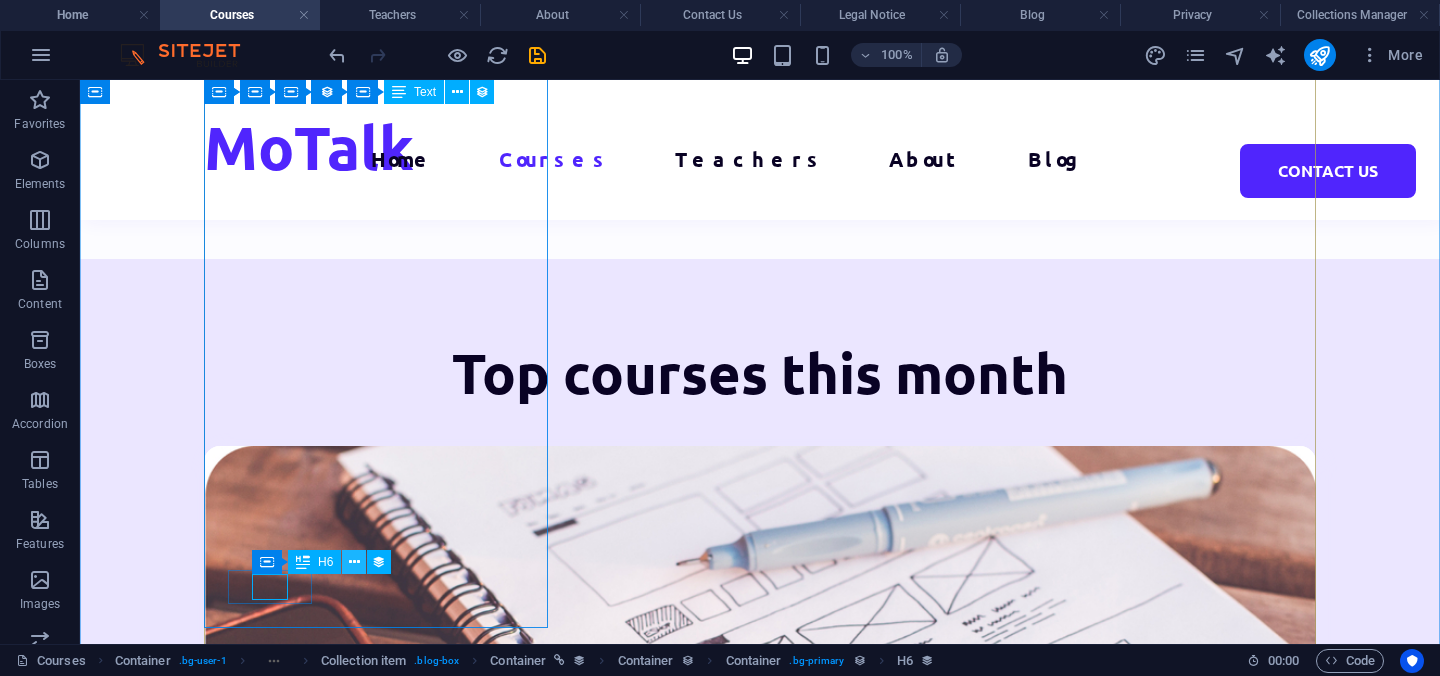 click at bounding box center [354, 562] 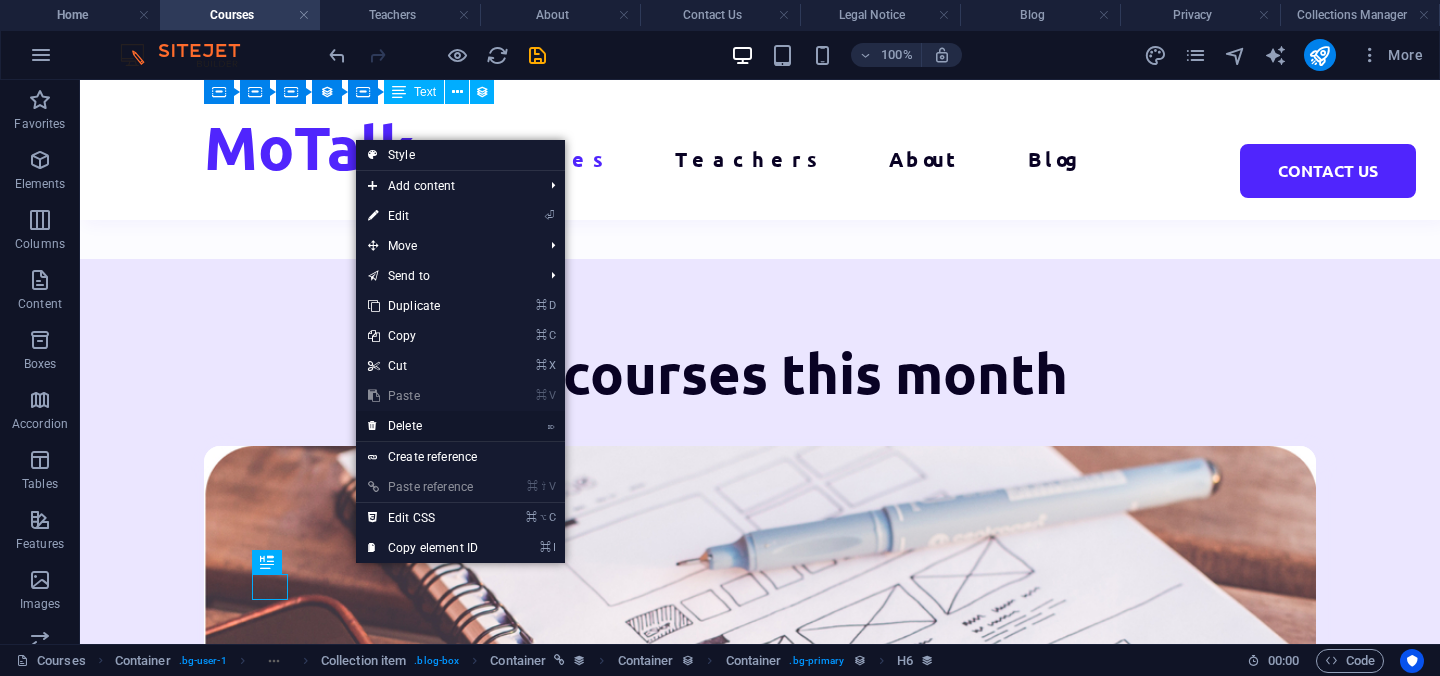 click on "⌦  Delete" at bounding box center (423, 426) 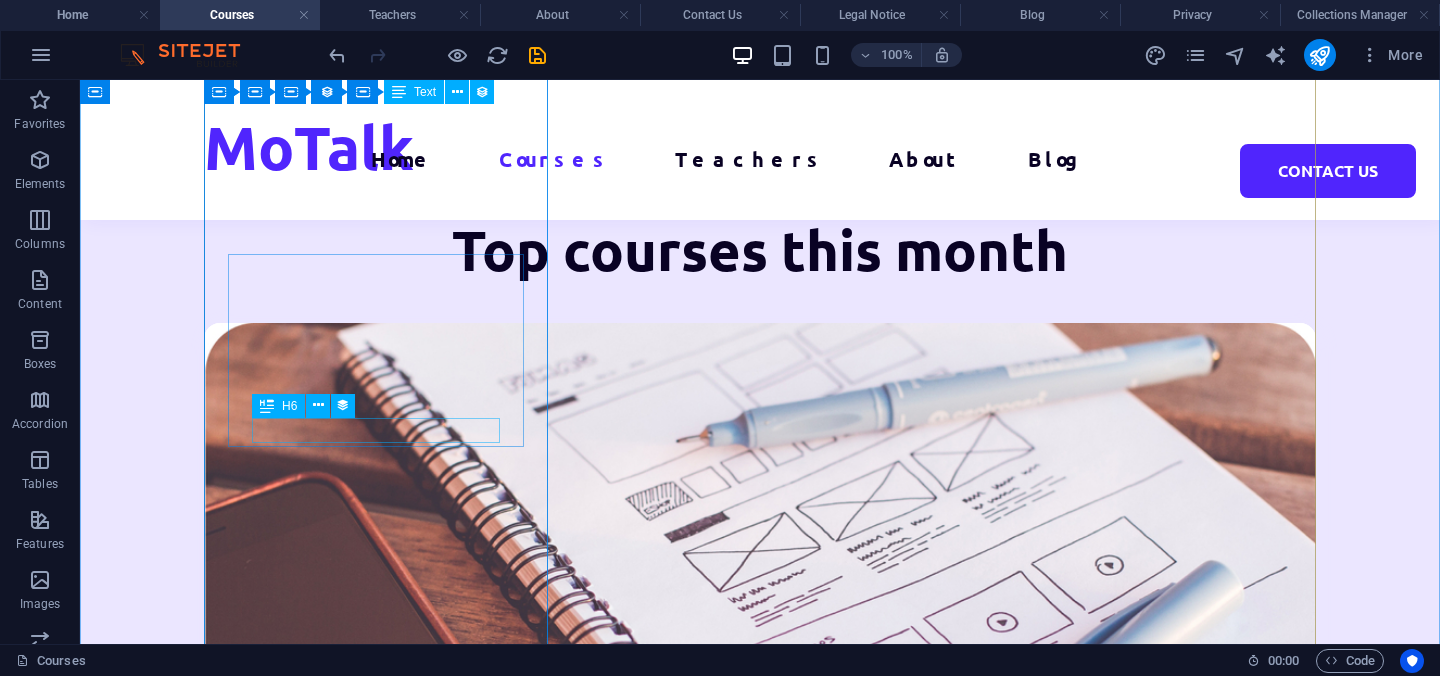 scroll, scrollTop: 2029, scrollLeft: 0, axis: vertical 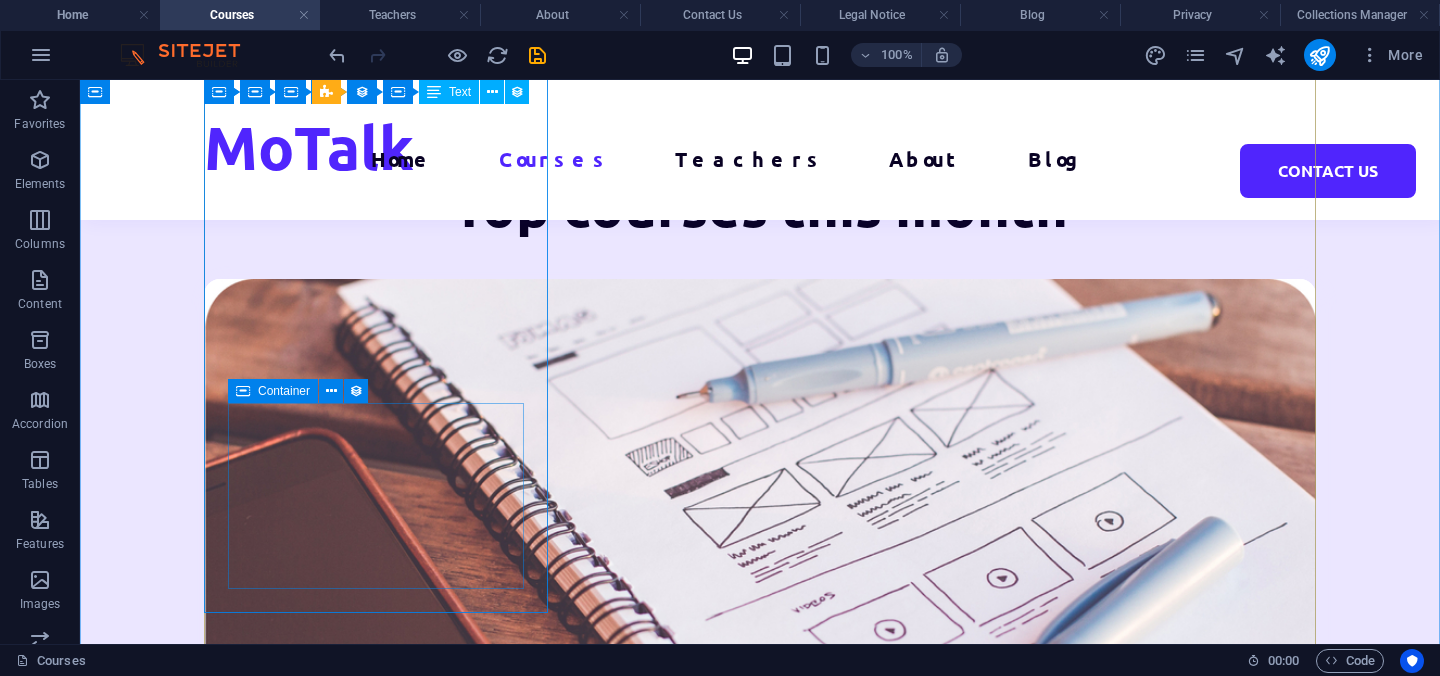 click on "Drop content here or  Add elements  Paste clipboard" at bounding box center [760, 1194] 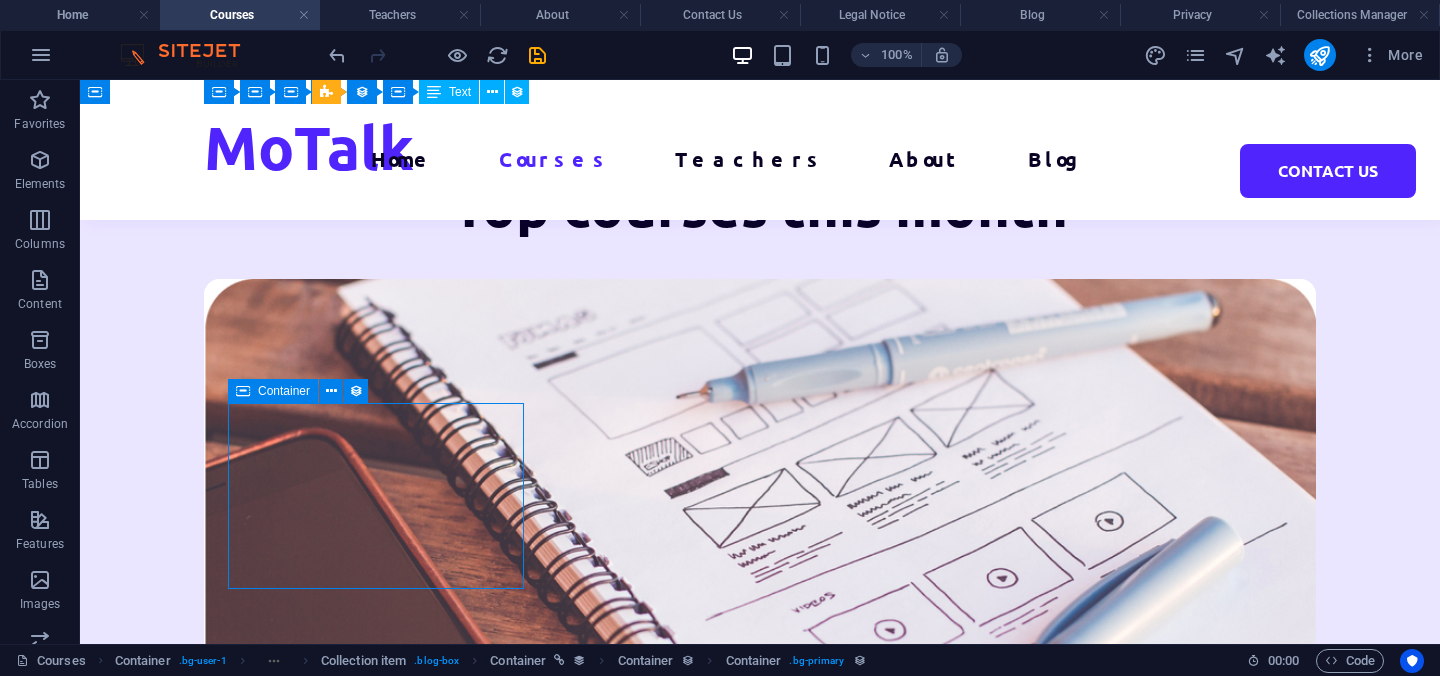 click on "Drop content here or  Add elements  Paste clipboard" at bounding box center [760, 1194] 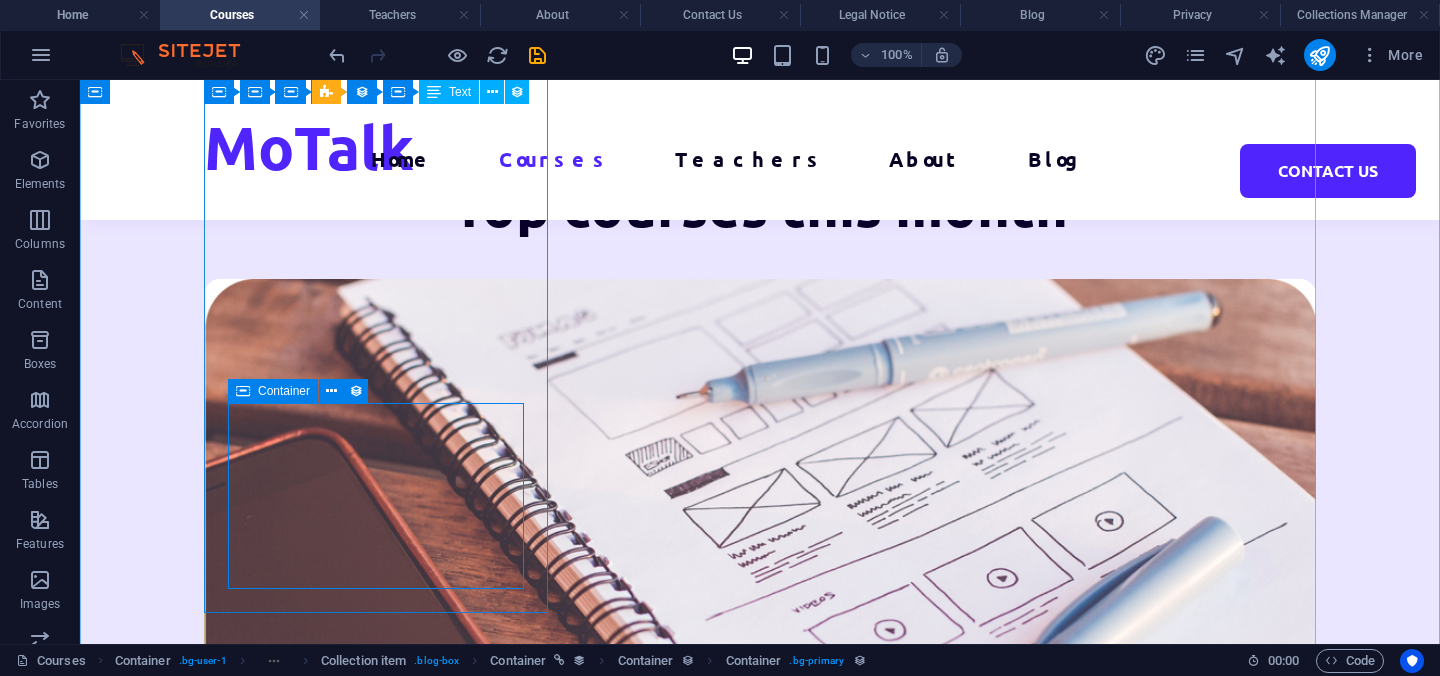 click on "Container" at bounding box center [284, 391] 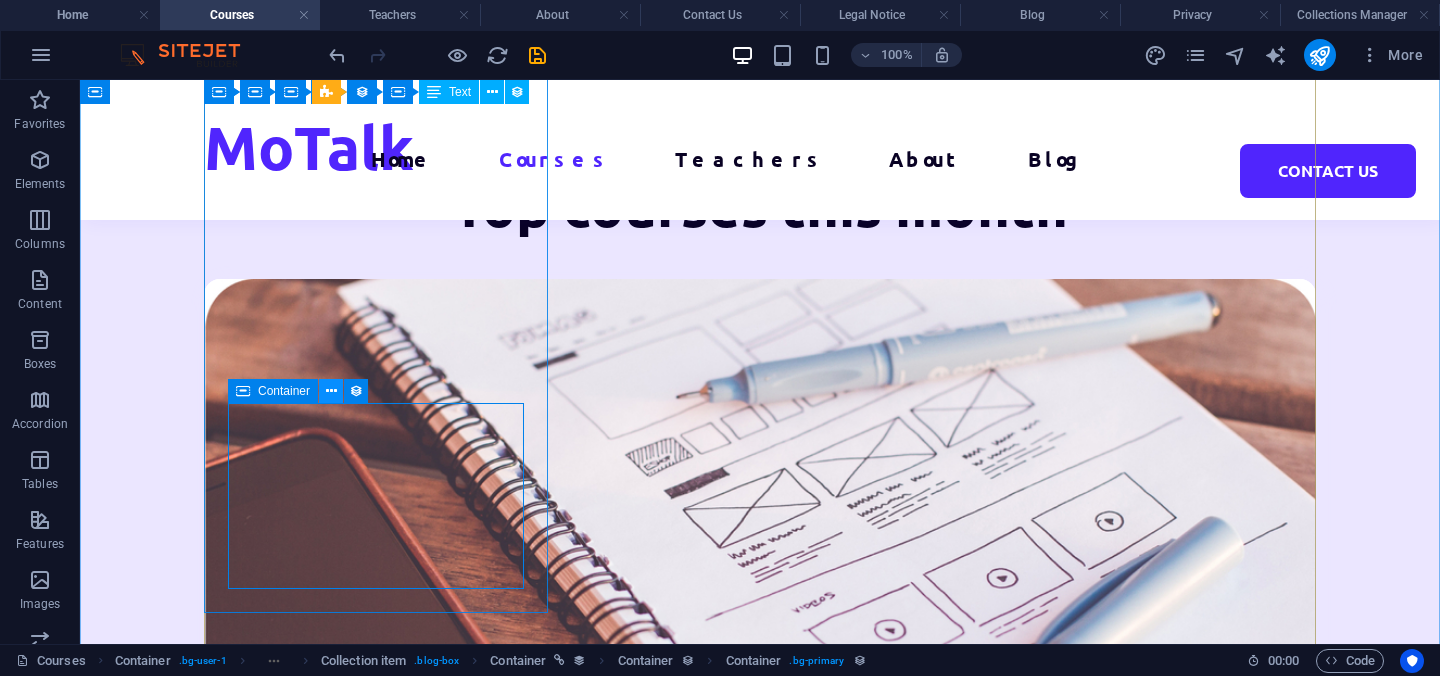 click at bounding box center [331, 391] 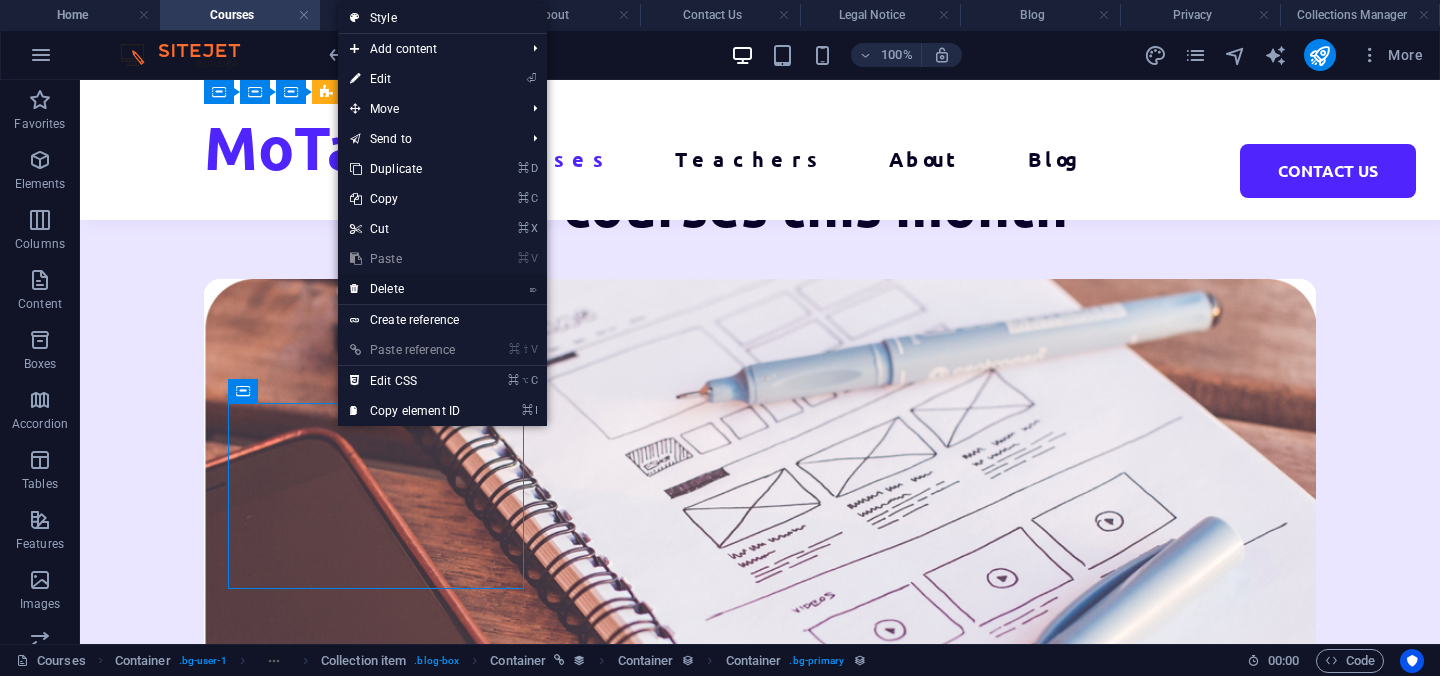 click on "⌦  Delete" at bounding box center (405, 289) 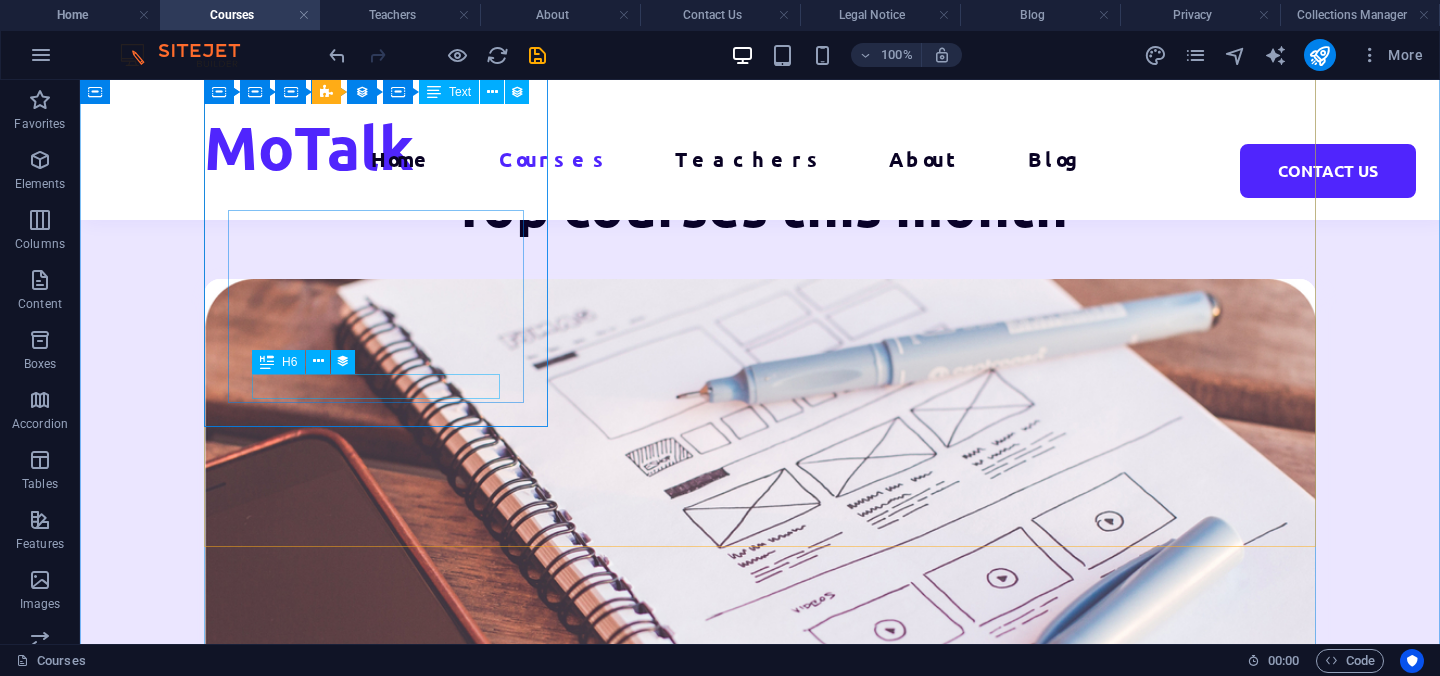 click on "8hrs" at bounding box center [752, 1102] 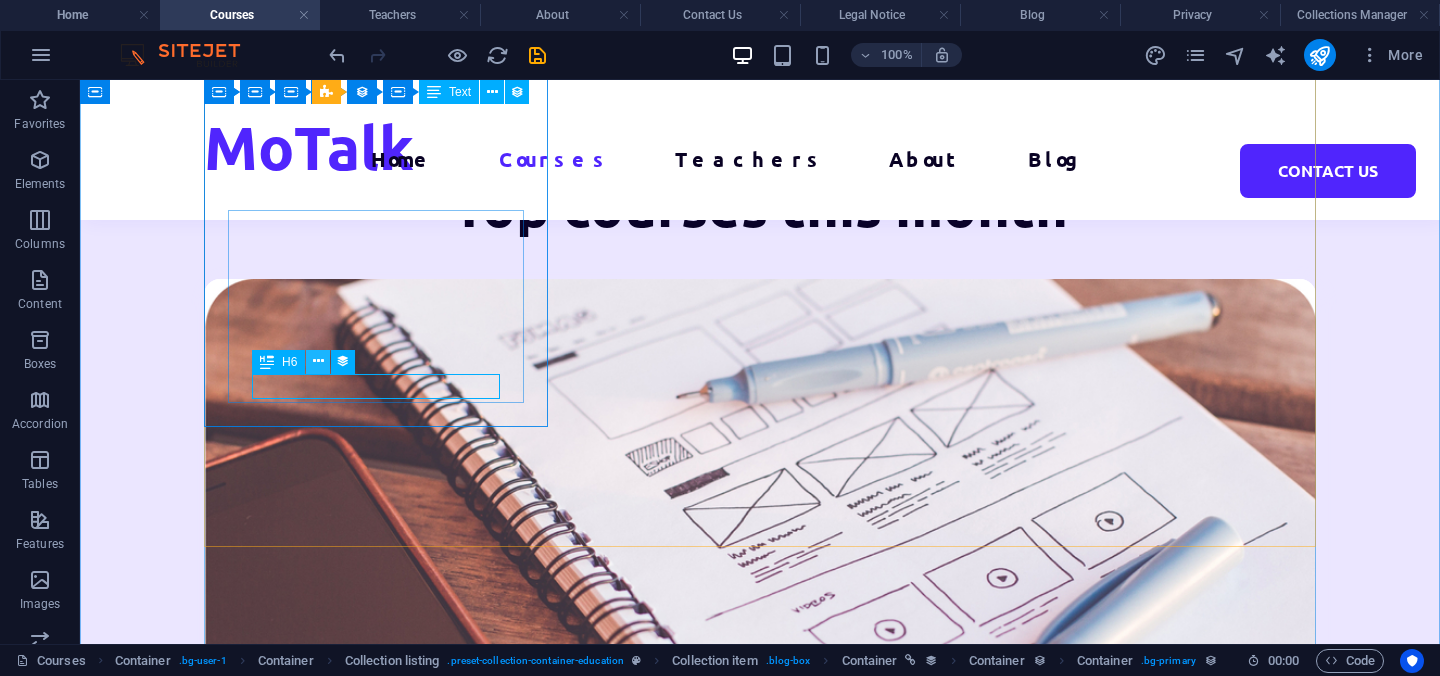 click at bounding box center (318, 361) 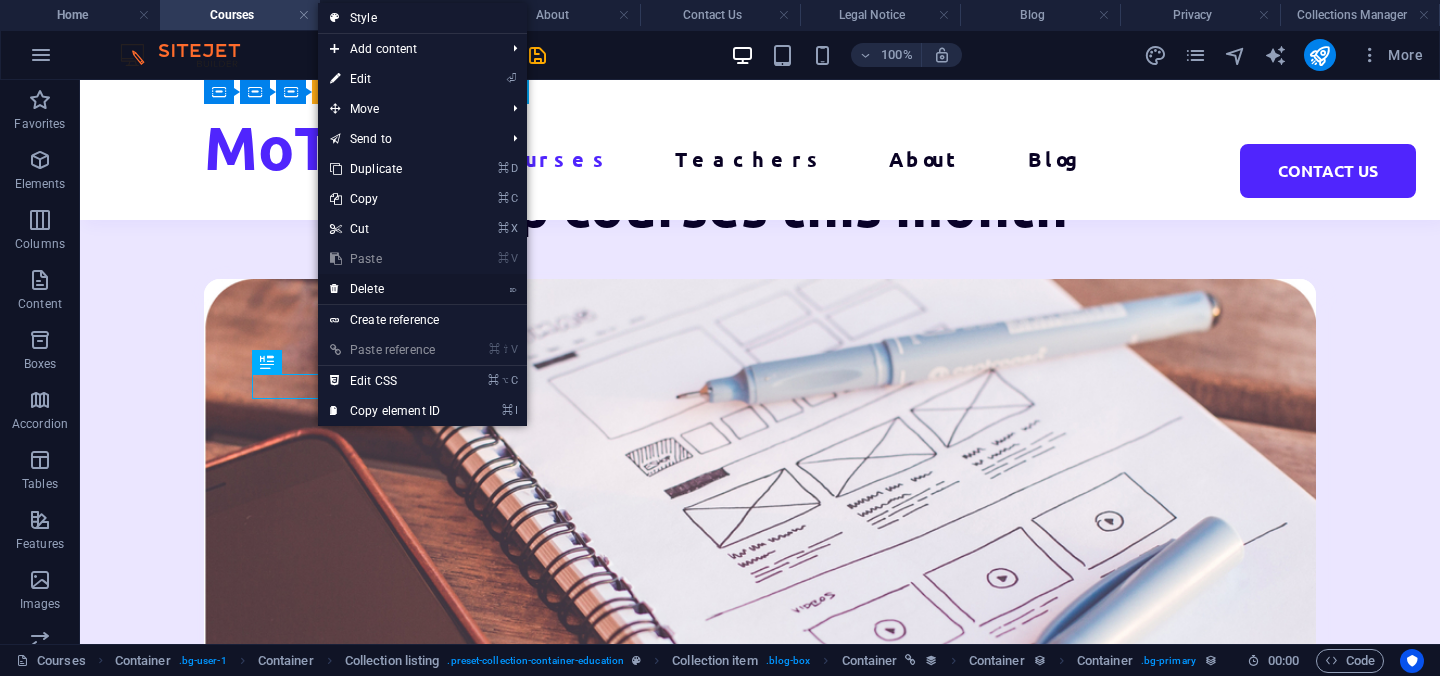 click on "⌦  Delete" at bounding box center [385, 289] 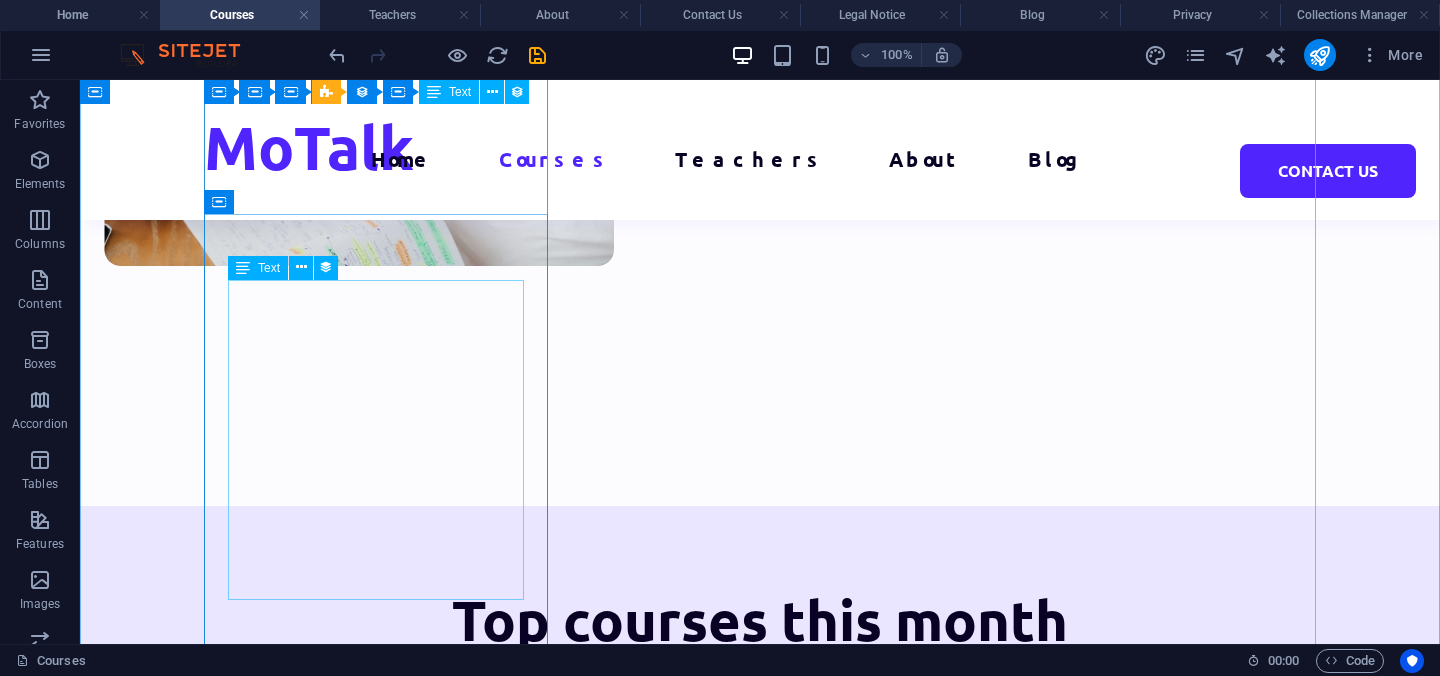 scroll, scrollTop: 1622, scrollLeft: 0, axis: vertical 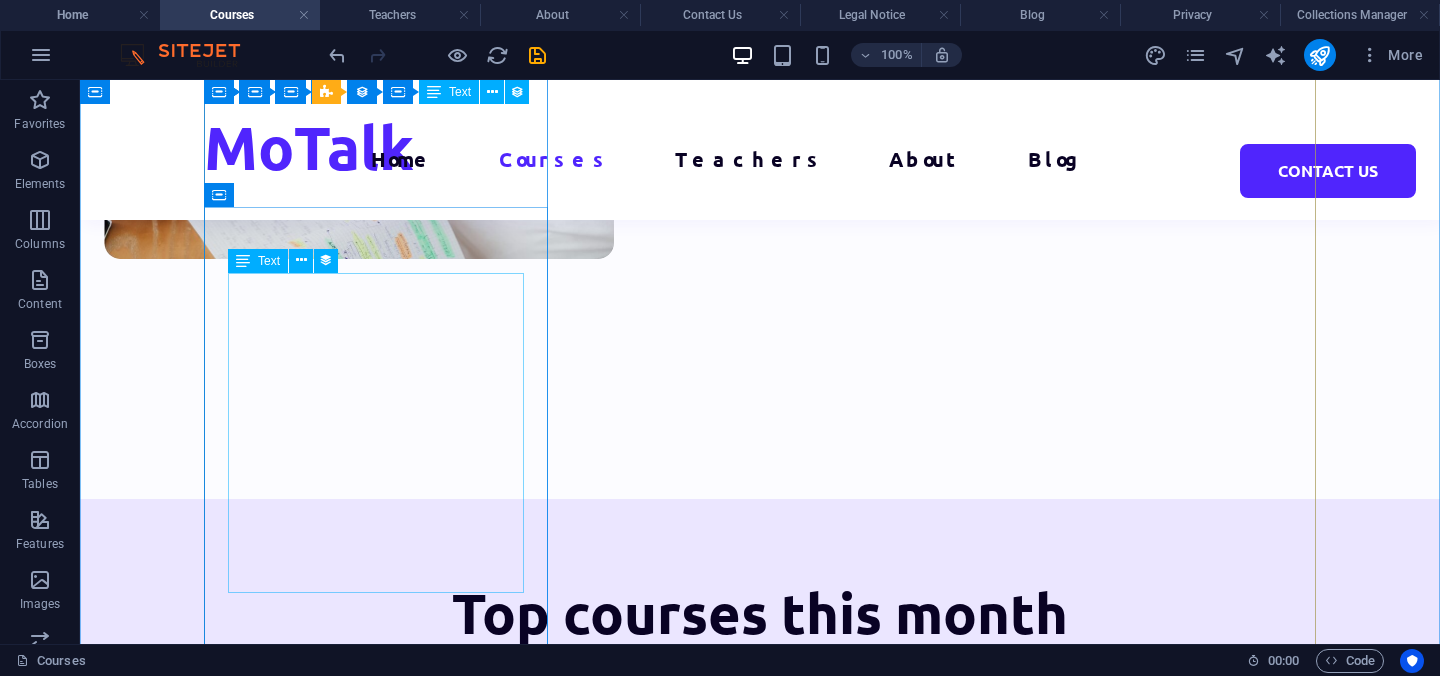 click on "Lorem ipsum dolor sit amet consectetur." at bounding box center (760, 1348) 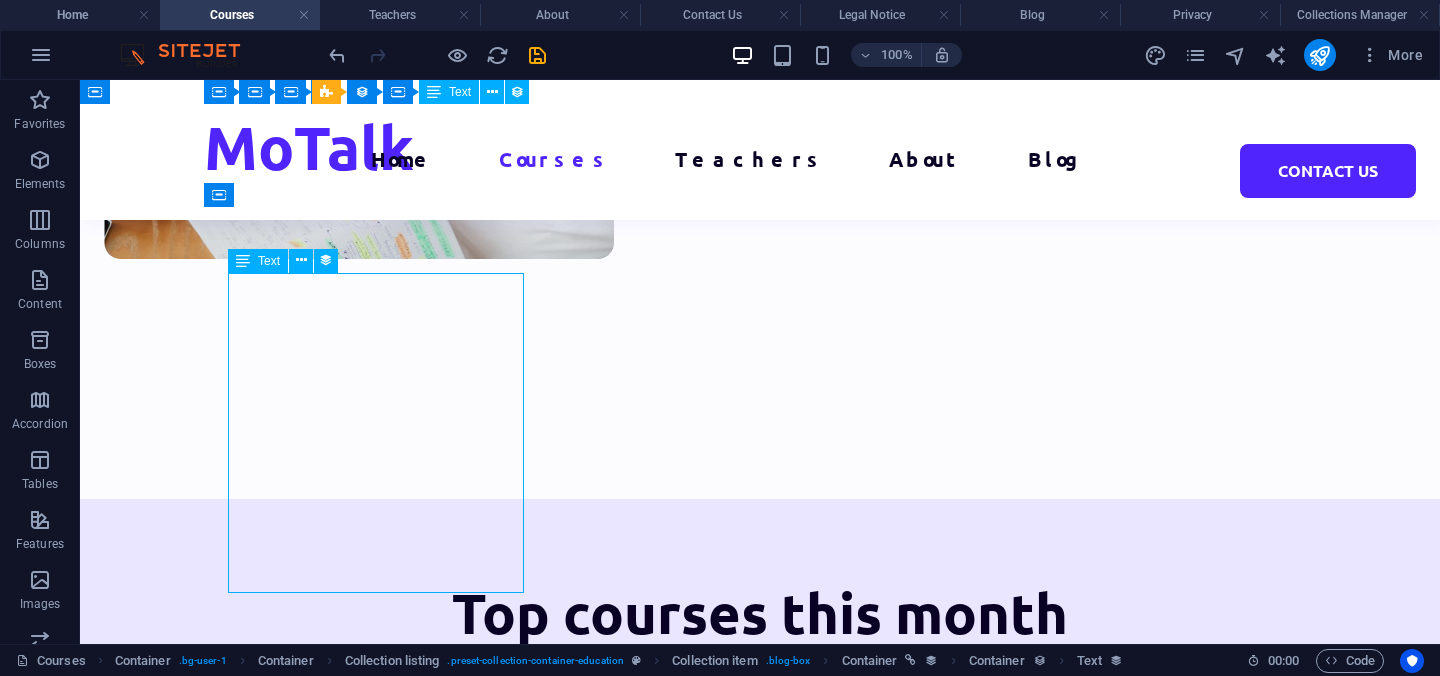 click on "Lorem ipsum dolor sit amet consectetur." at bounding box center (760, 1348) 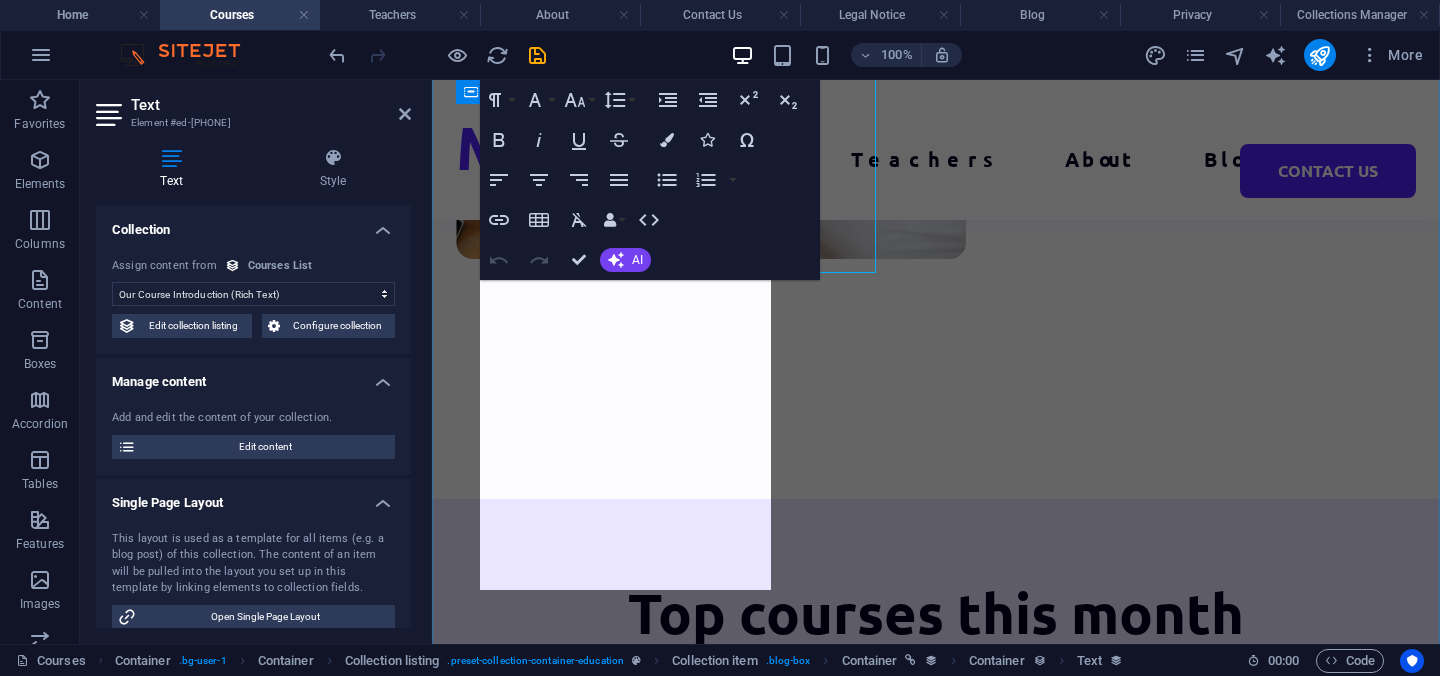 scroll, scrollTop: 1942, scrollLeft: 0, axis: vertical 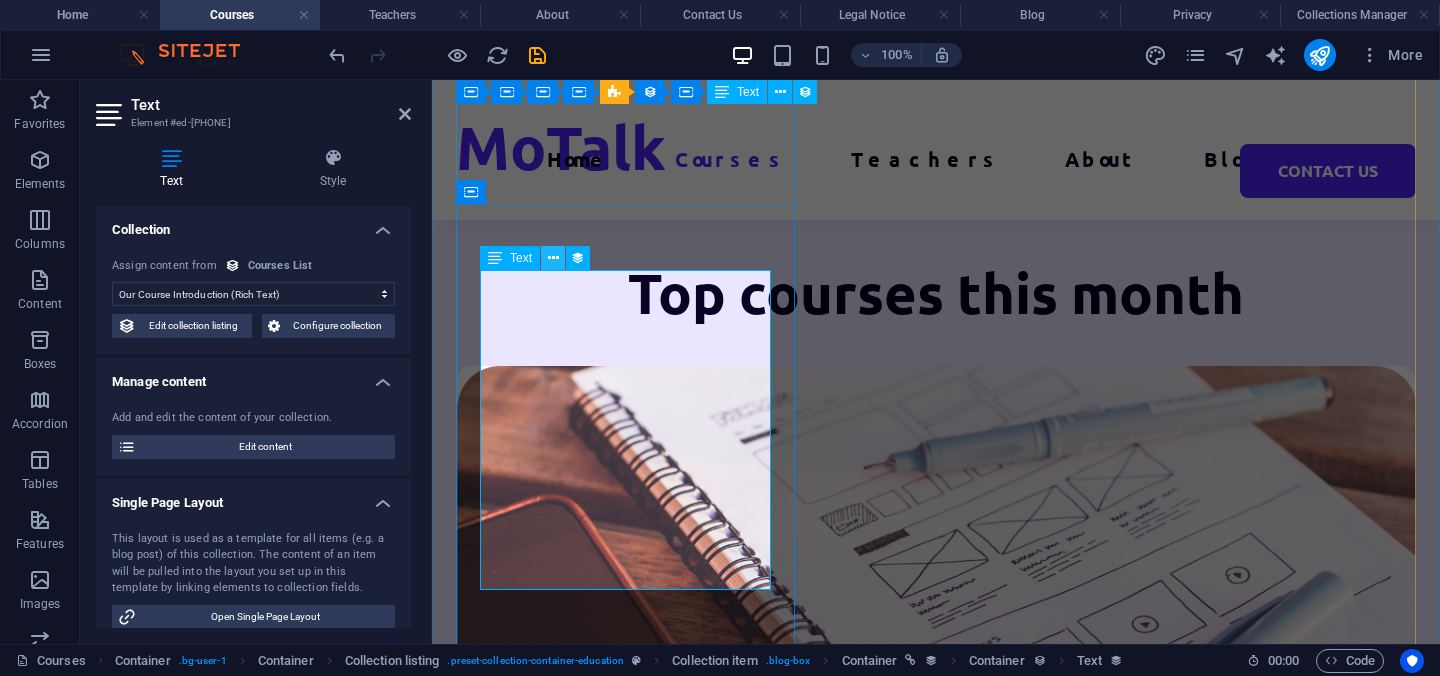 click at bounding box center [553, 258] 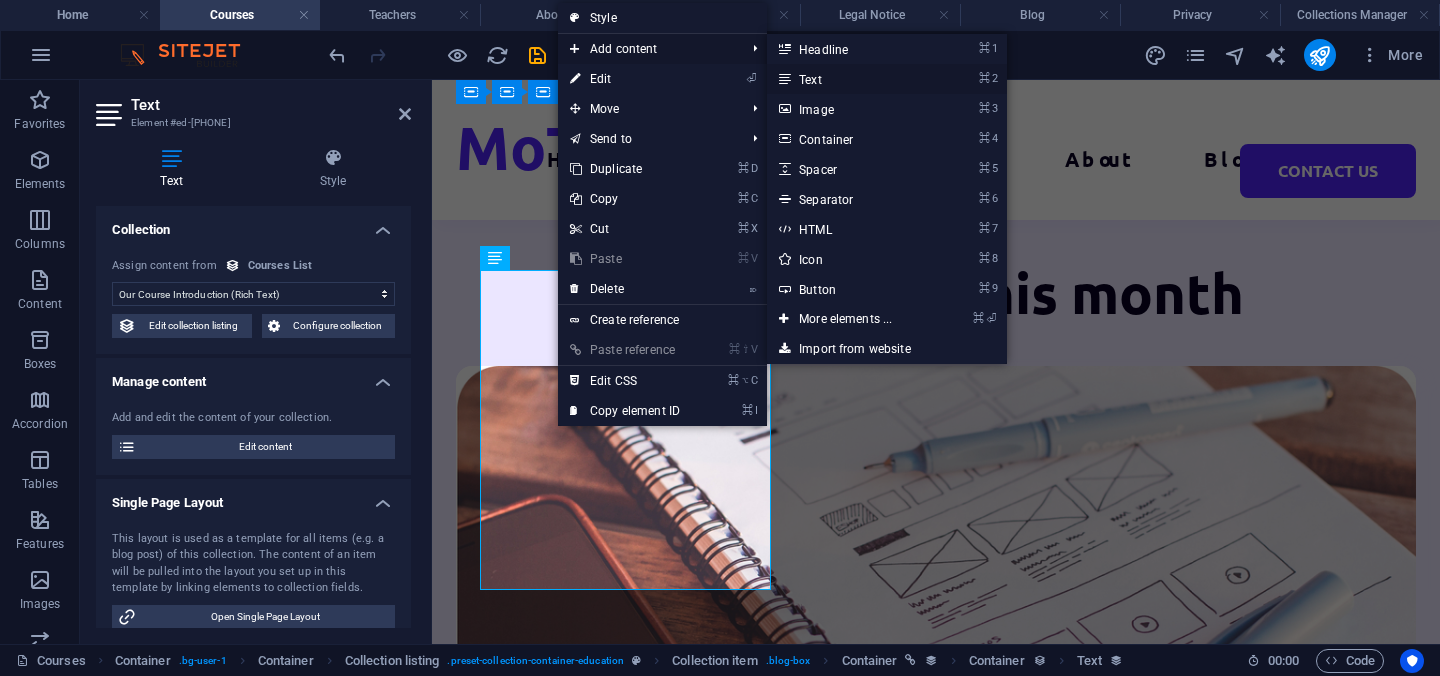 click on "⌘ 2  Text" at bounding box center [849, 79] 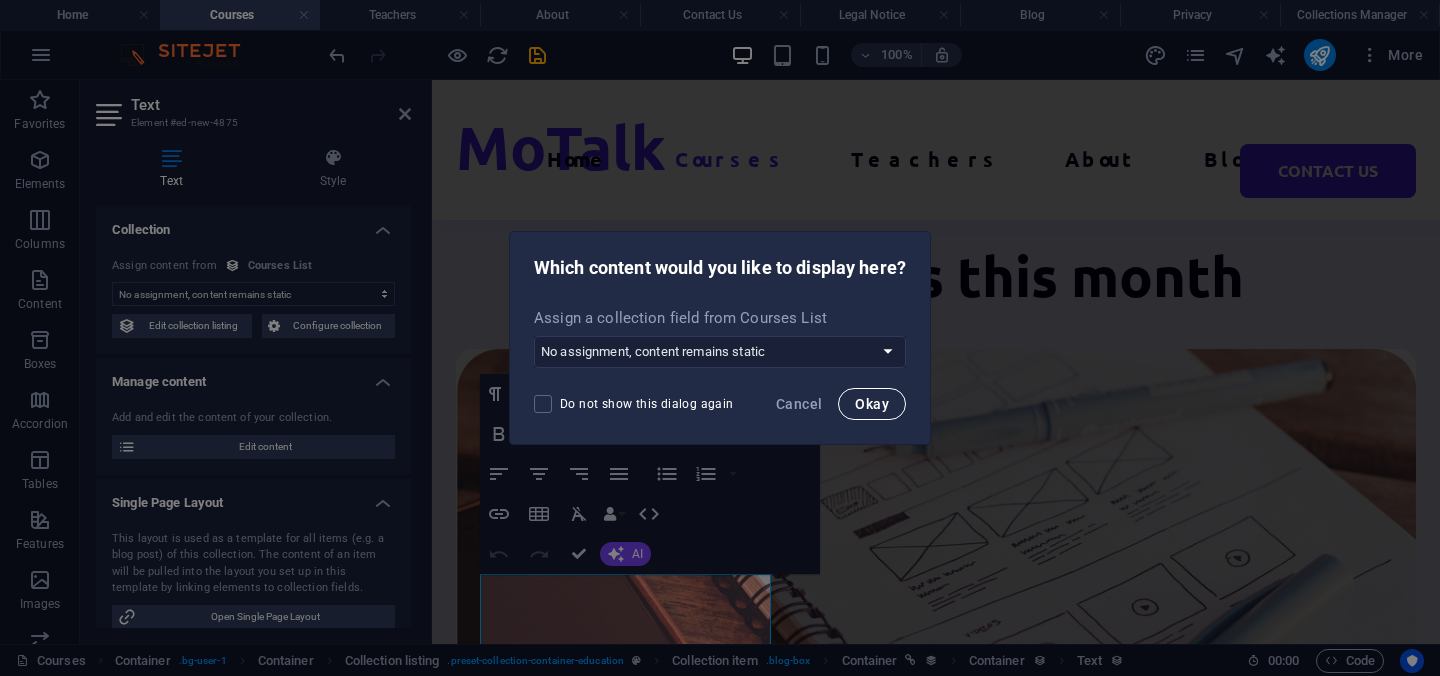 click on "Okay" at bounding box center (872, 404) 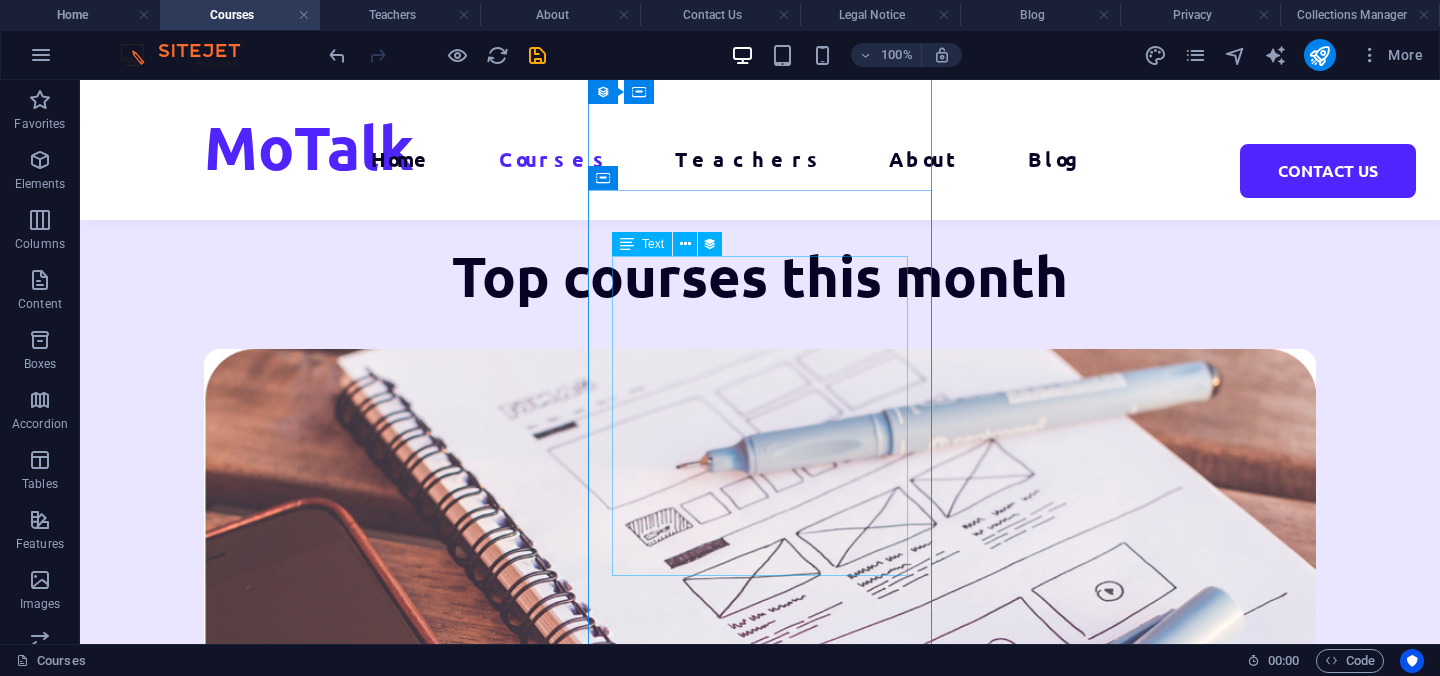 scroll, scrollTop: 1639, scrollLeft: 0, axis: vertical 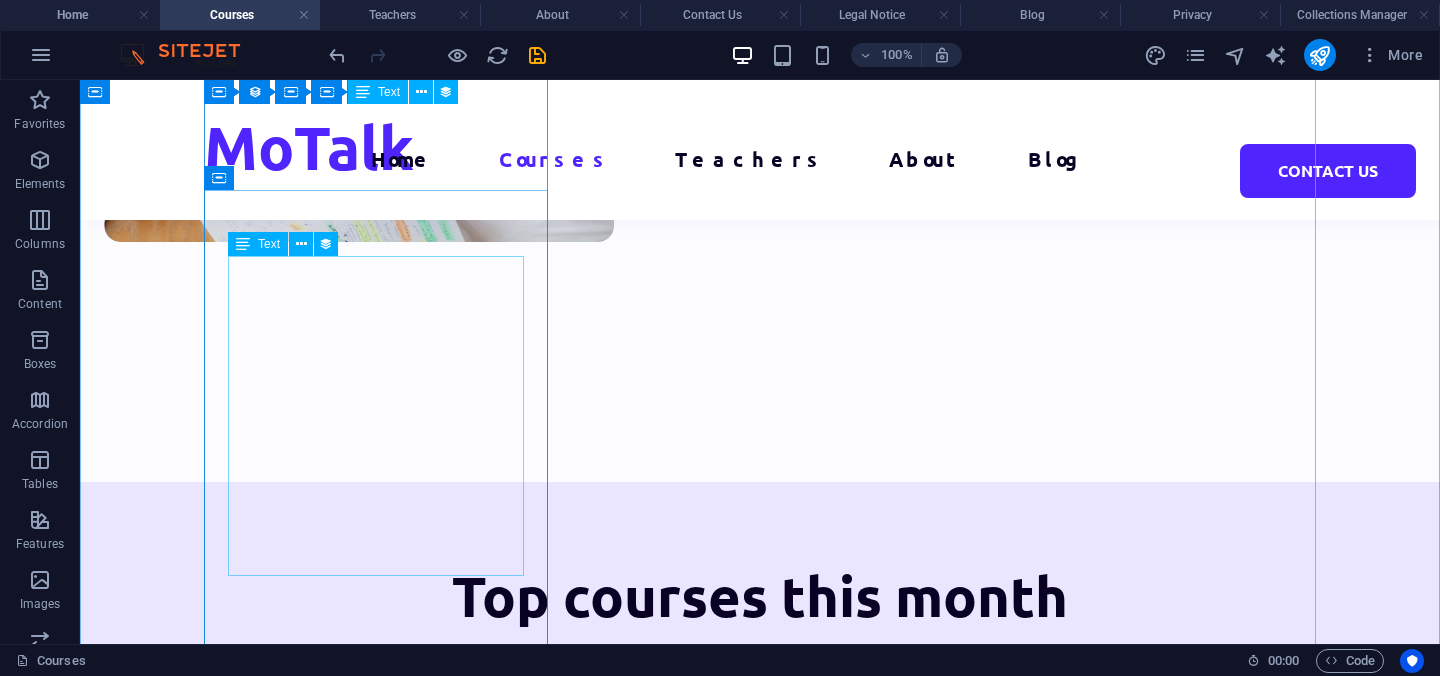 click on "Lorem ipsum dolor sit amet consectetur." at bounding box center [760, 1331] 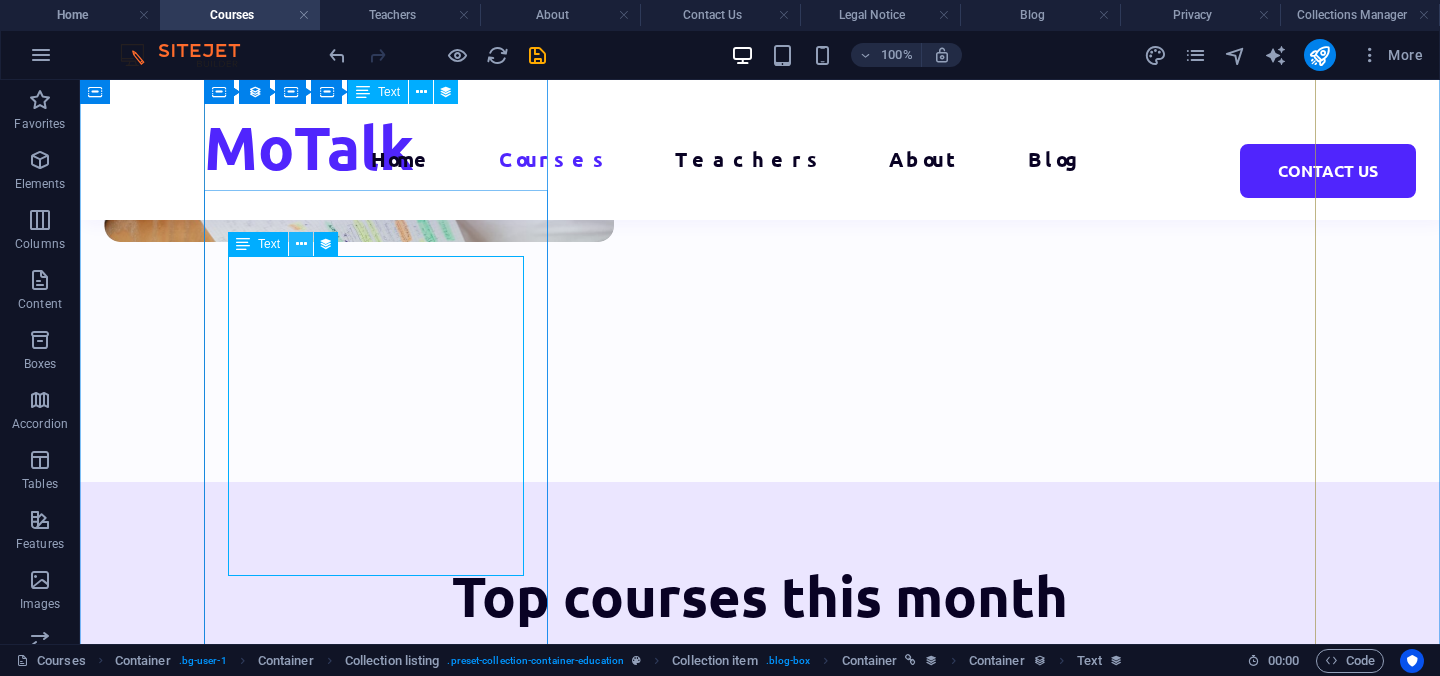 click at bounding box center (301, 244) 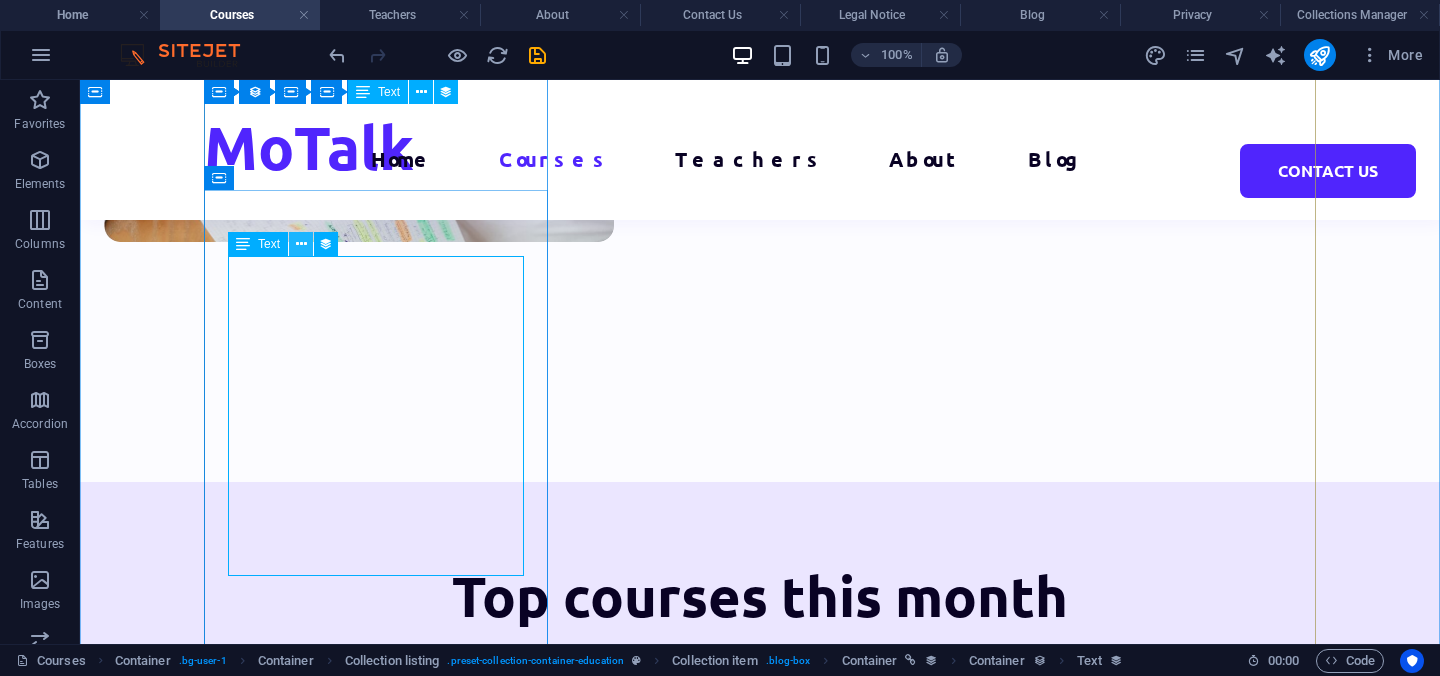 click at bounding box center [301, 244] 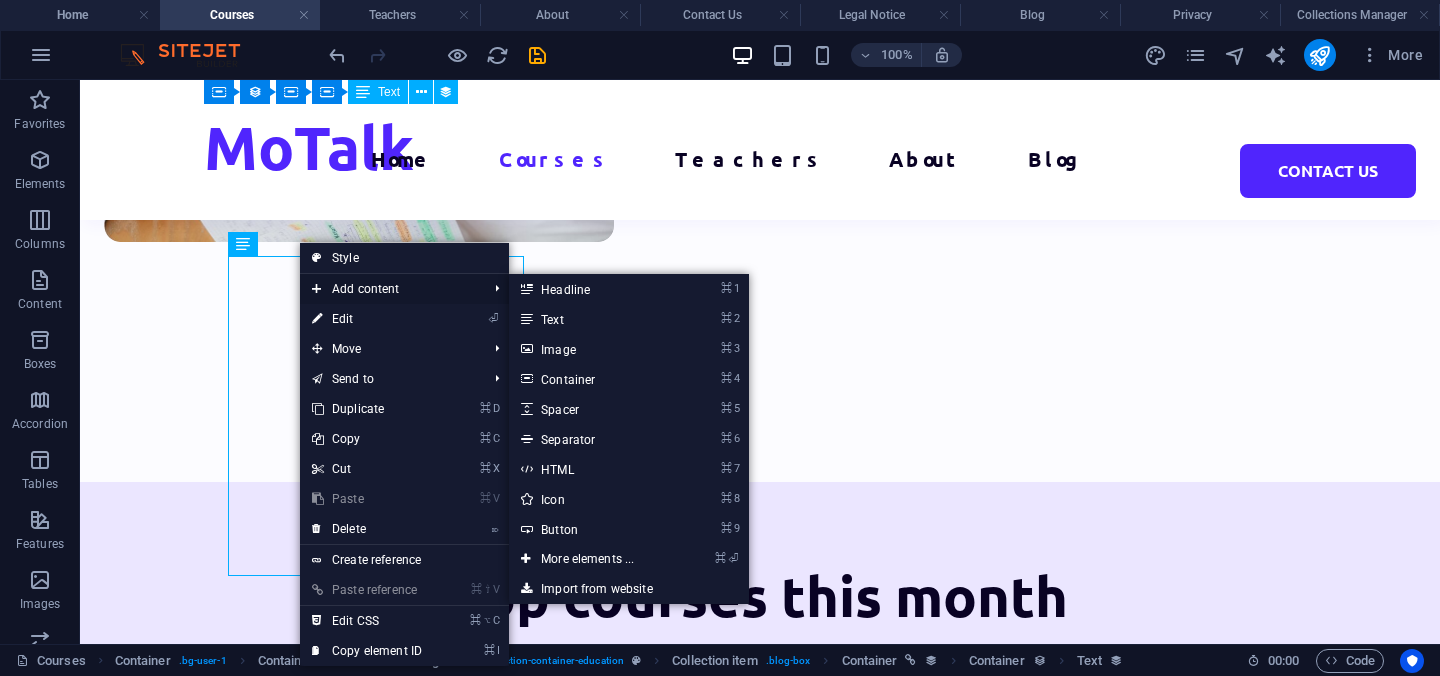 click on "Add content" at bounding box center (389, 289) 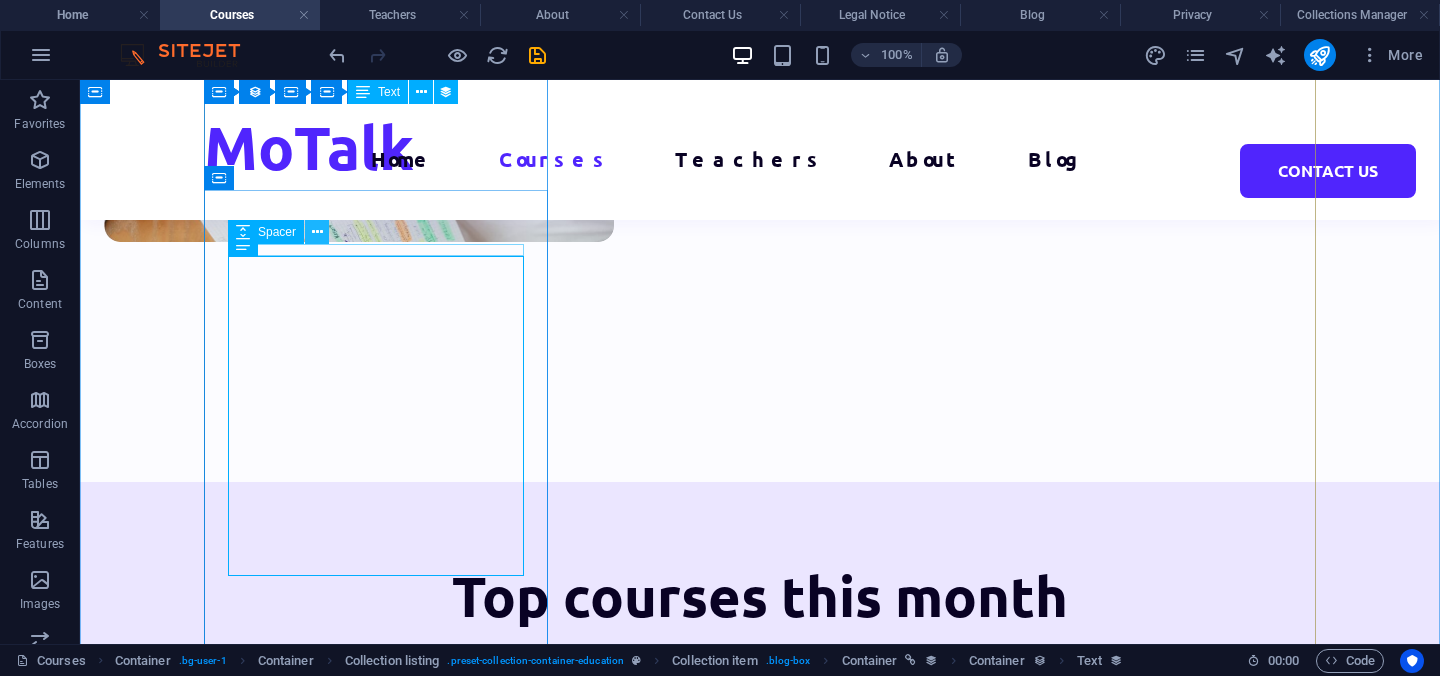 click at bounding box center [317, 232] 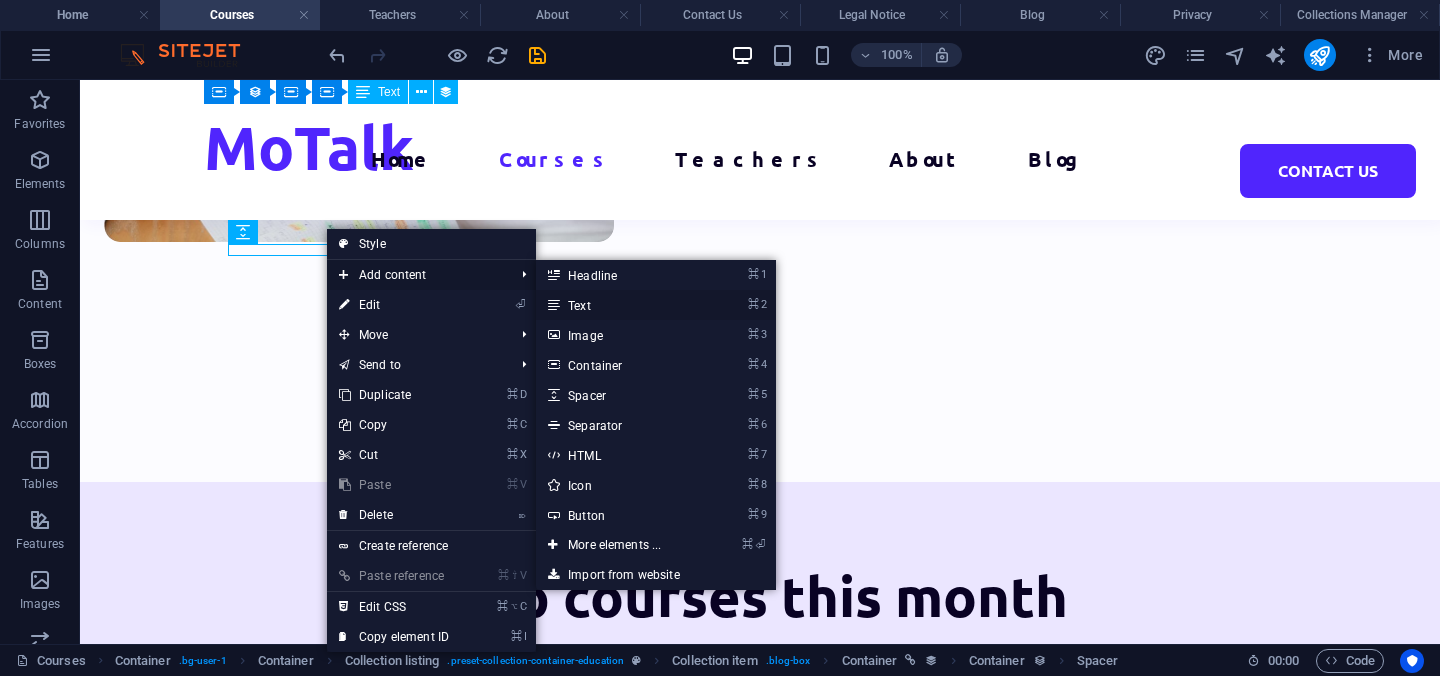 click on "⌘ 2  Text" at bounding box center (618, 305) 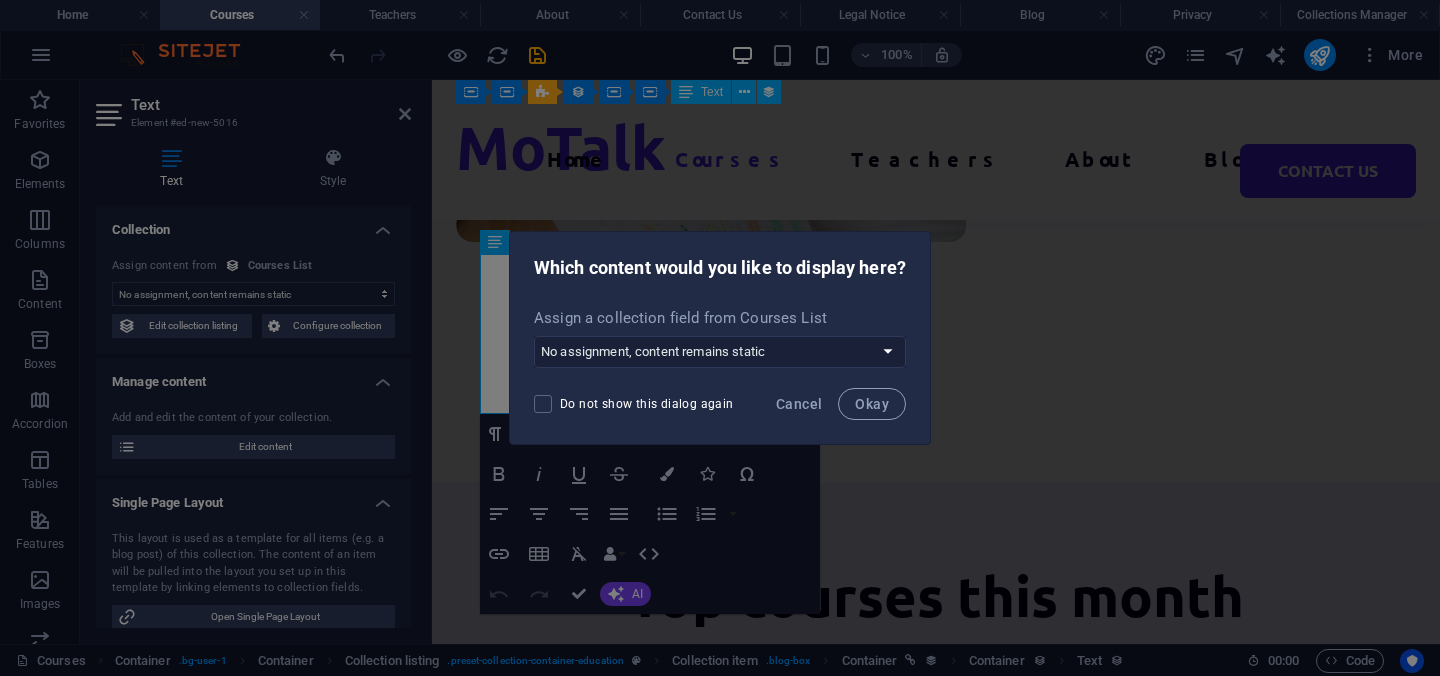 scroll, scrollTop: 1959, scrollLeft: 0, axis: vertical 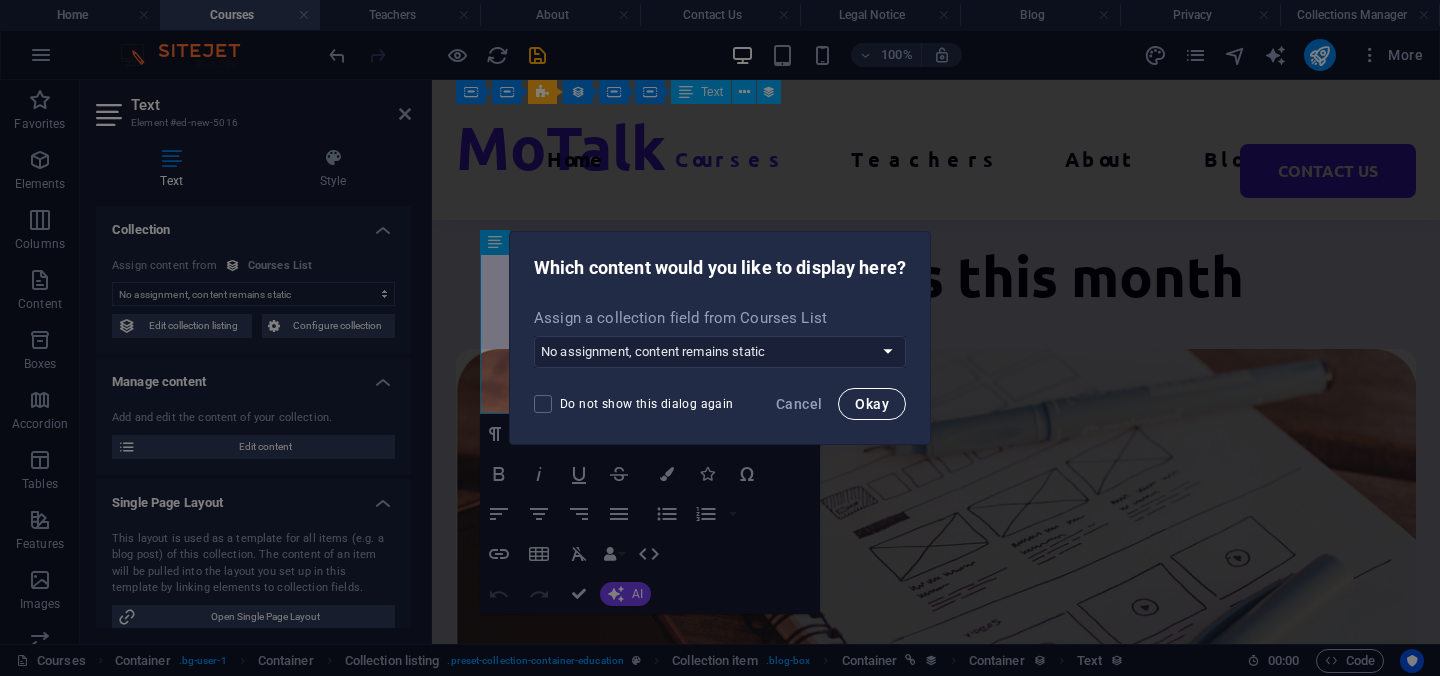 click on "Okay" at bounding box center (872, 404) 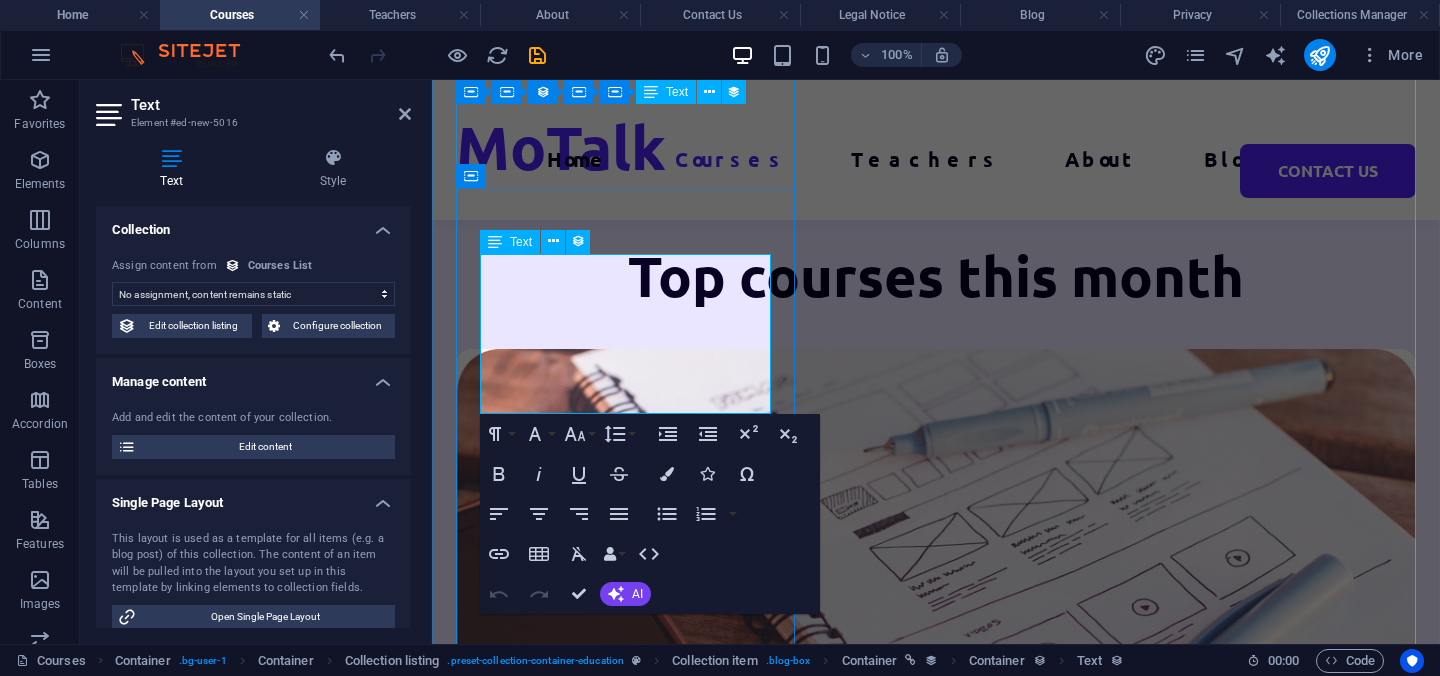 click on "New text element" at bounding box center [936, 935] 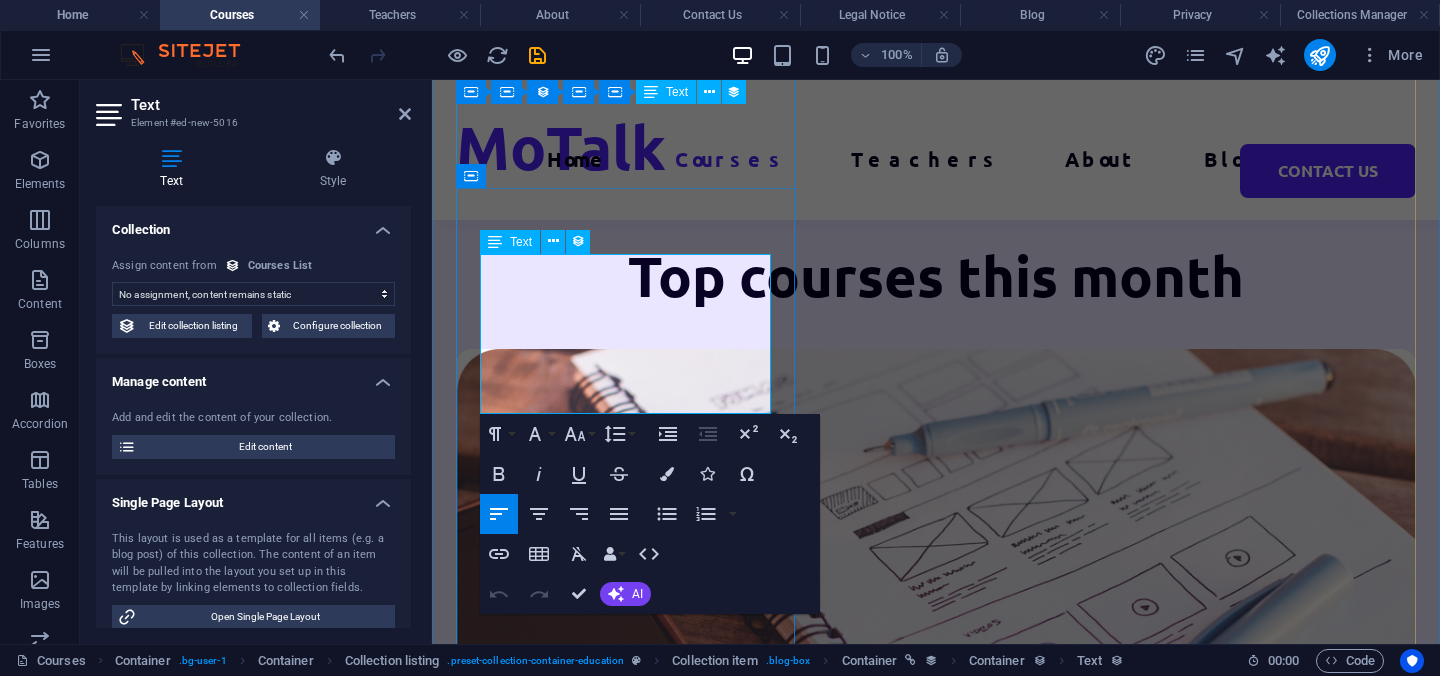 click on "New text element" at bounding box center [936, 935] 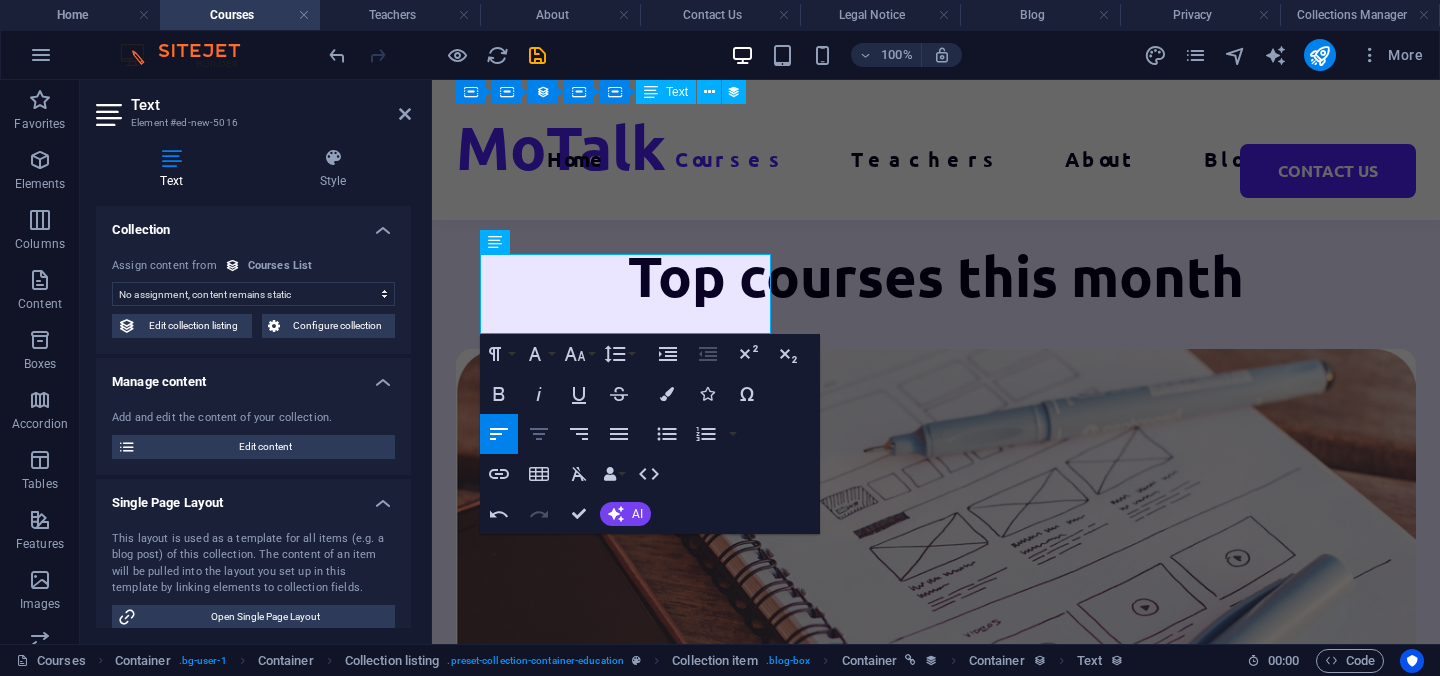 click 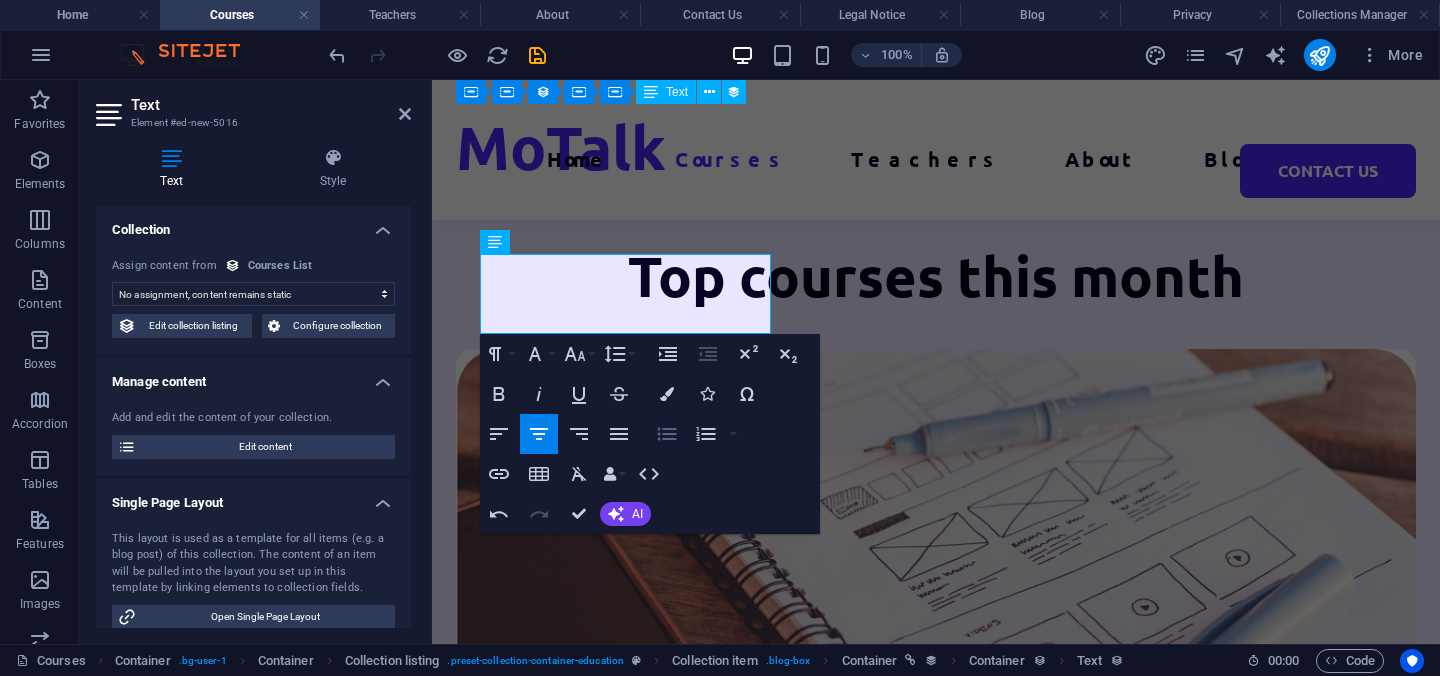 click 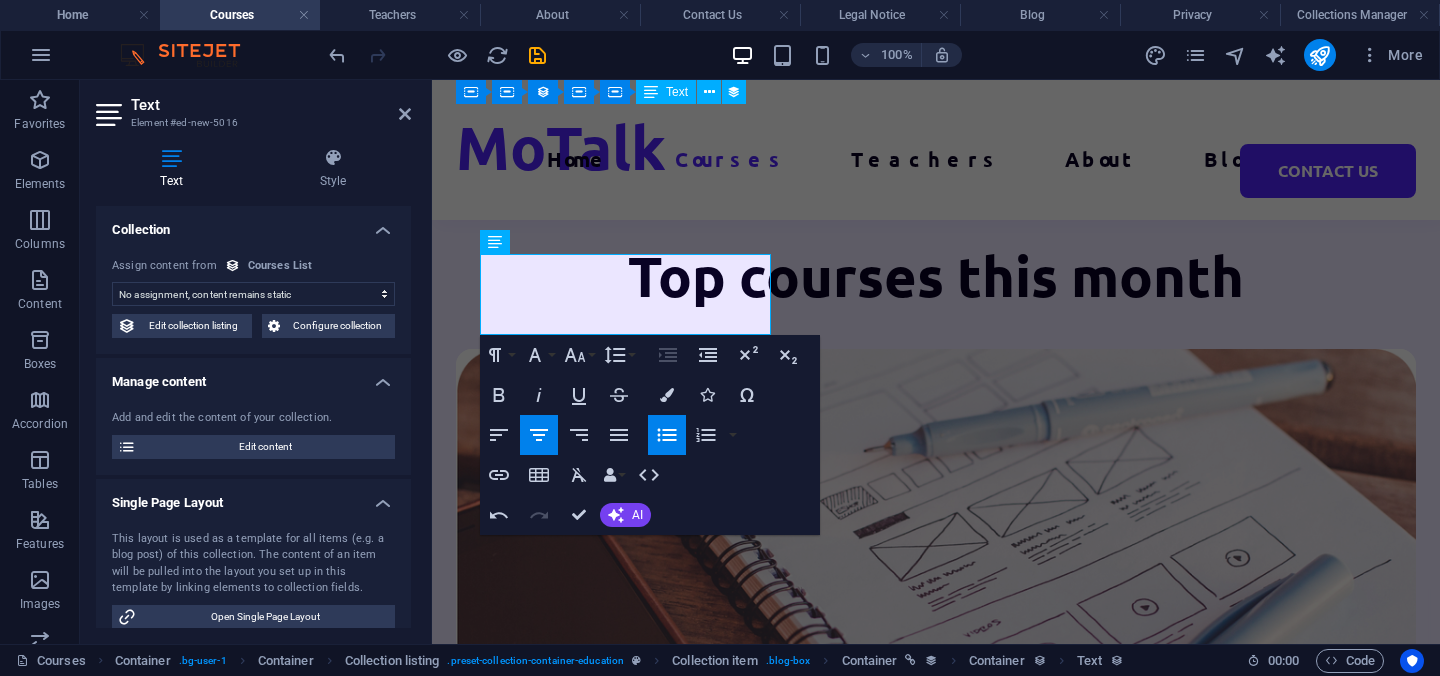 type 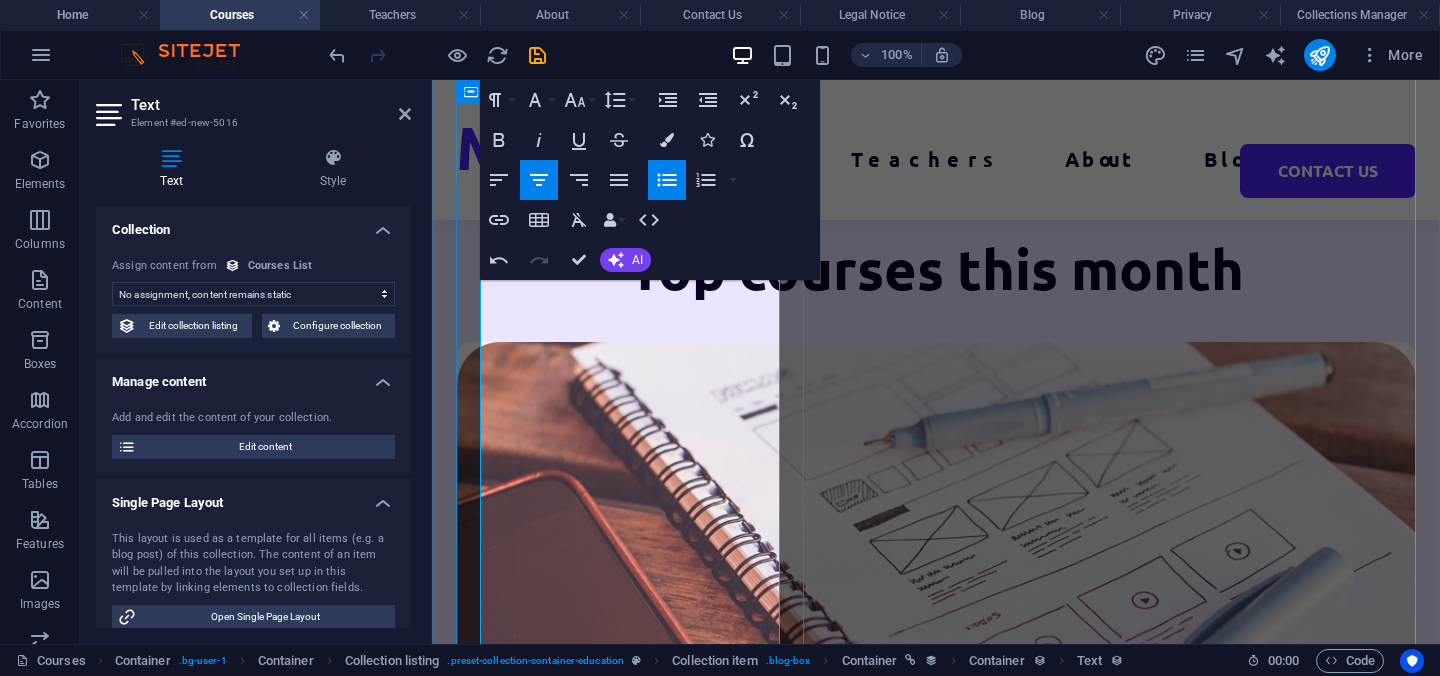 scroll, scrollTop: 2046, scrollLeft: 0, axis: vertical 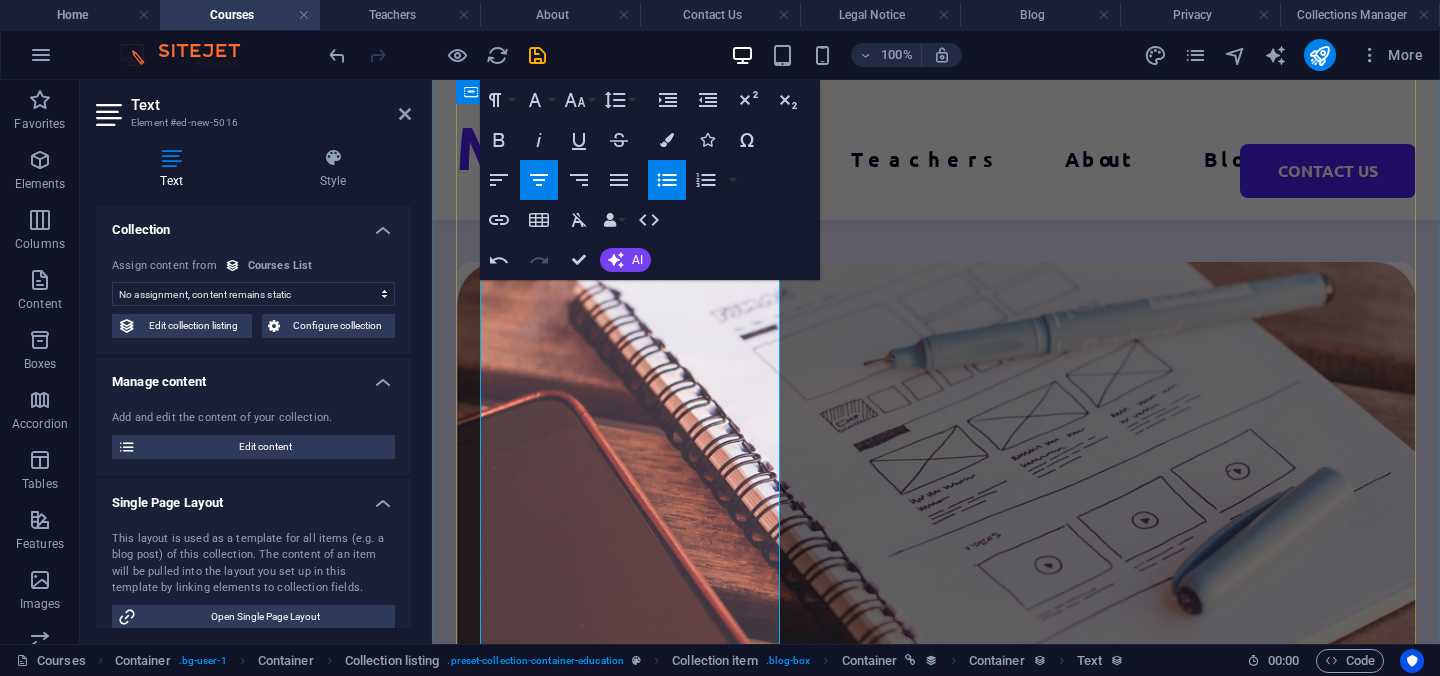 click on "UI/UX Design ​Intrudusing topick opption Talking in our spechal way Lorem ipsum dolor sit amet consectetur. 1h = 10 Euro Programming 101 New text element Lorem ipsum dolor sit amet consectetur. 1h = 10 Euro Management New text element Lorem ipsum dolor sit amet consectetur. 1h = 10 Euro  Vorherige Nächste" at bounding box center (936, 1875) 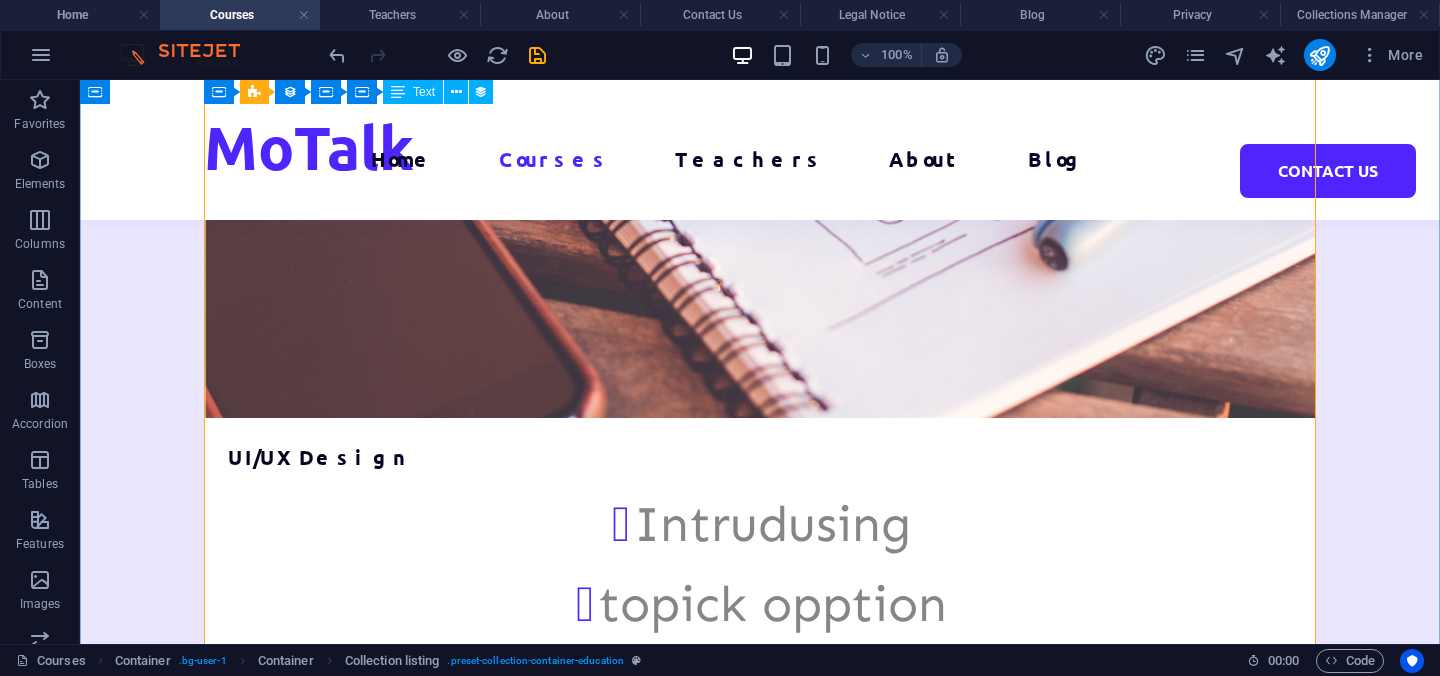 scroll, scrollTop: 2335, scrollLeft: 0, axis: vertical 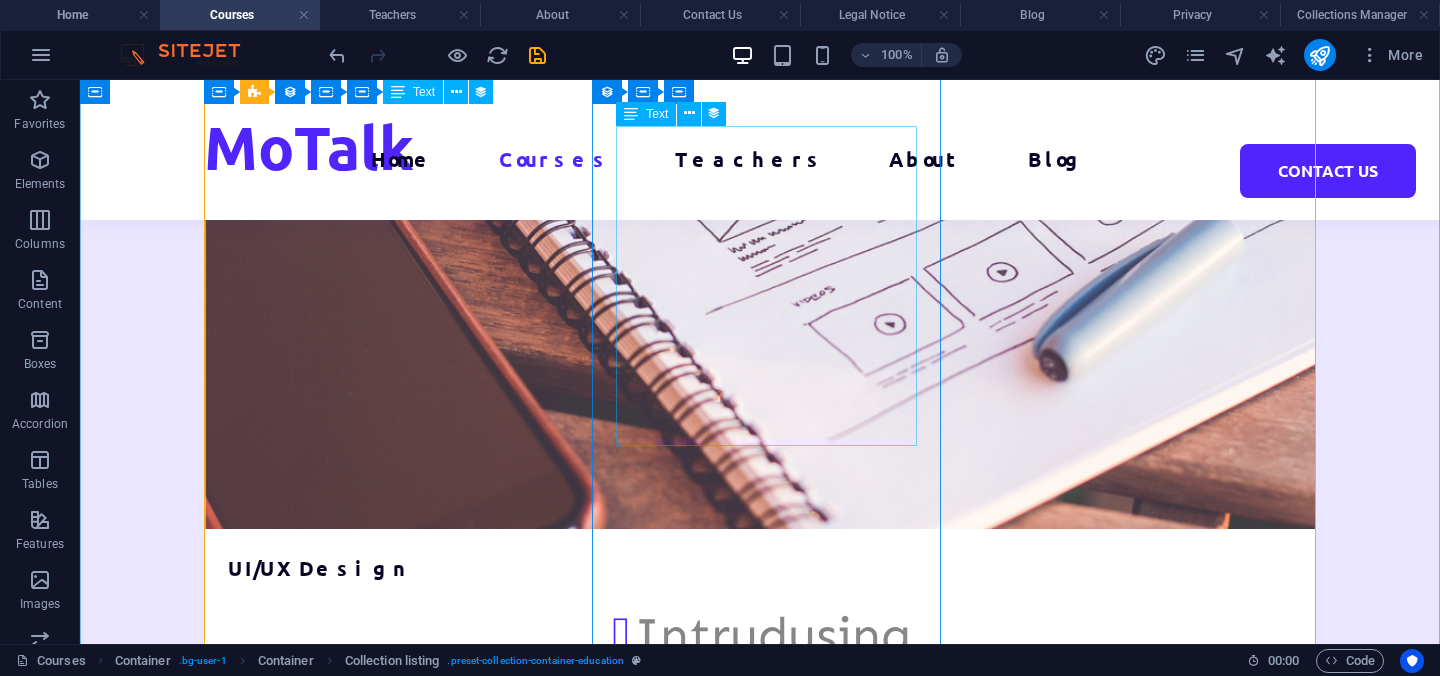 click on "Lorem ipsum dolor sit amet consectetur." at bounding box center (760, 2133) 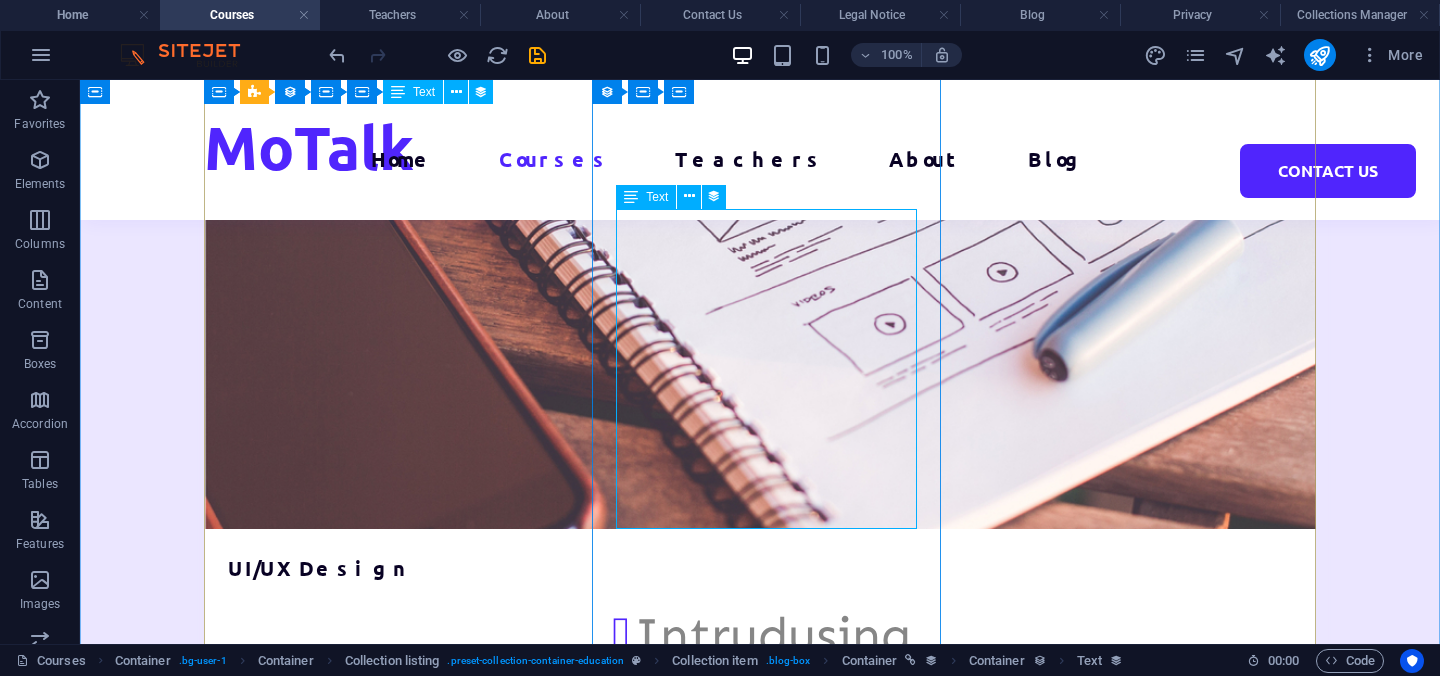 scroll, scrollTop: 2184, scrollLeft: 0, axis: vertical 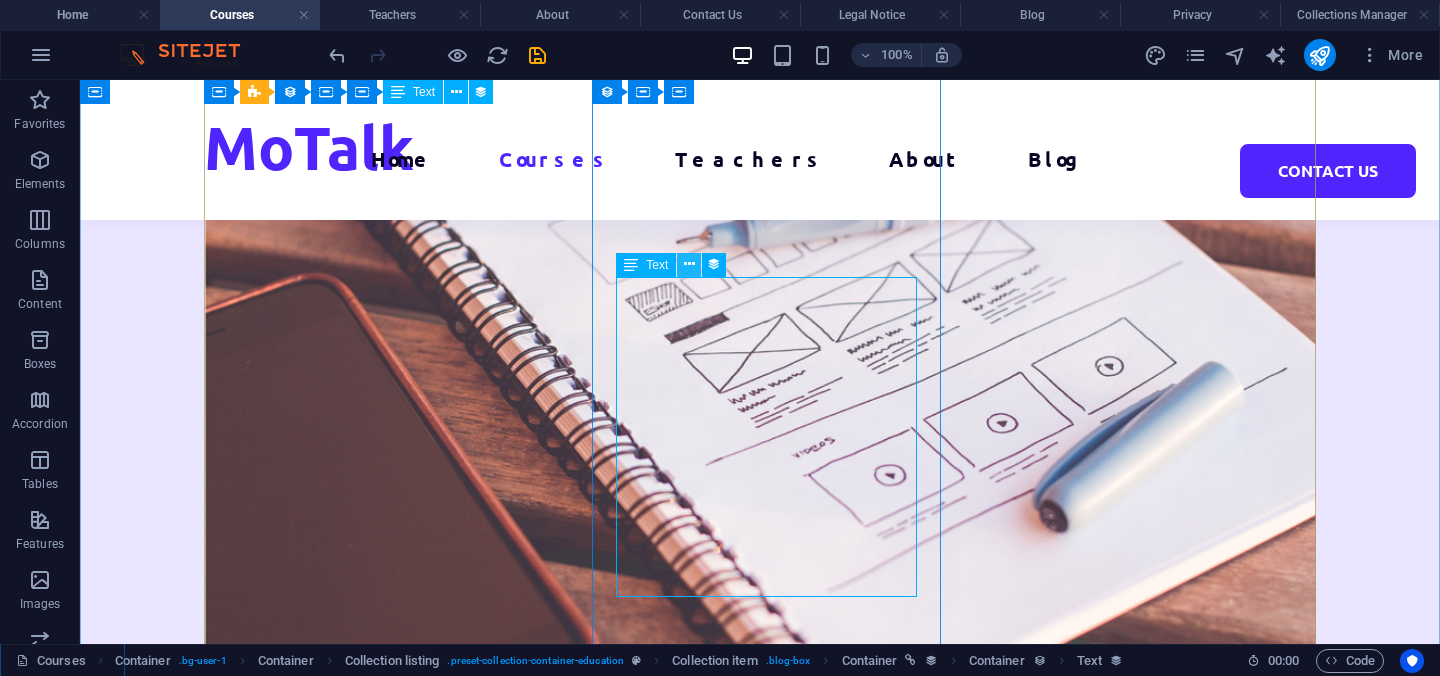 click at bounding box center (689, 264) 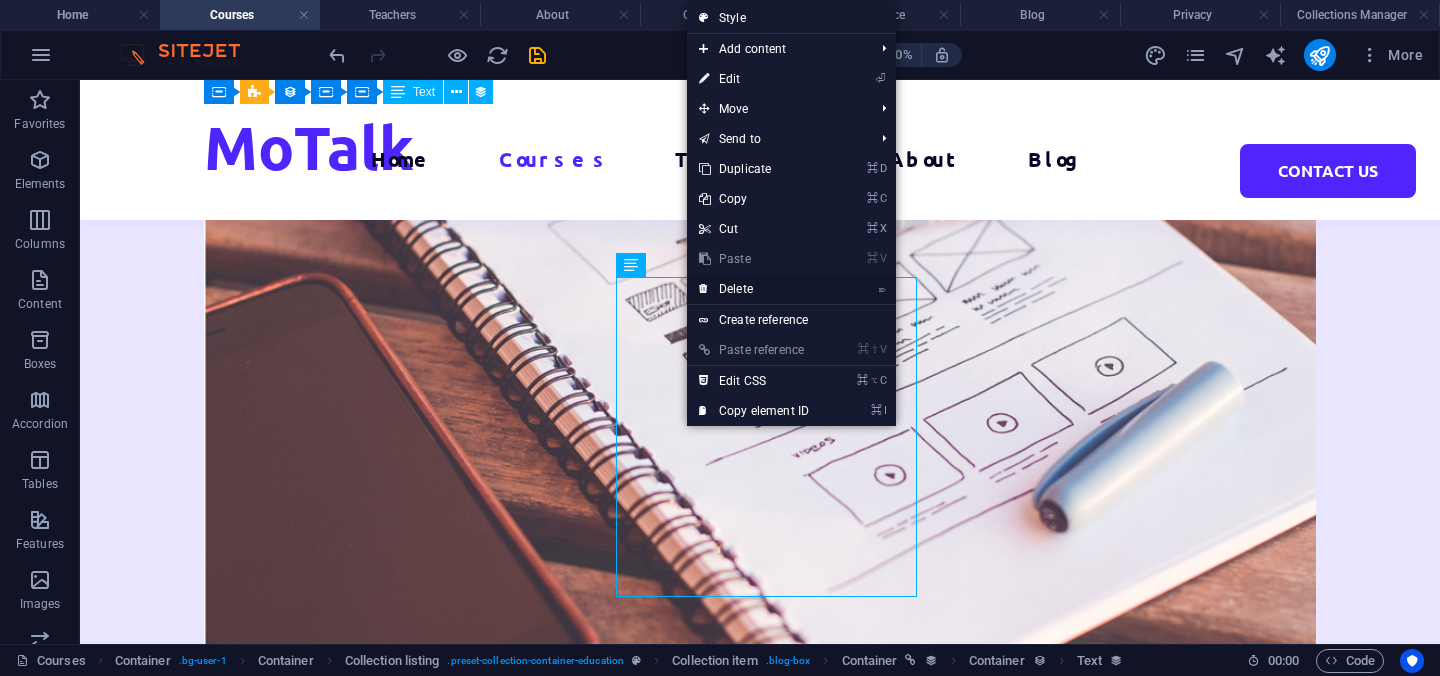 click on "⌦  Delete" at bounding box center [754, 289] 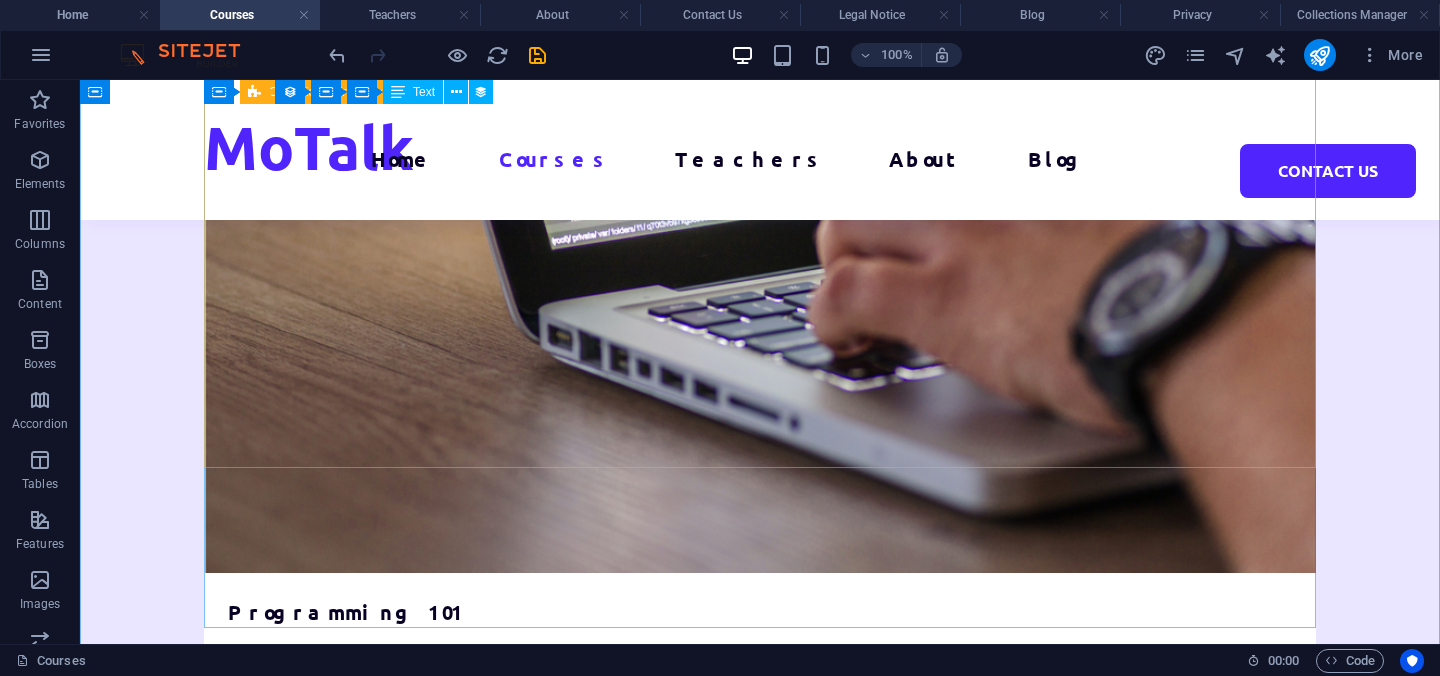 scroll, scrollTop: 3464, scrollLeft: 0, axis: vertical 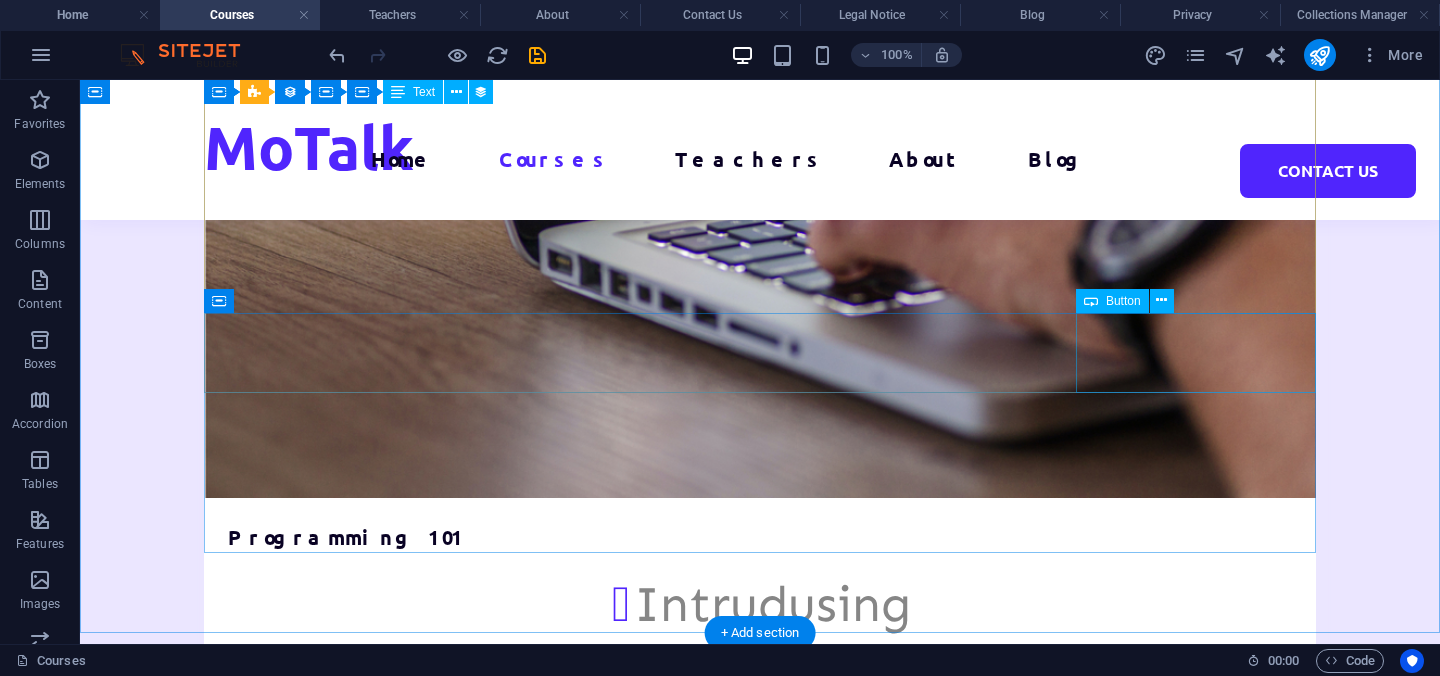 click on "Nächste" at bounding box center (760, 2258) 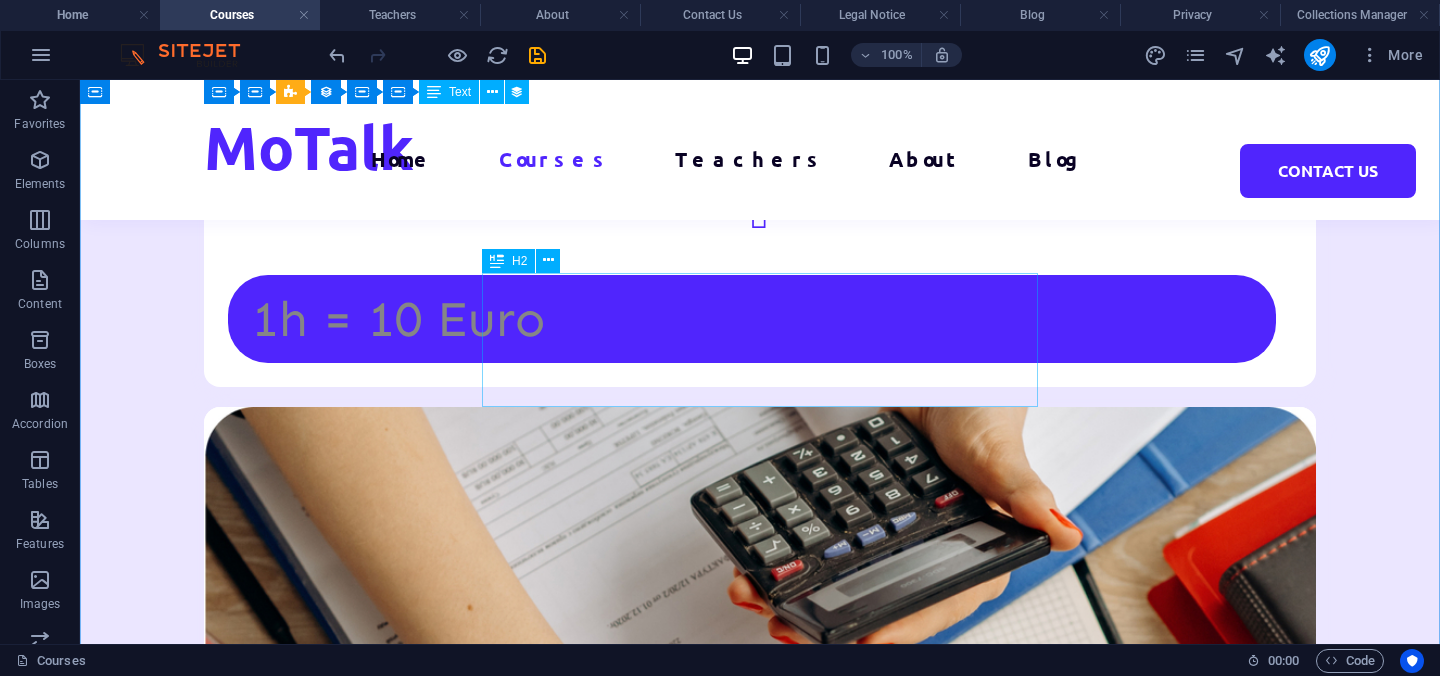 scroll, scrollTop: 4092, scrollLeft: 0, axis: vertical 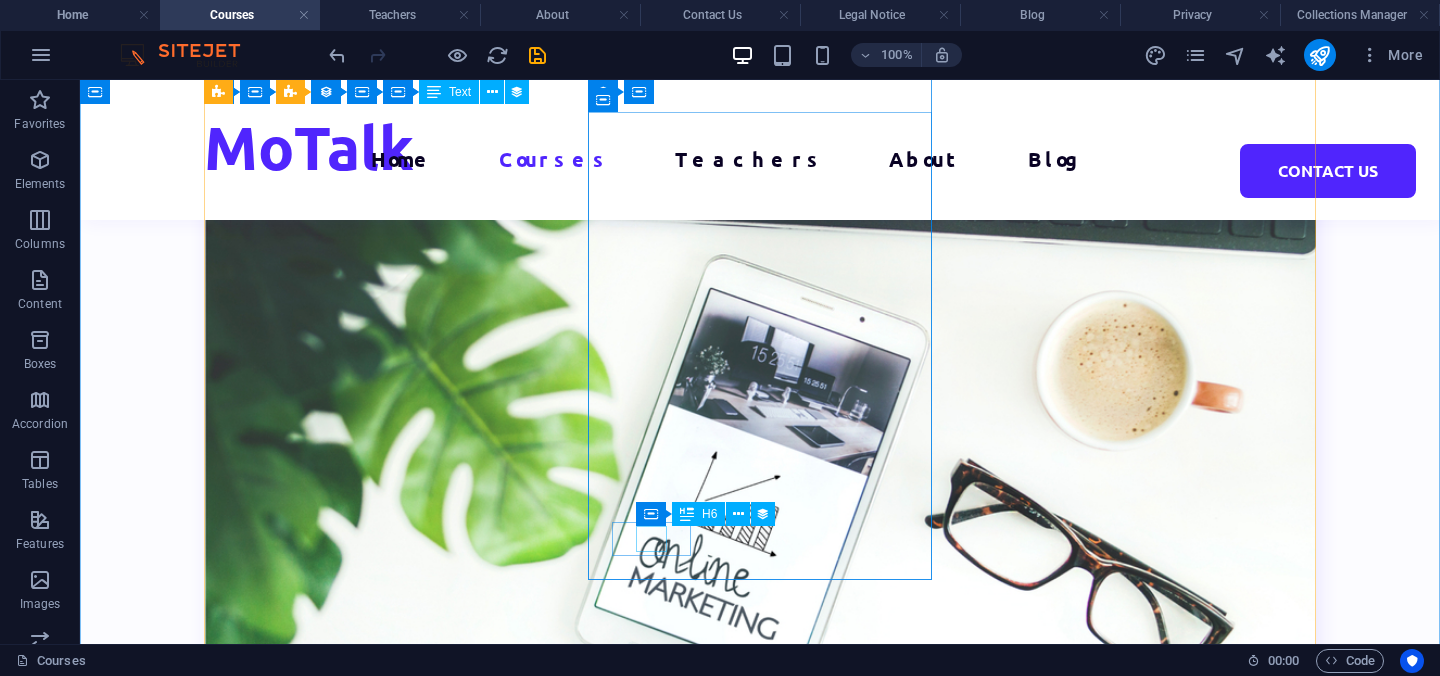 click on "8hrs" at bounding box center [752, 9240] 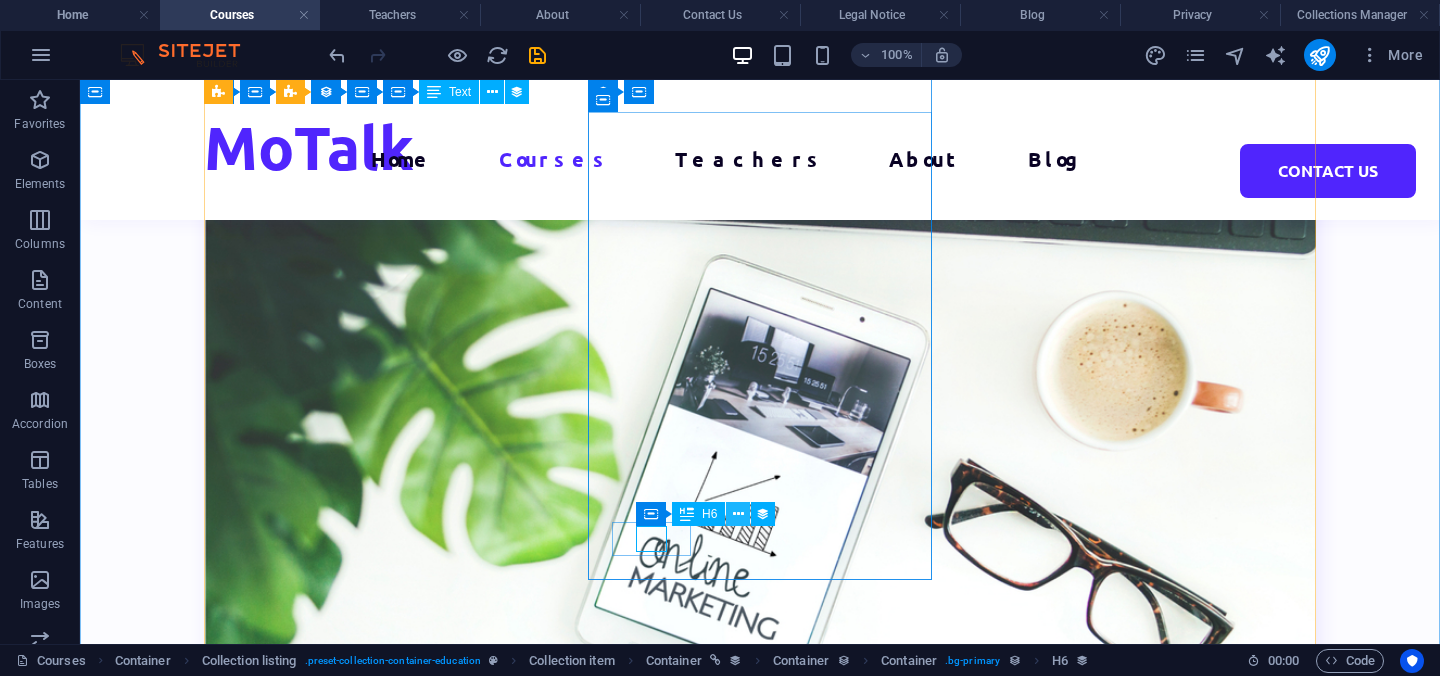 click at bounding box center [738, 514] 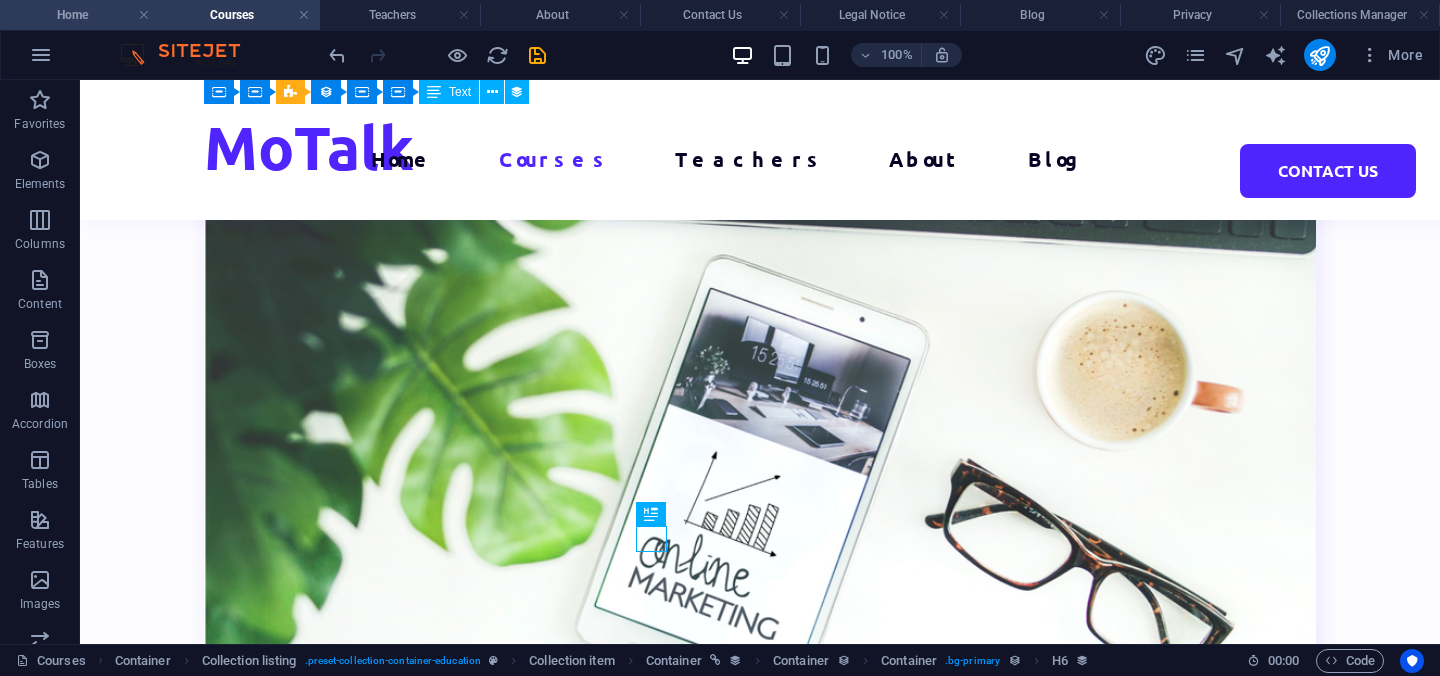 click on "Home" at bounding box center (80, 15) 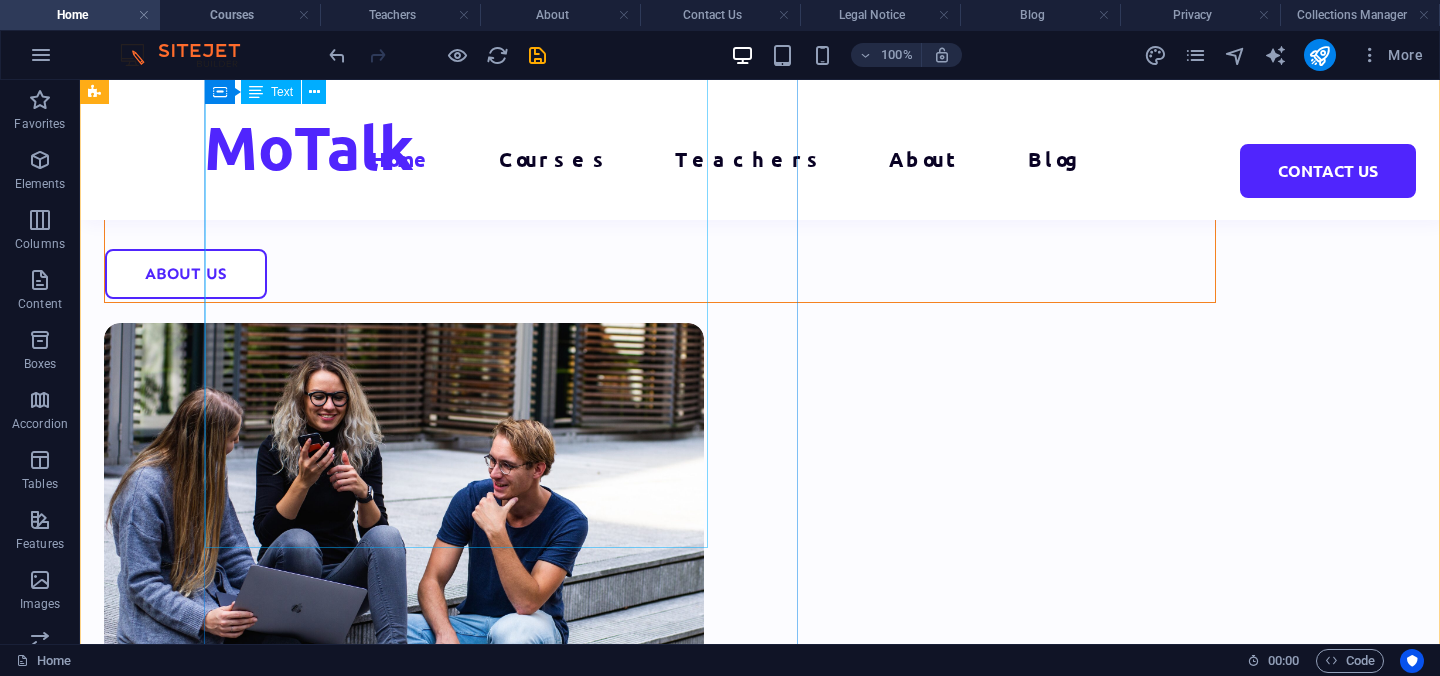 scroll, scrollTop: 0, scrollLeft: 0, axis: both 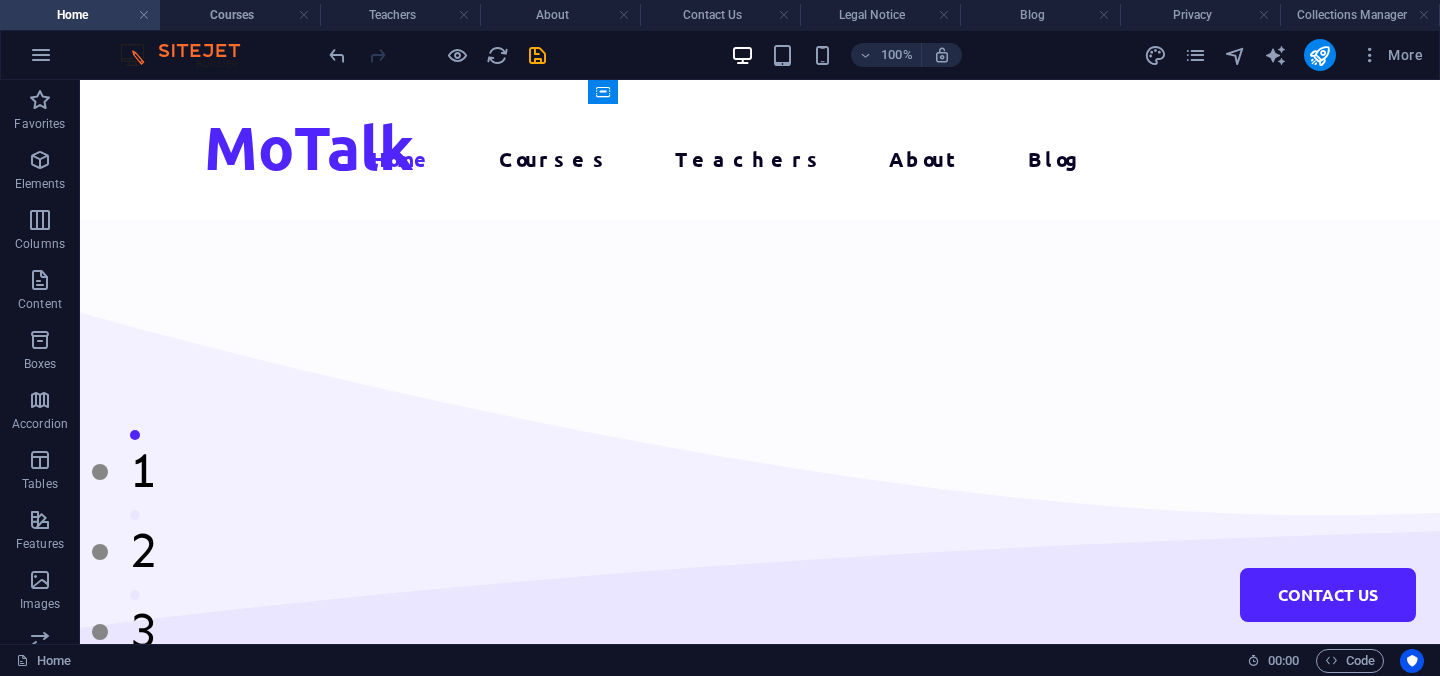 click on "100%" at bounding box center (846, 55) 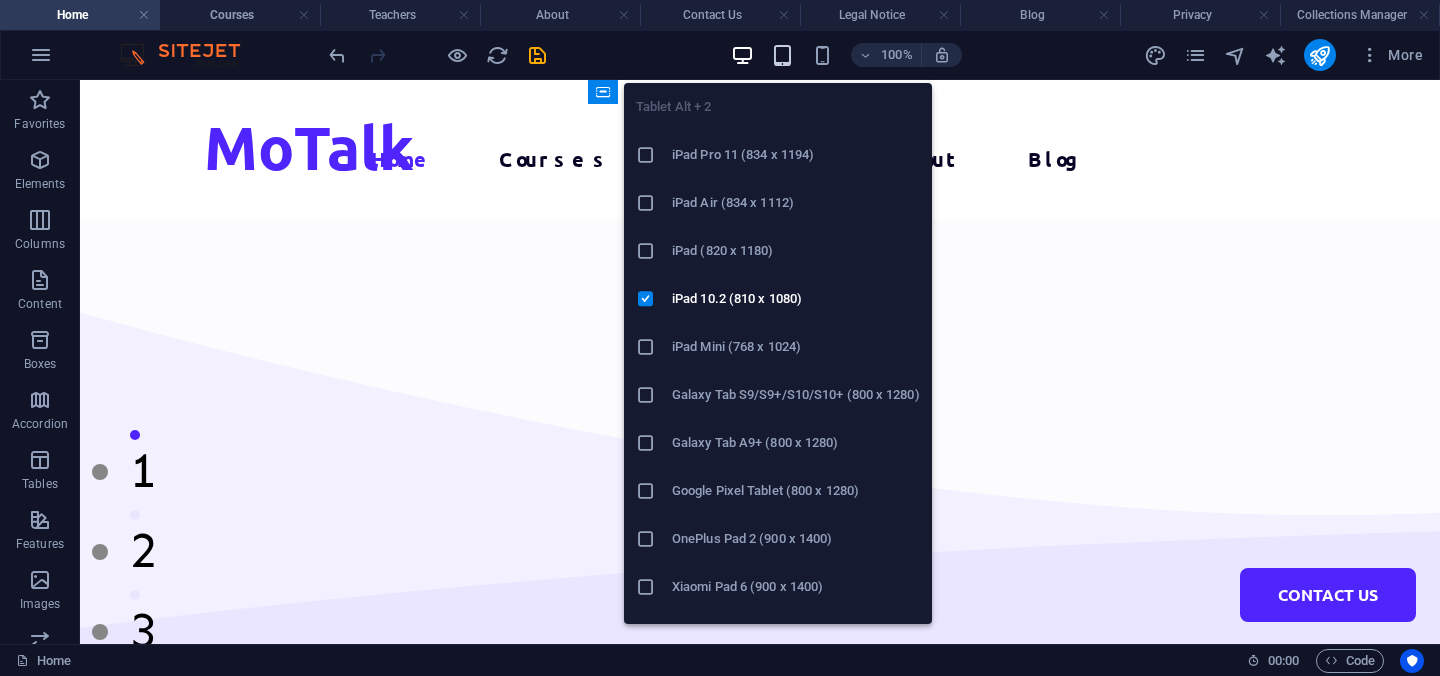 click at bounding box center (782, 55) 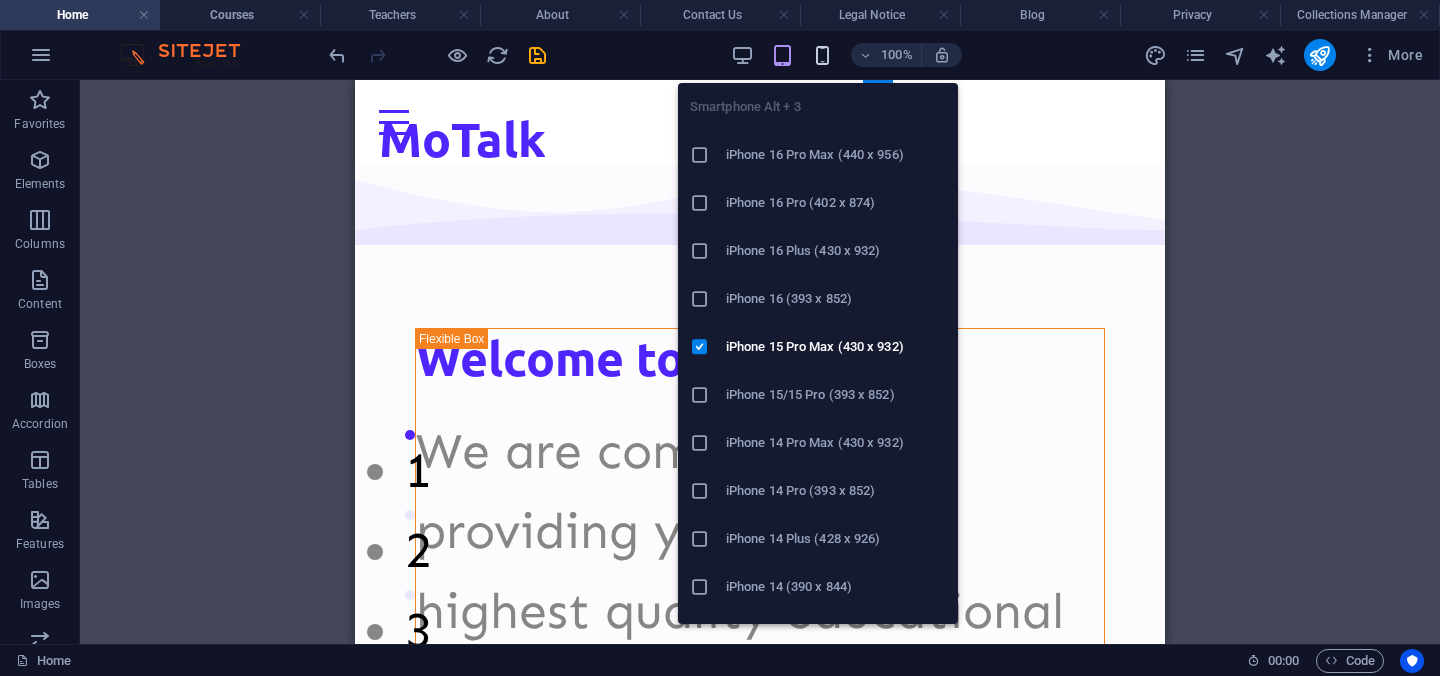 click at bounding box center [822, 55] 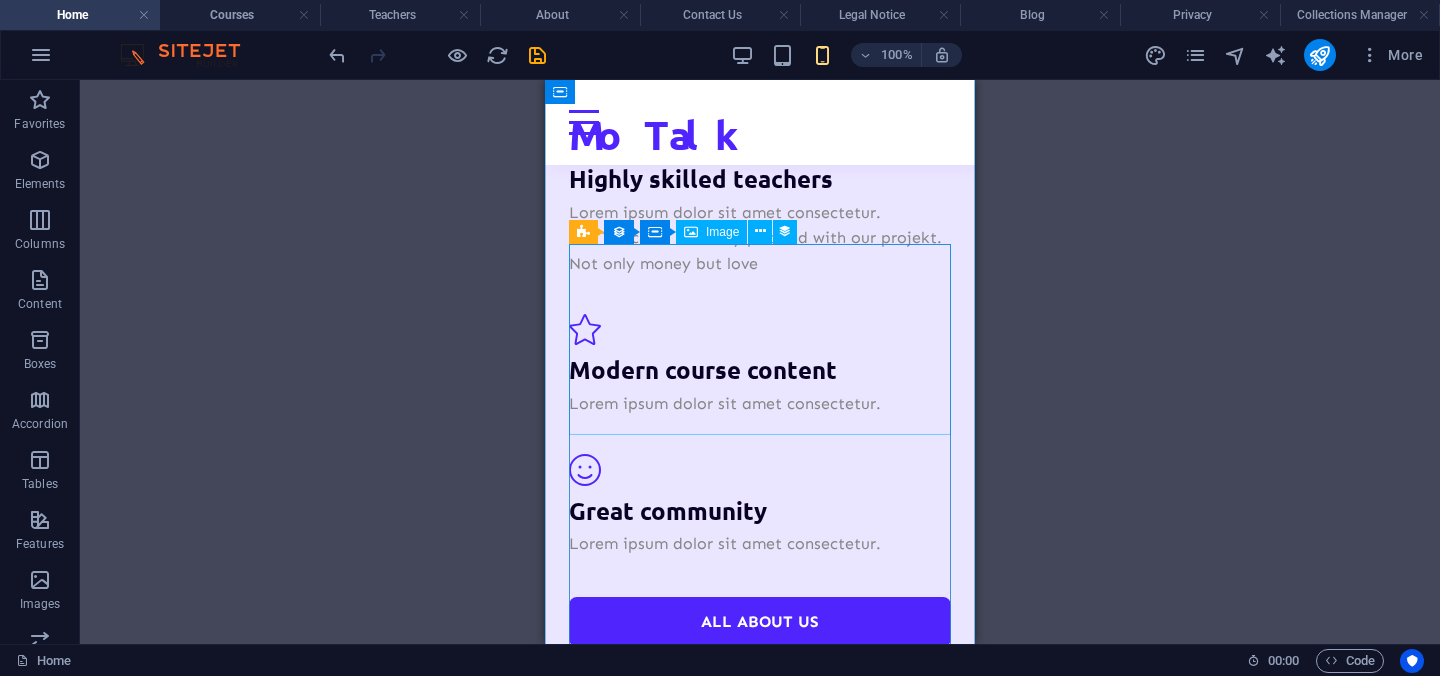 scroll, scrollTop: 2283, scrollLeft: 0, axis: vertical 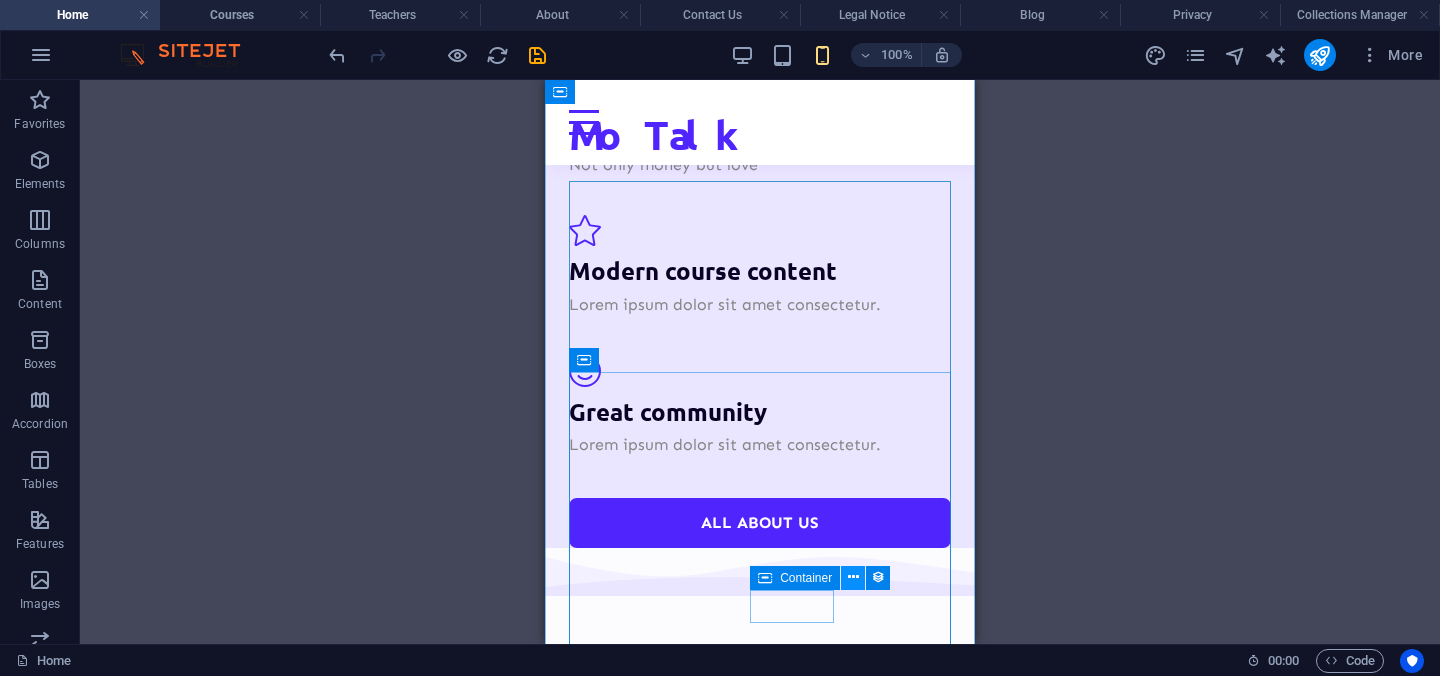 click at bounding box center (853, 577) 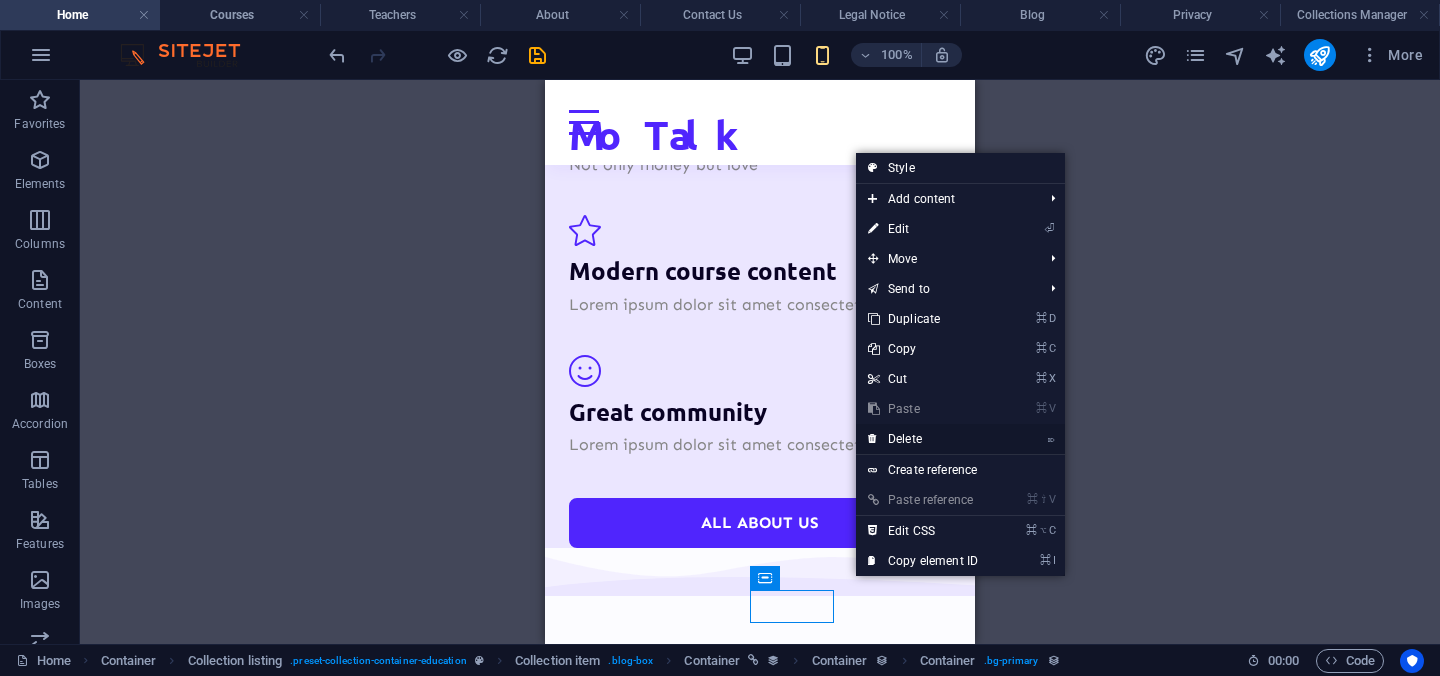click on "⌦  Delete" at bounding box center (923, 439) 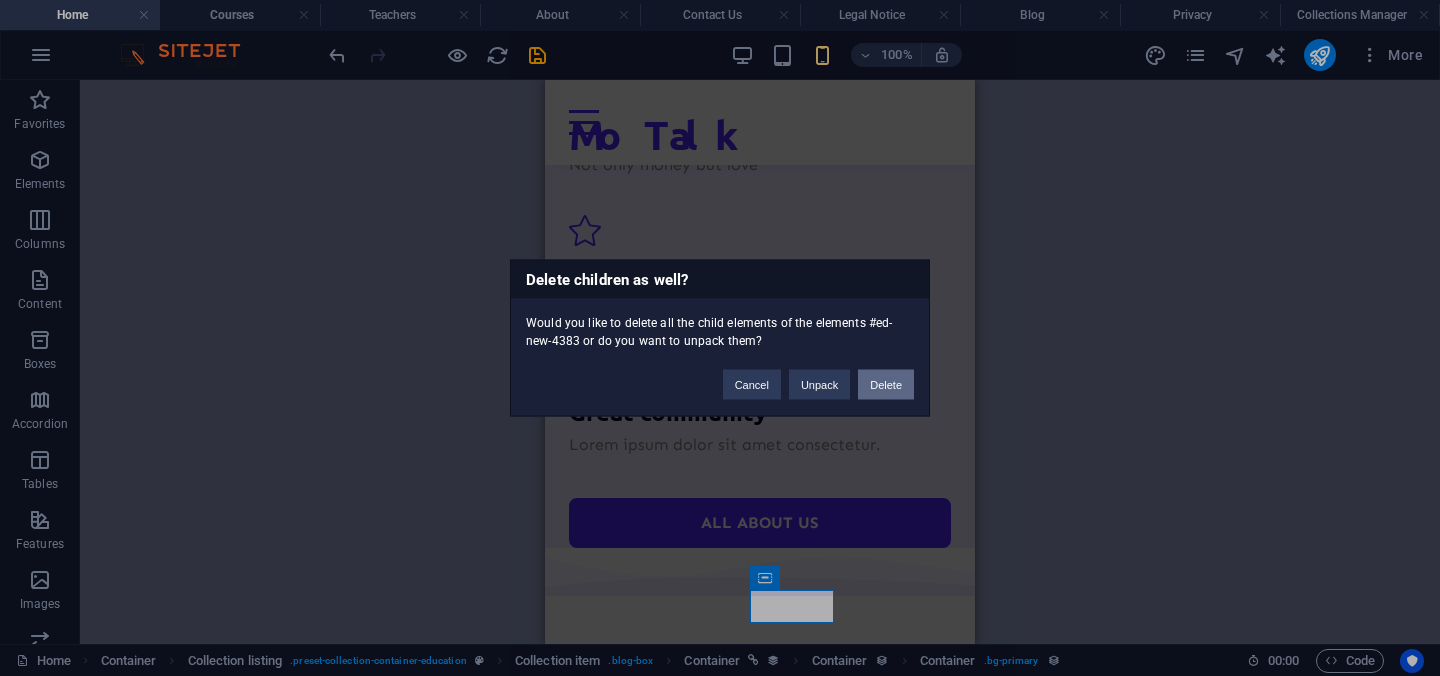click on "Delete" at bounding box center (886, 385) 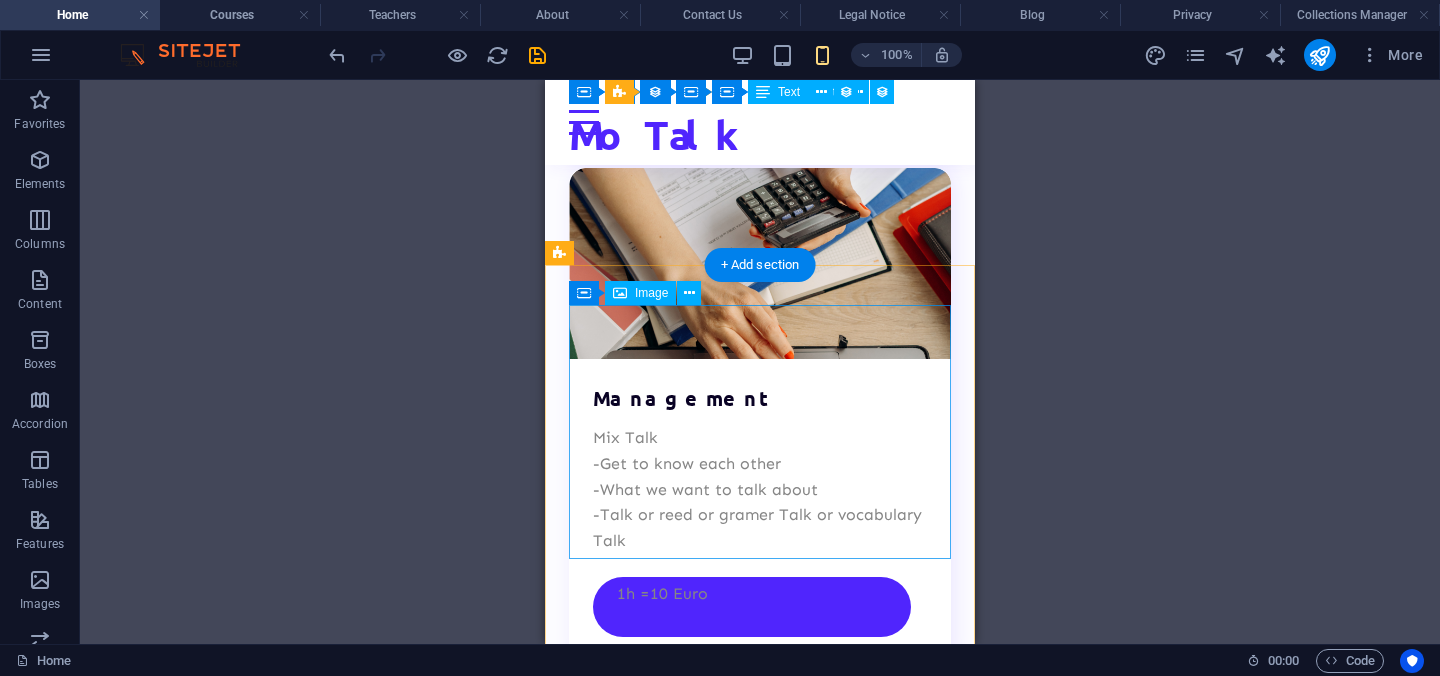 scroll, scrollTop: 3999, scrollLeft: 0, axis: vertical 